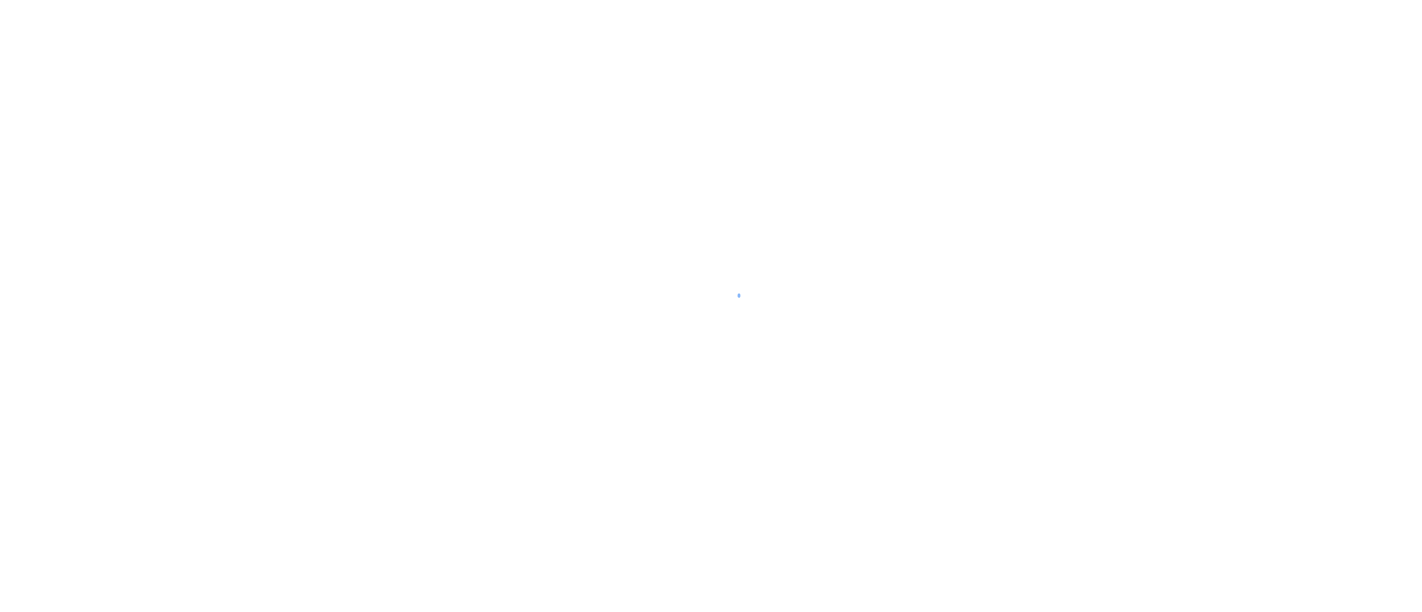 scroll, scrollTop: 0, scrollLeft: 0, axis: both 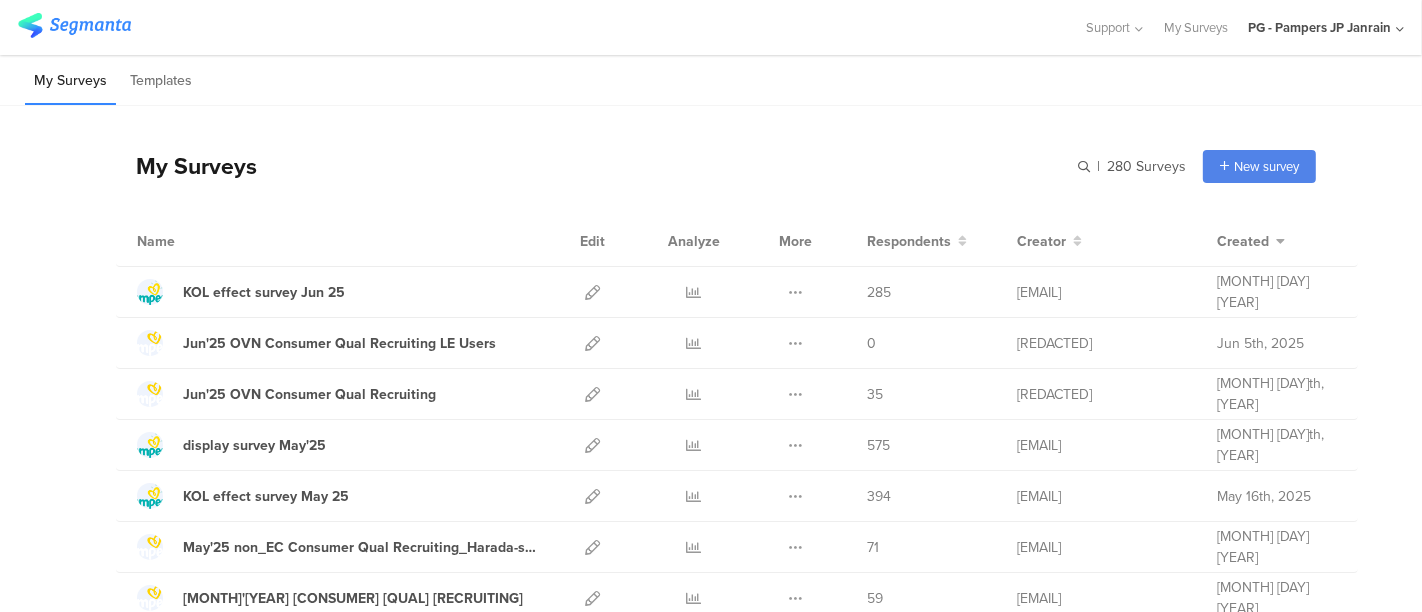 click on "PG - Pampers JP Janrain" at bounding box center [1326, 27] 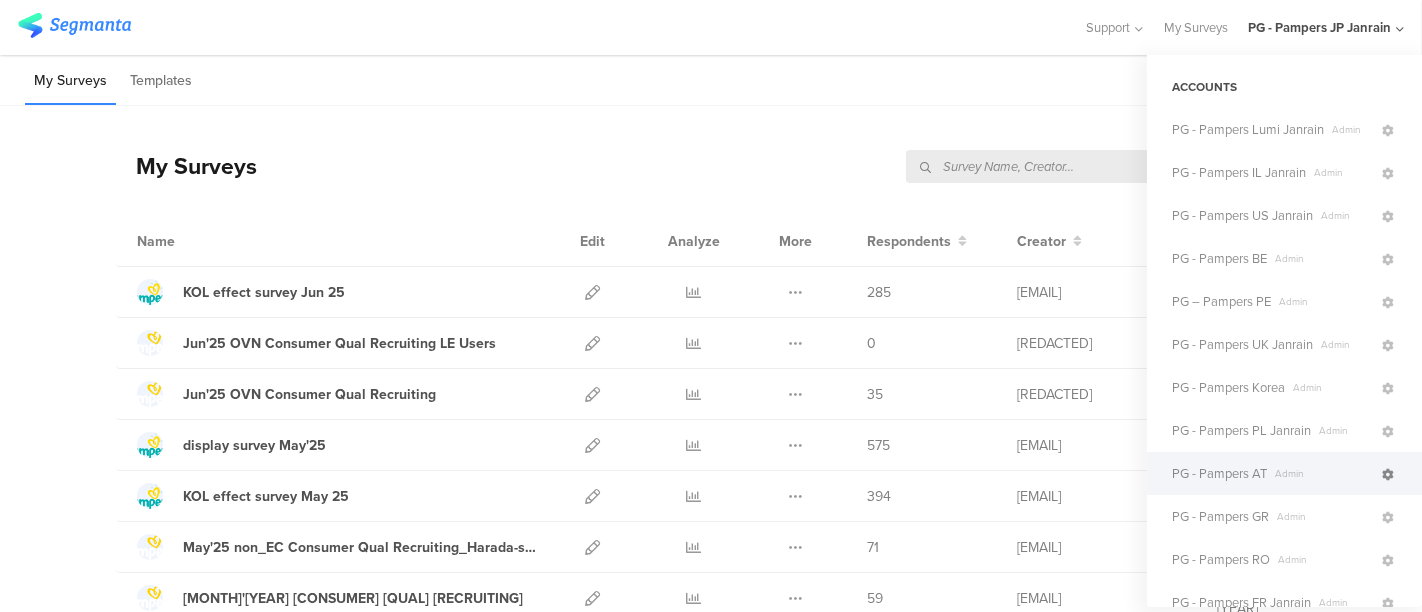 click at bounding box center [1388, 475] 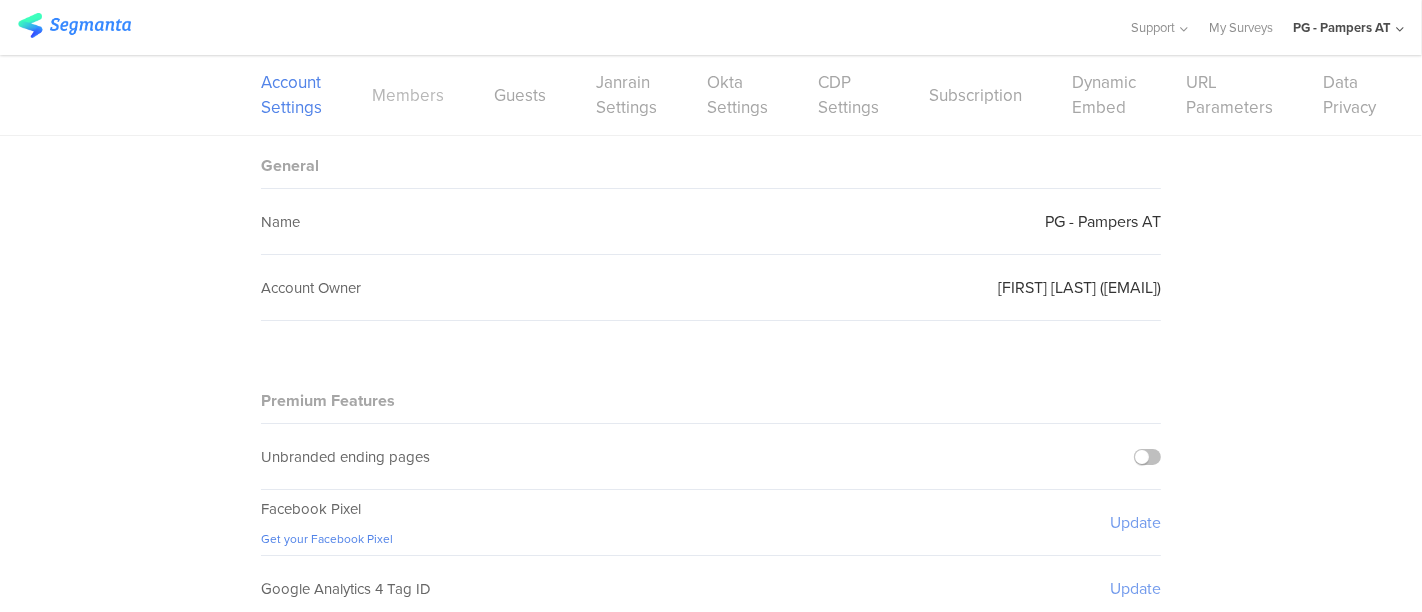 click on "Members" at bounding box center (408, 95) 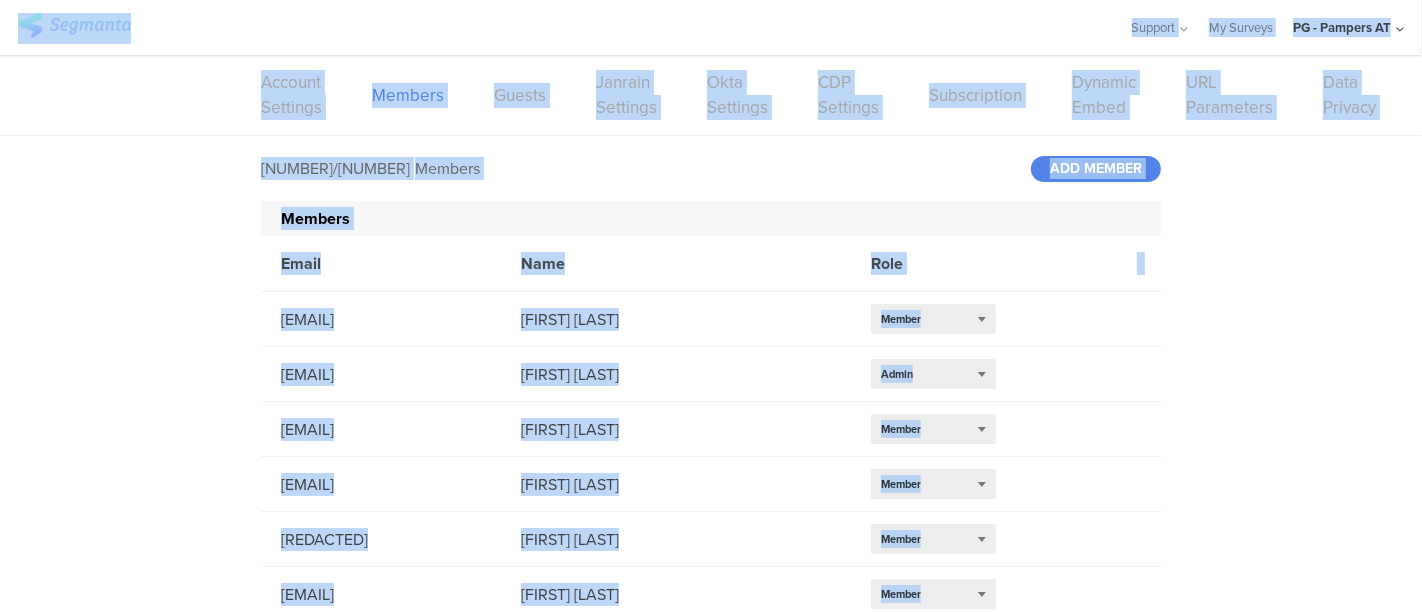 click on "krichene.a@[EMAIL]
[FIRST] [LAST]
Select role...   Member
dabrowski.d.3@[EMAIL]
[FIRST] [LAST]
Select role...   Admin
csordas.lc@[EMAIL]
[FIRST] [LAST]
Select role...   Member
farbiszewska.b@[EMAIL]
[FIRST] [LAST]
Select role...   Member
benke.vb.1@[EMAIL]
[FIRST] [LAST]
Select role...   Member" at bounding box center [711, 984] 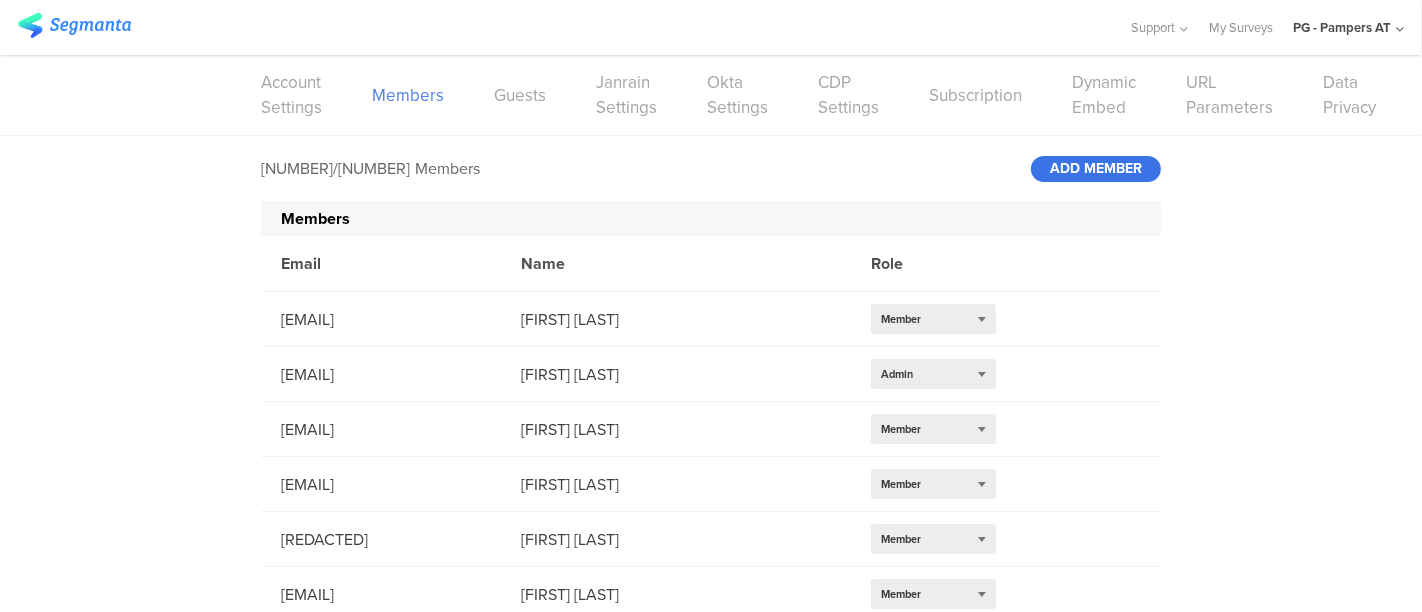 click on "ADD
MEMBER" at bounding box center (1096, 169) 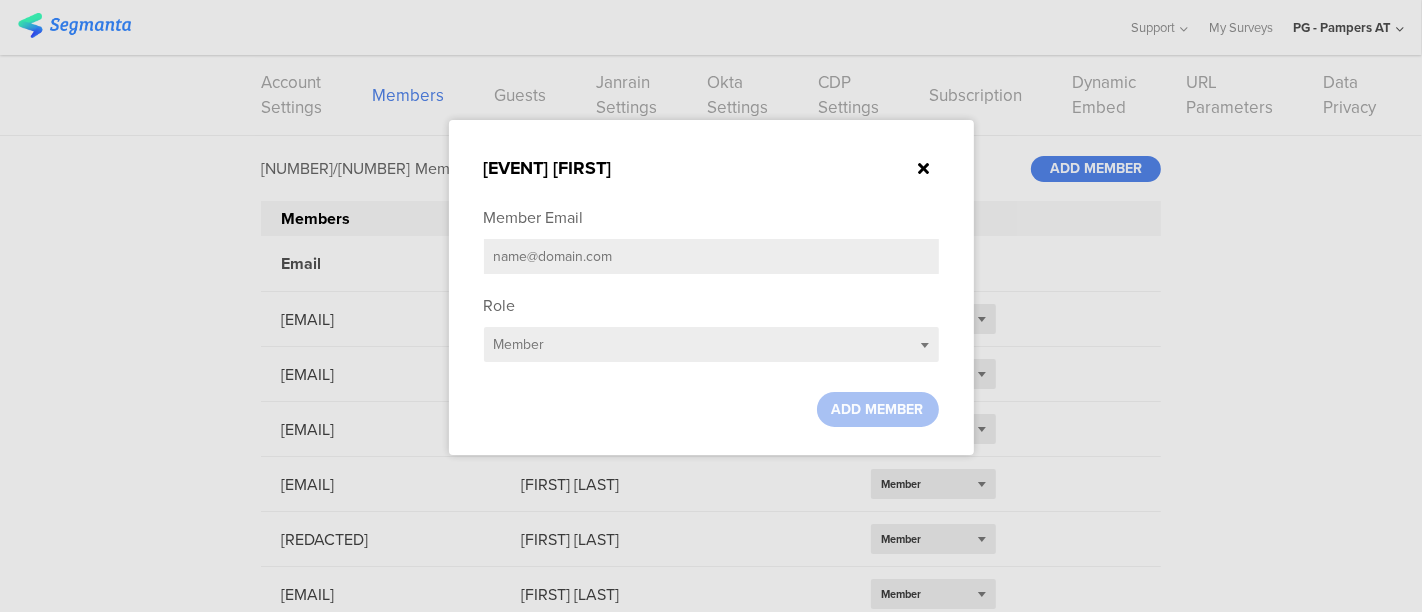click at bounding box center (711, 256) 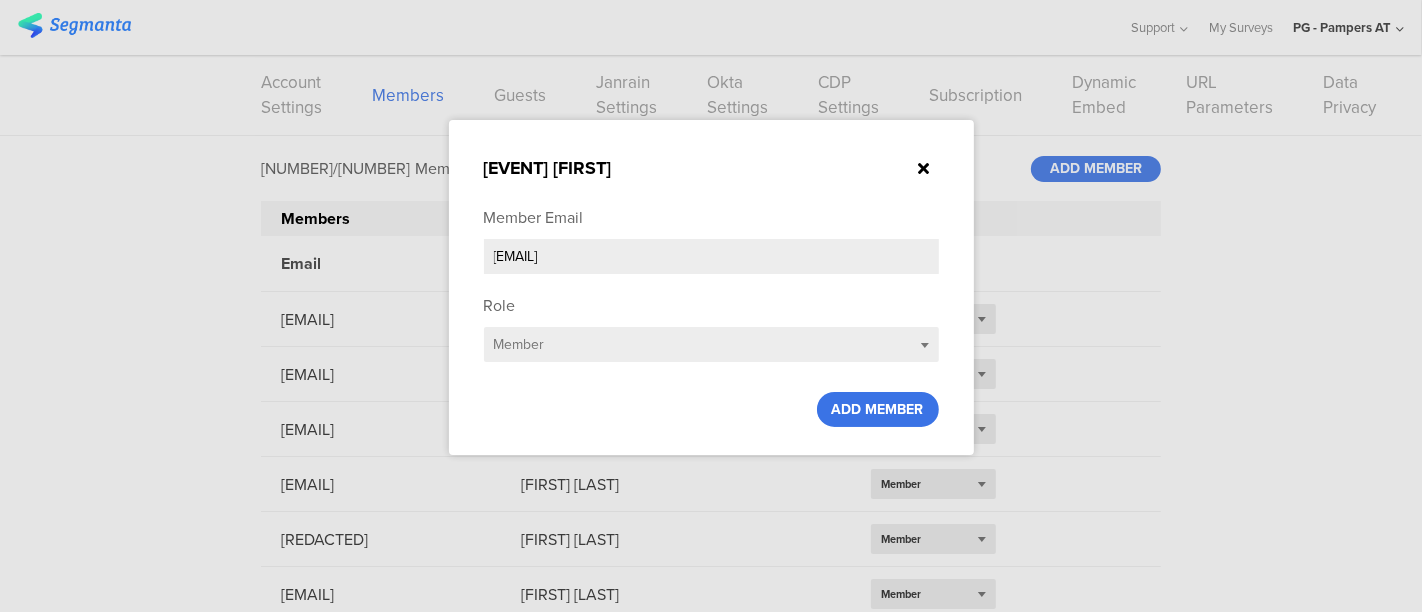 type on "[EMAIL]" 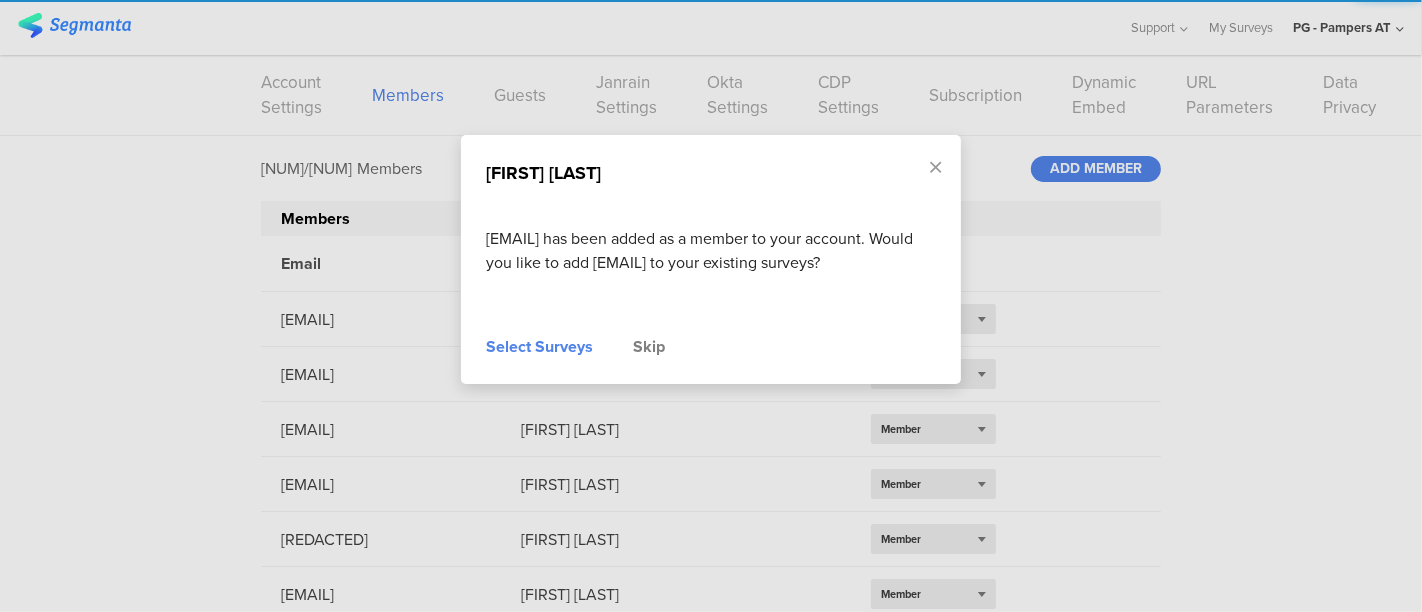 click at bounding box center [711, 306] 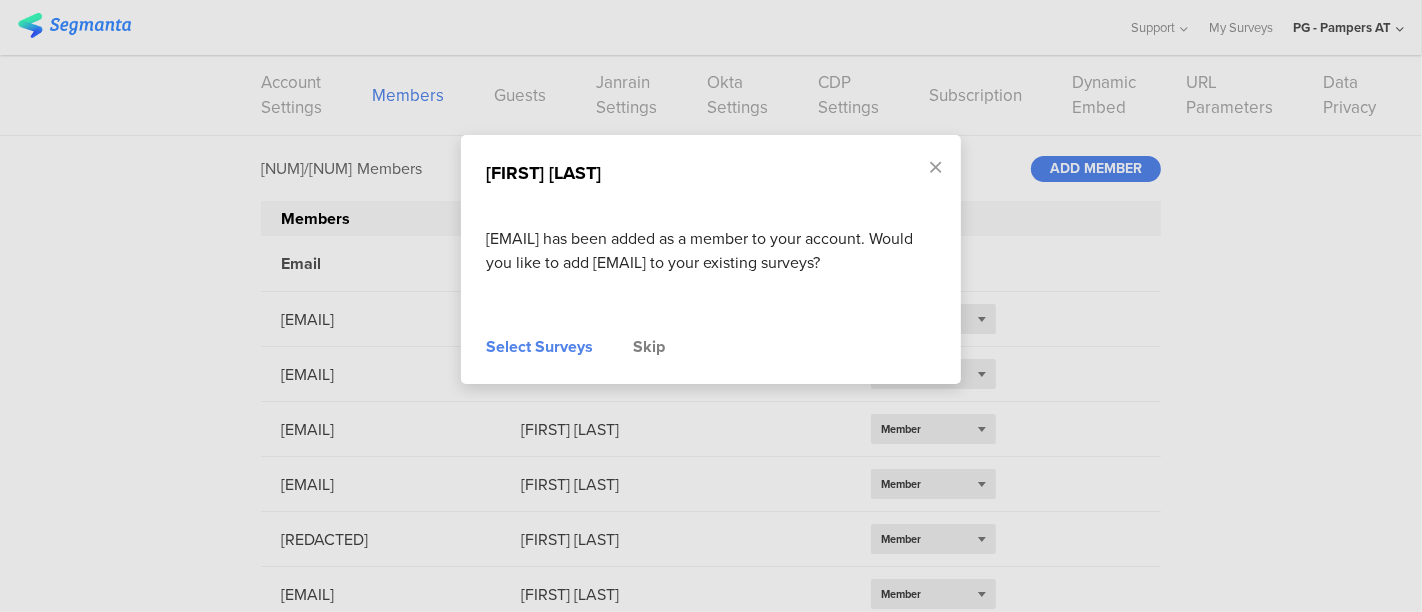 click on "Select Surveys" at bounding box center [539, 347] 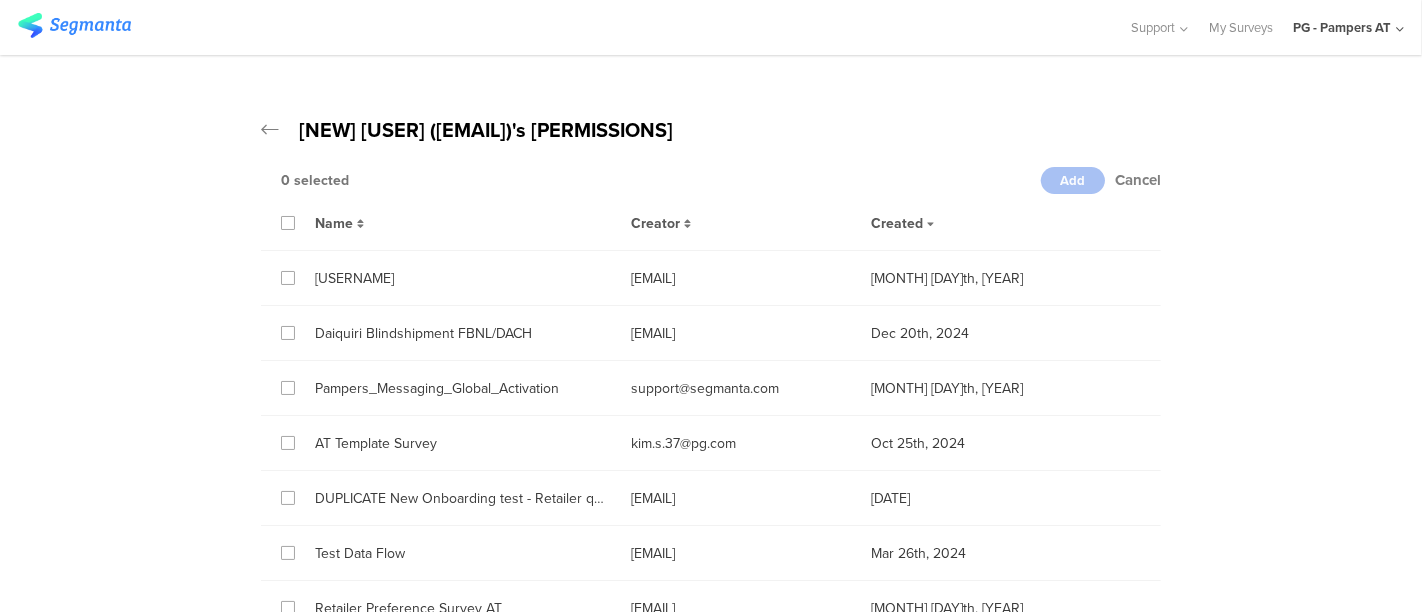 click on "Name
Creator
Created" at bounding box center [711, 223] 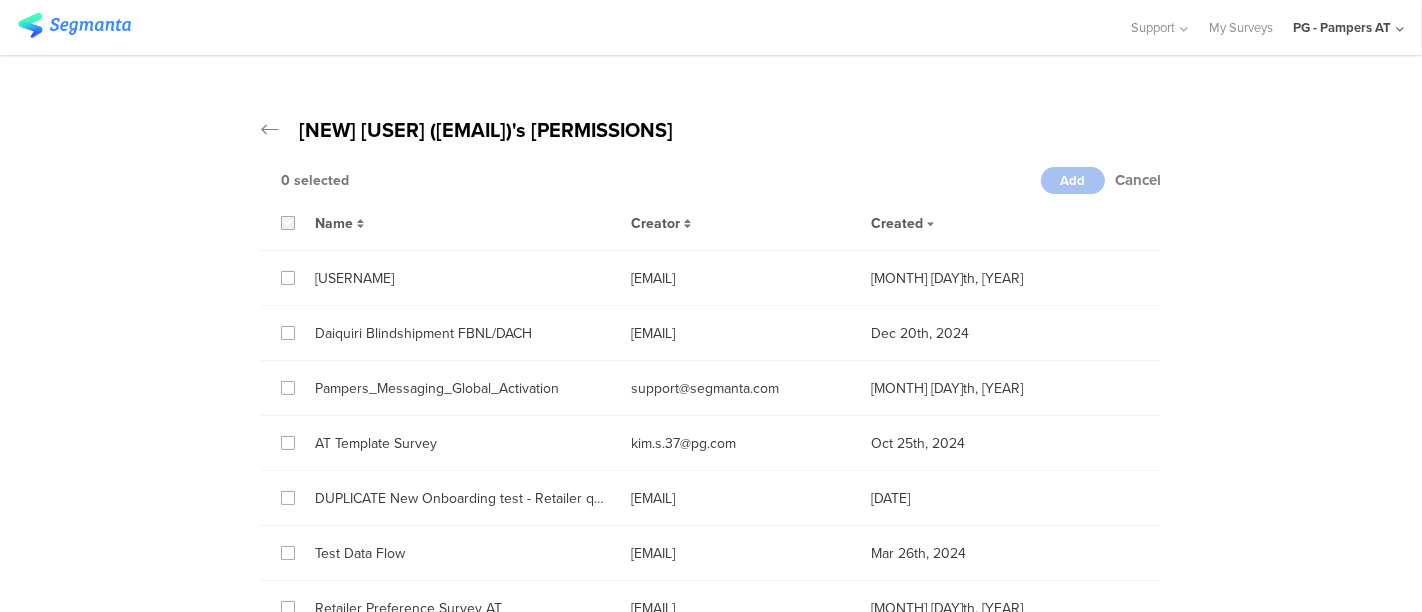 click at bounding box center (288, 223) 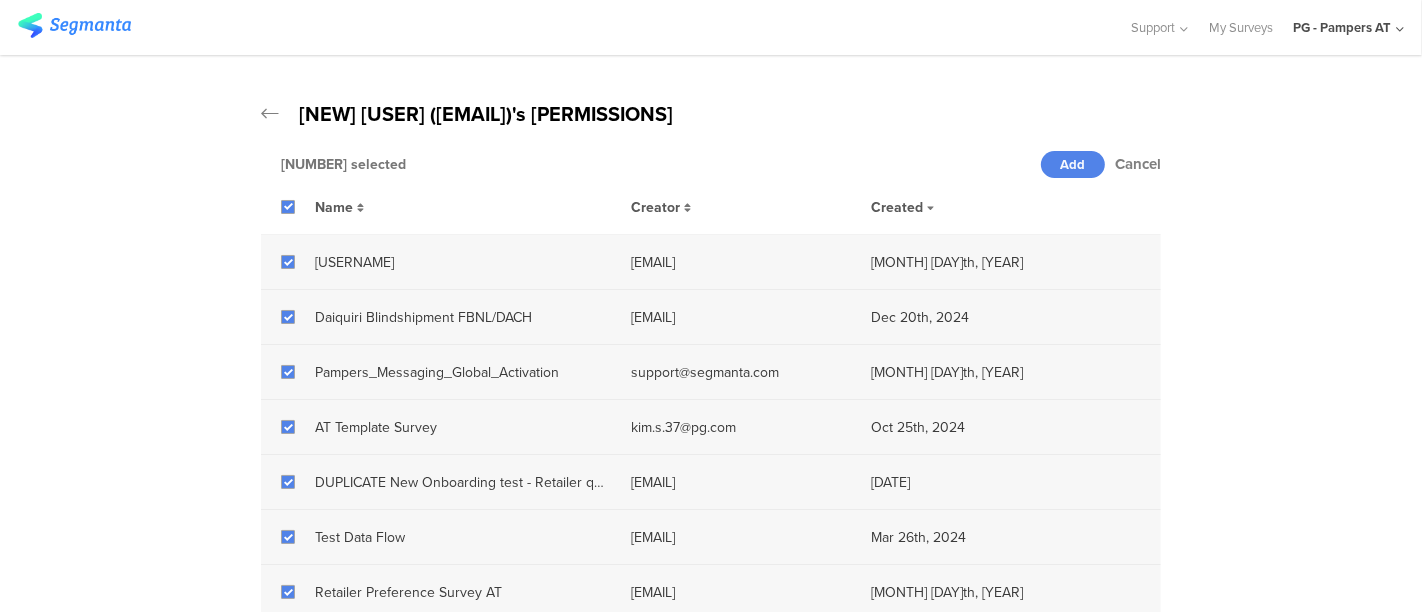 scroll, scrollTop: 0, scrollLeft: 0, axis: both 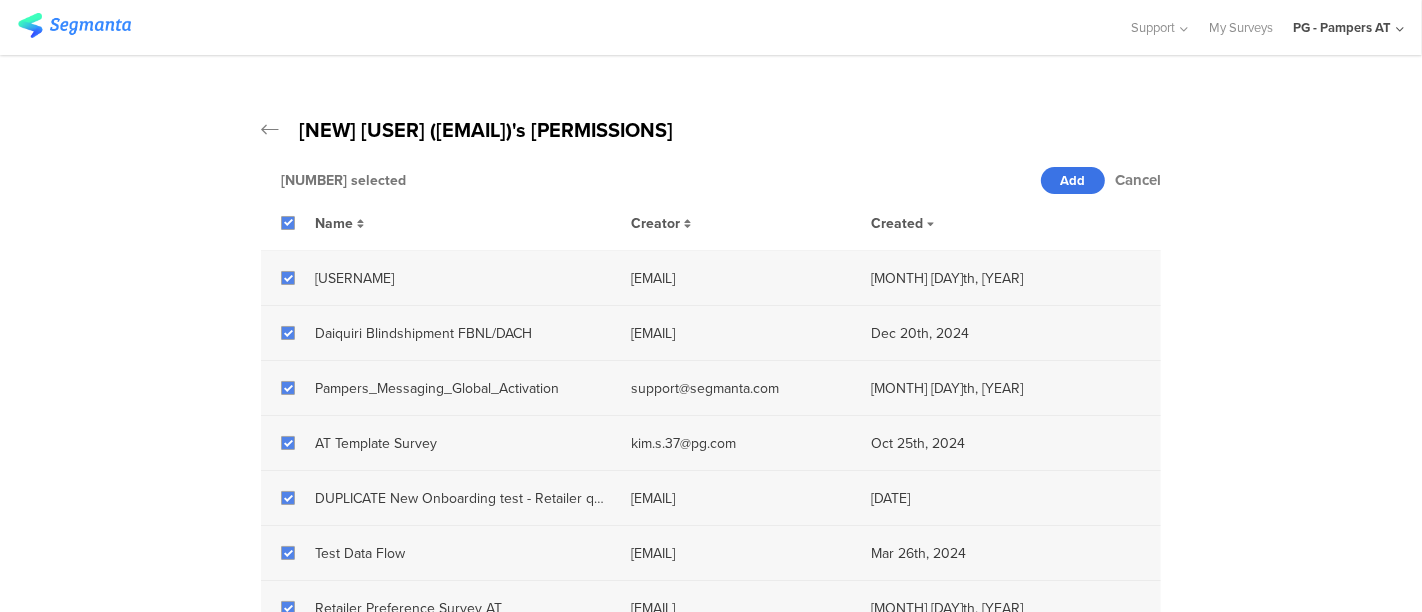 click on "Add" at bounding box center (1073, 180) 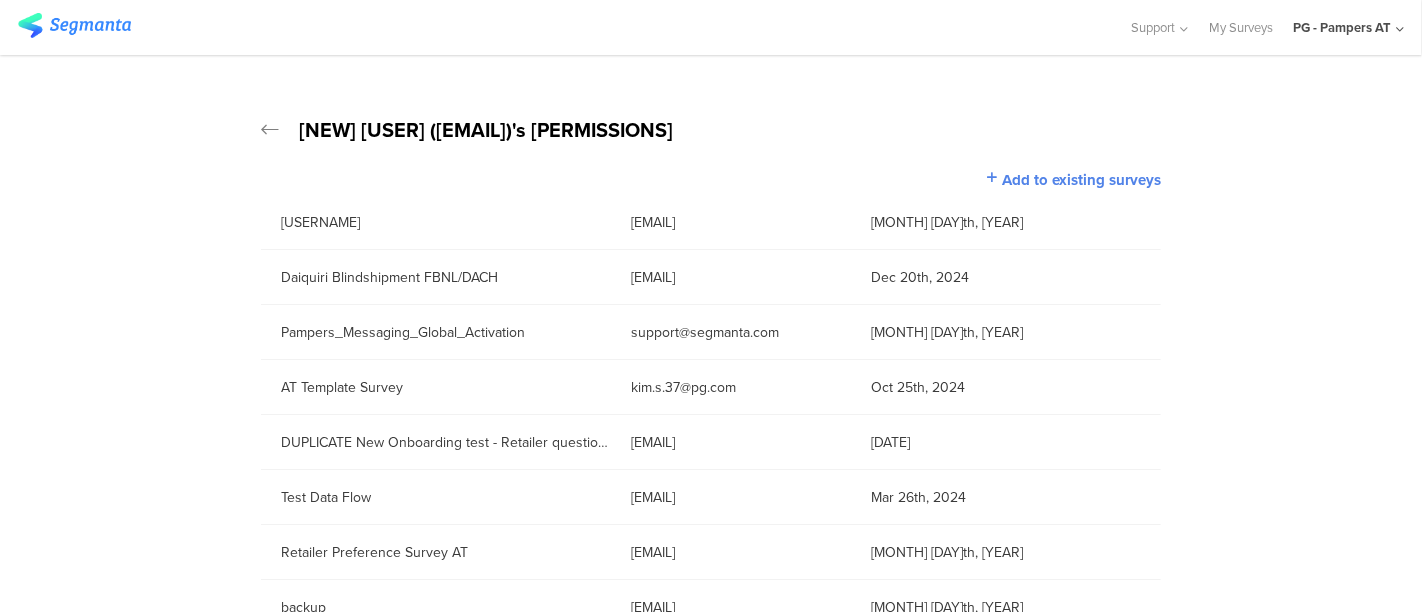 click on "PG - Pampers AT" at bounding box center [1342, 27] 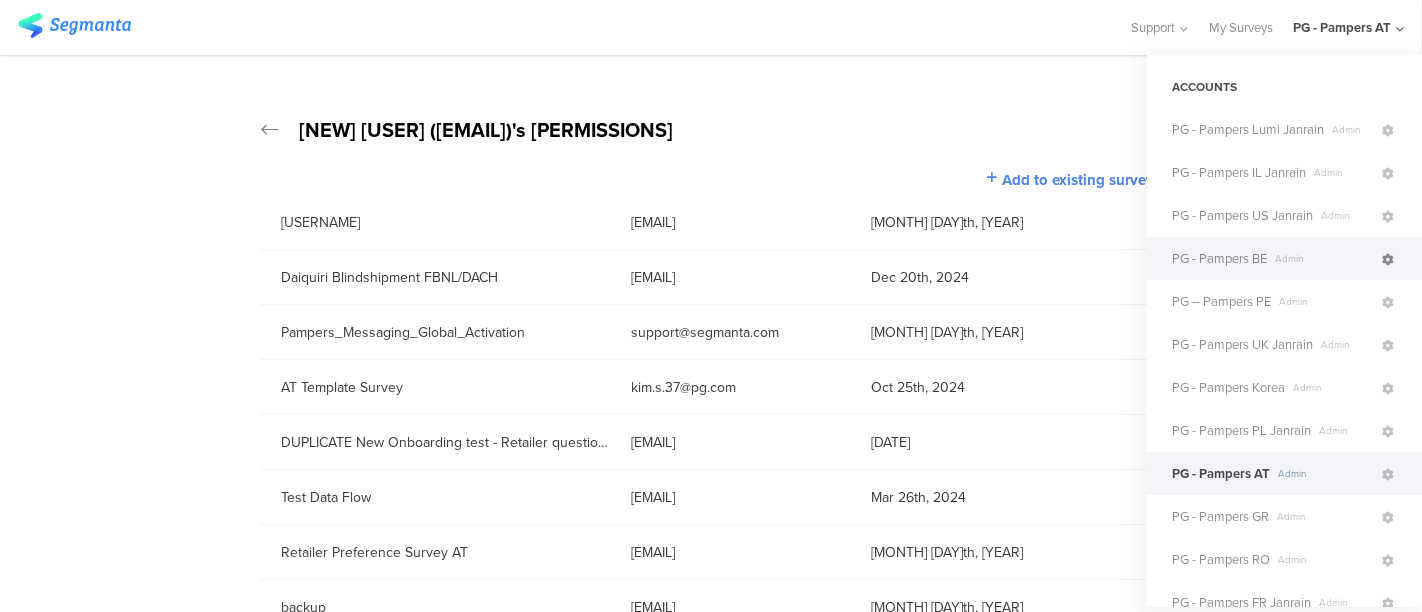 click at bounding box center [1388, 260] 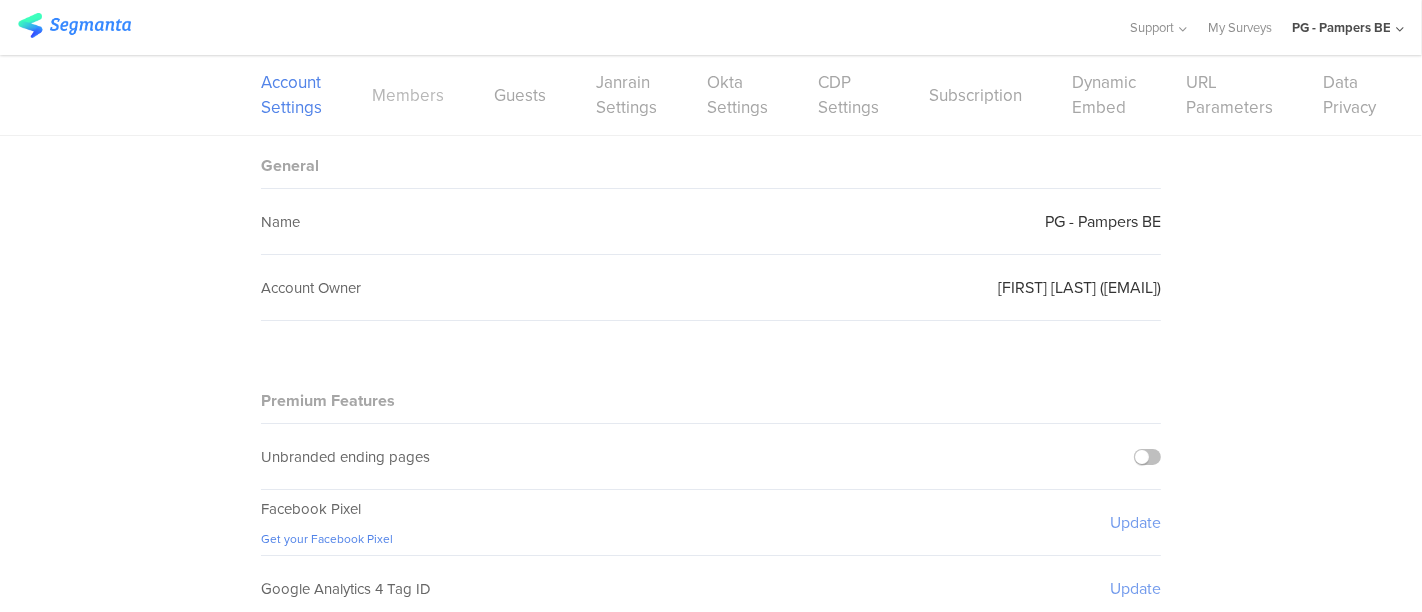 click on "Members" at bounding box center (408, 95) 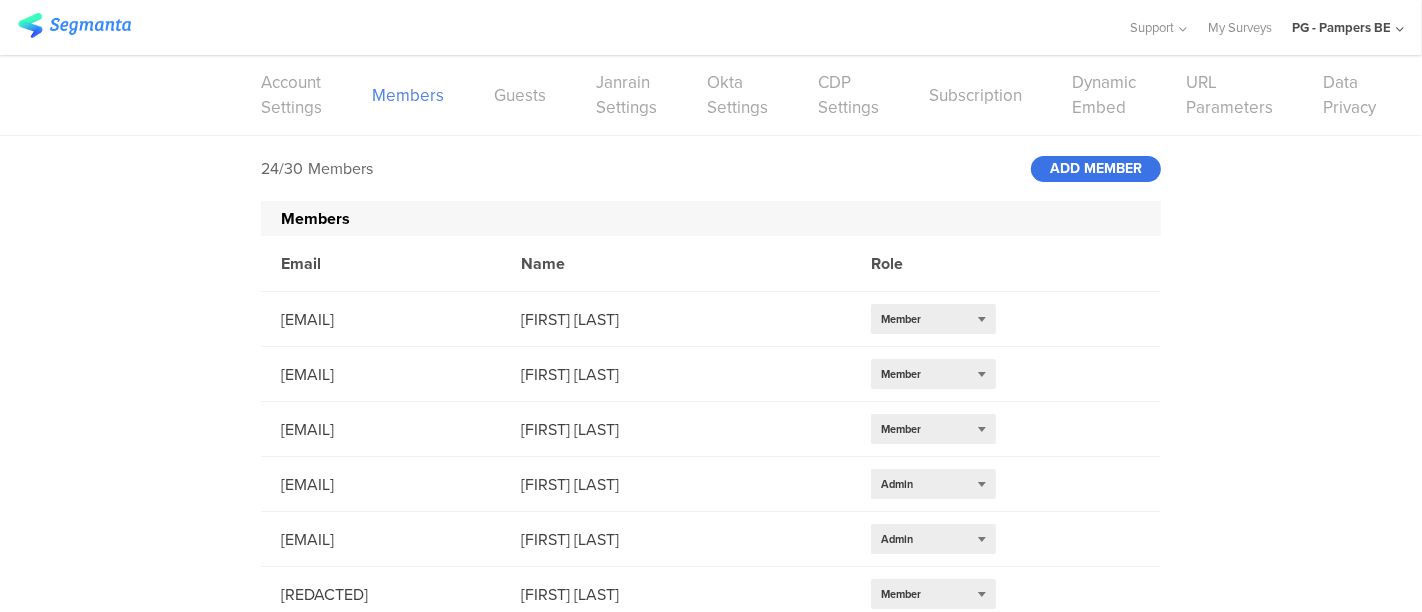 click on "ADD
MEMBER" at bounding box center (1096, 169) 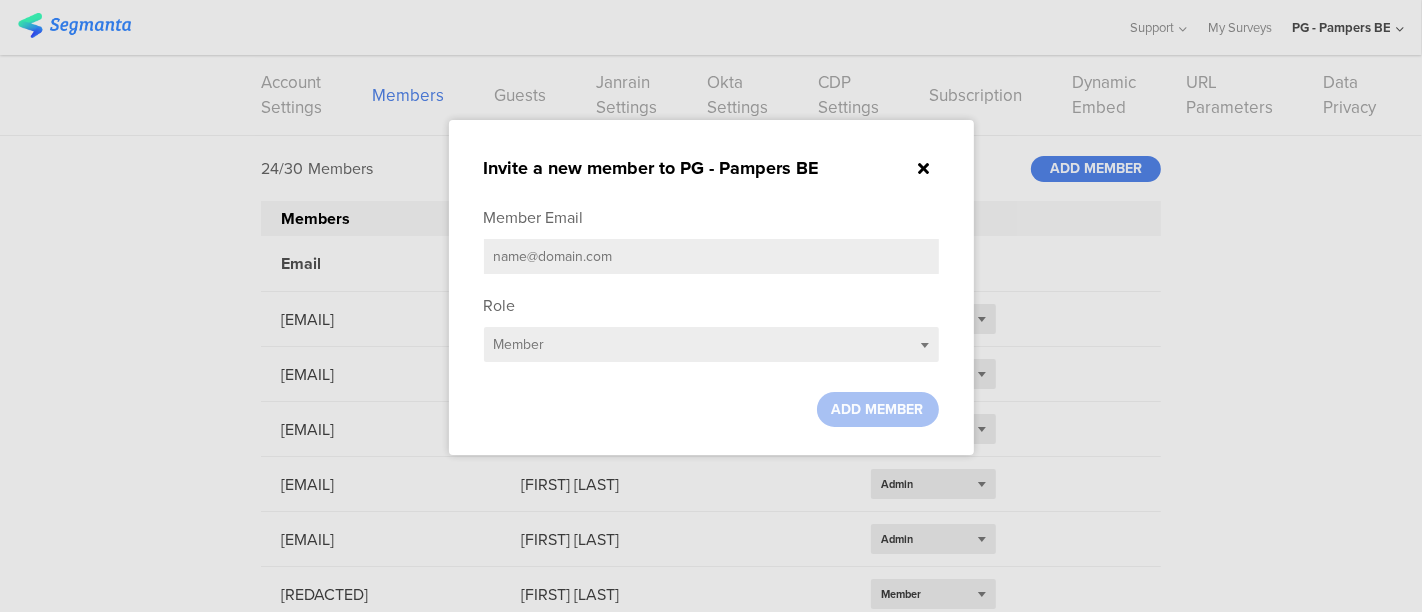click at bounding box center (711, 256) 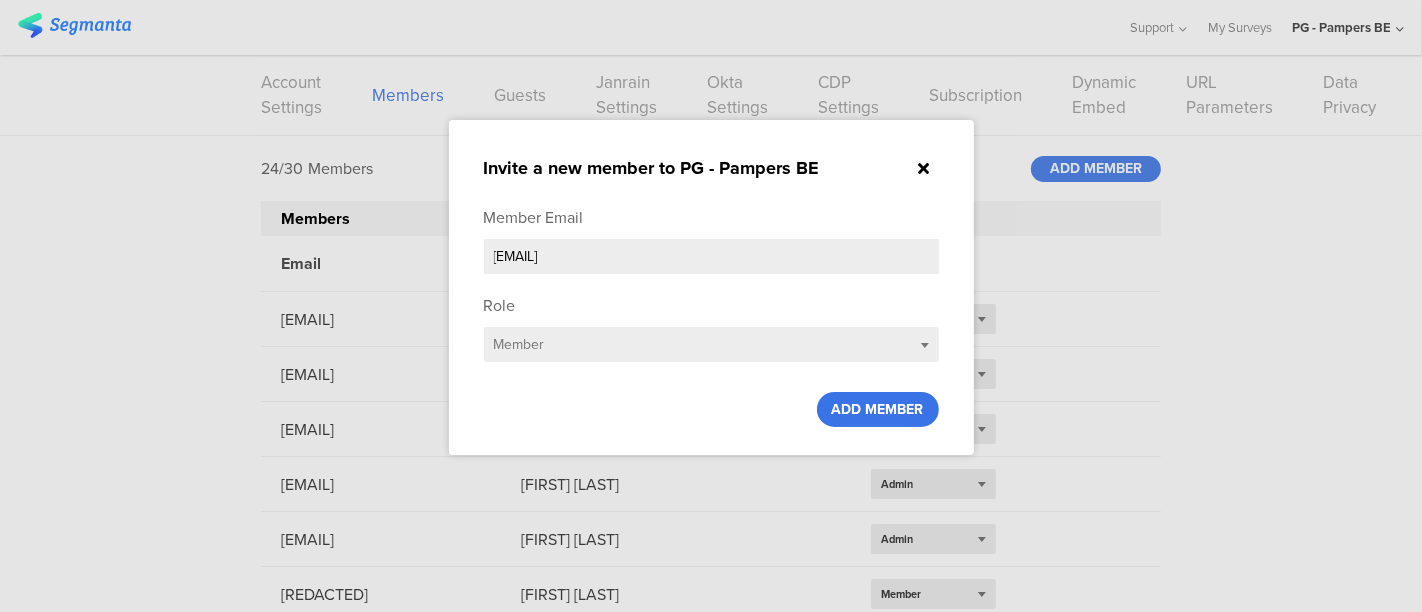 type on "[EMAIL]" 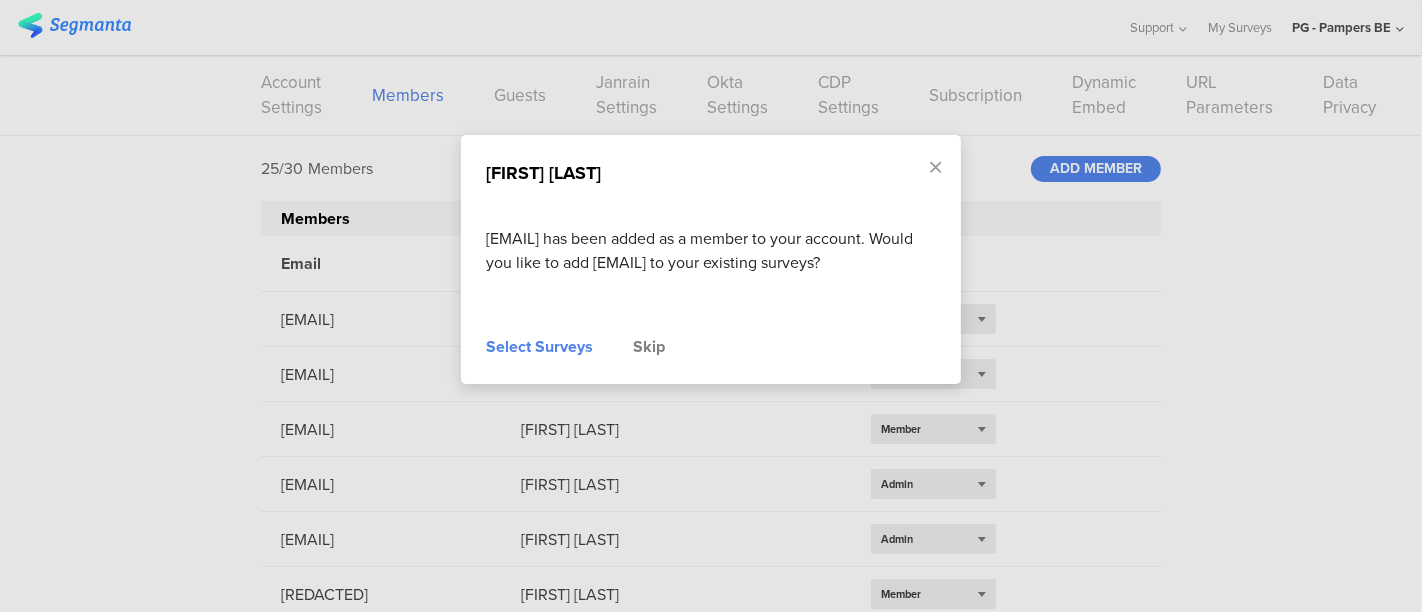 click on "Select Surveys" at bounding box center (539, 347) 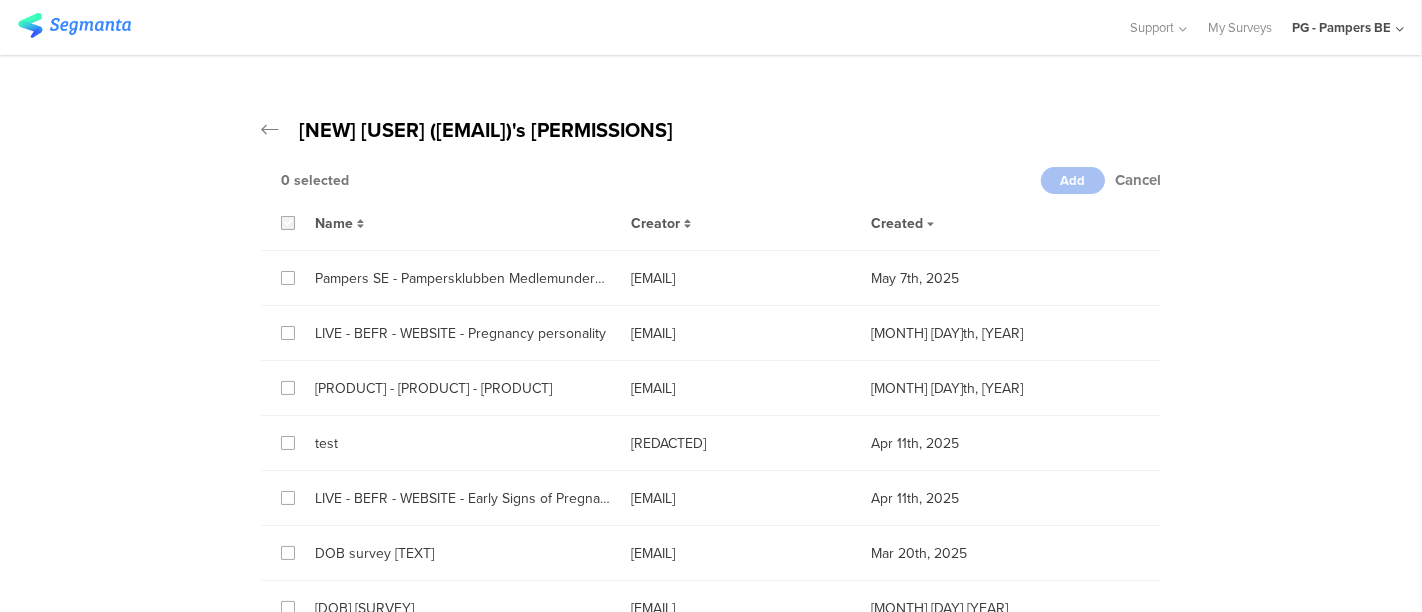 click at bounding box center (288, 223) 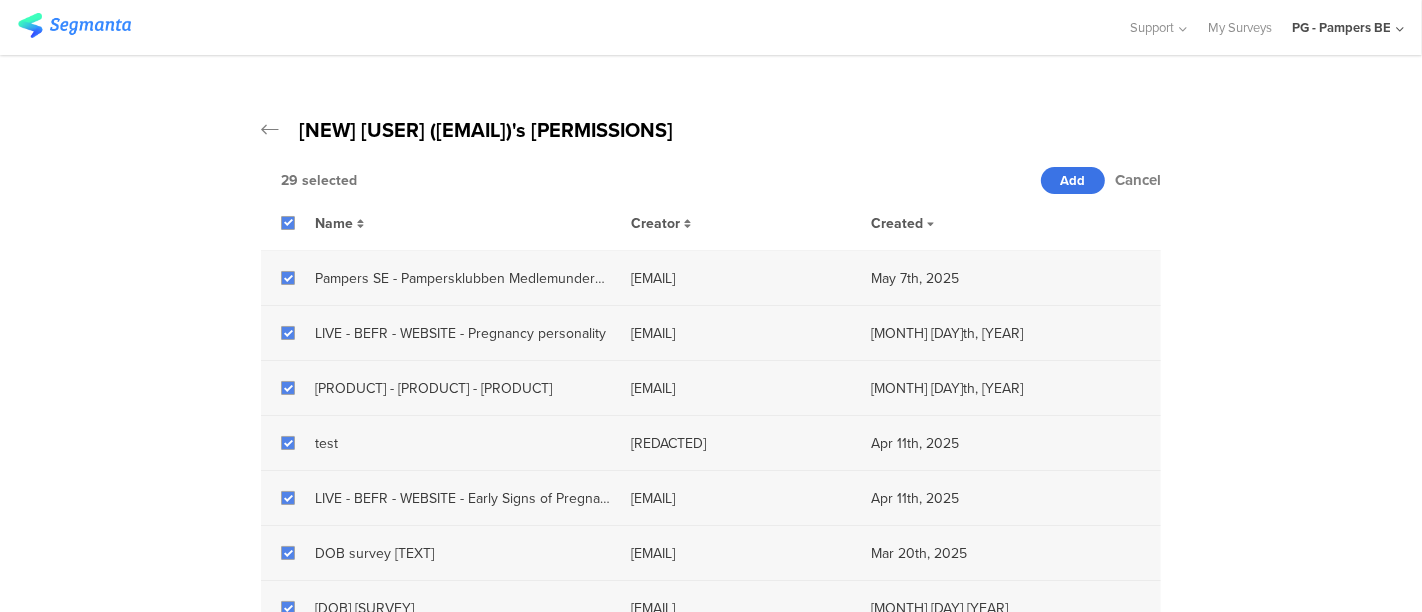 click on "Add" at bounding box center (1073, 180) 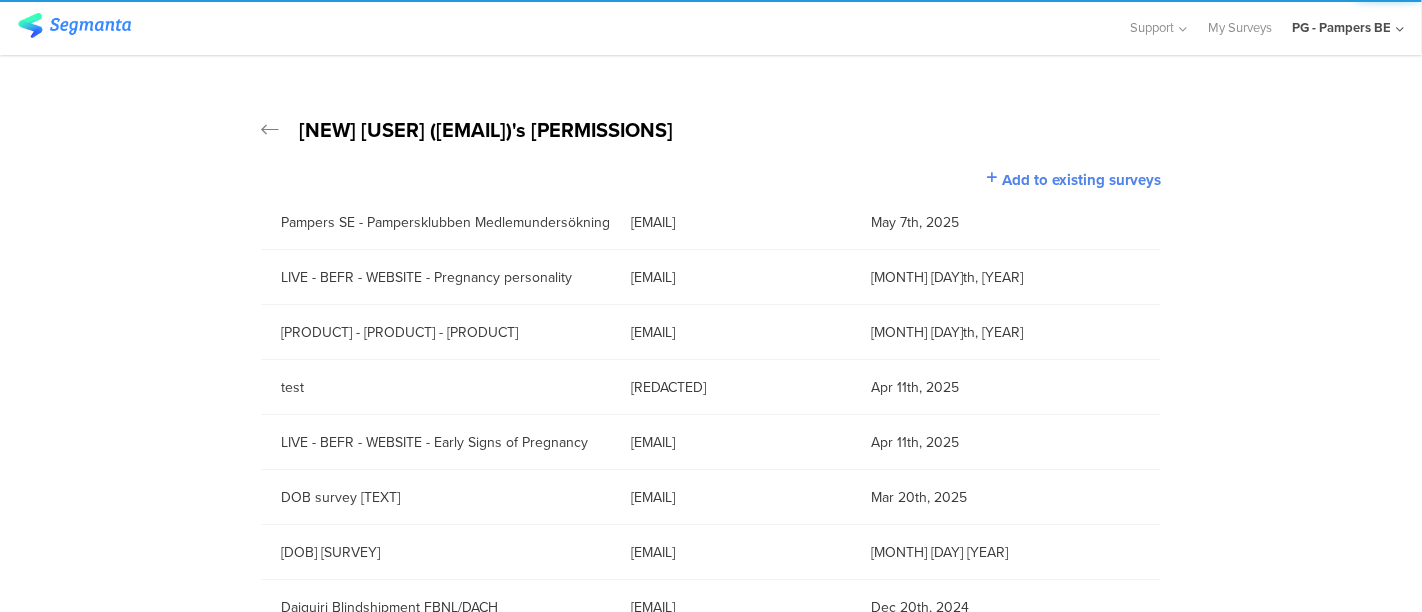 click on "PG - Pampers BE" at bounding box center [1341, 27] 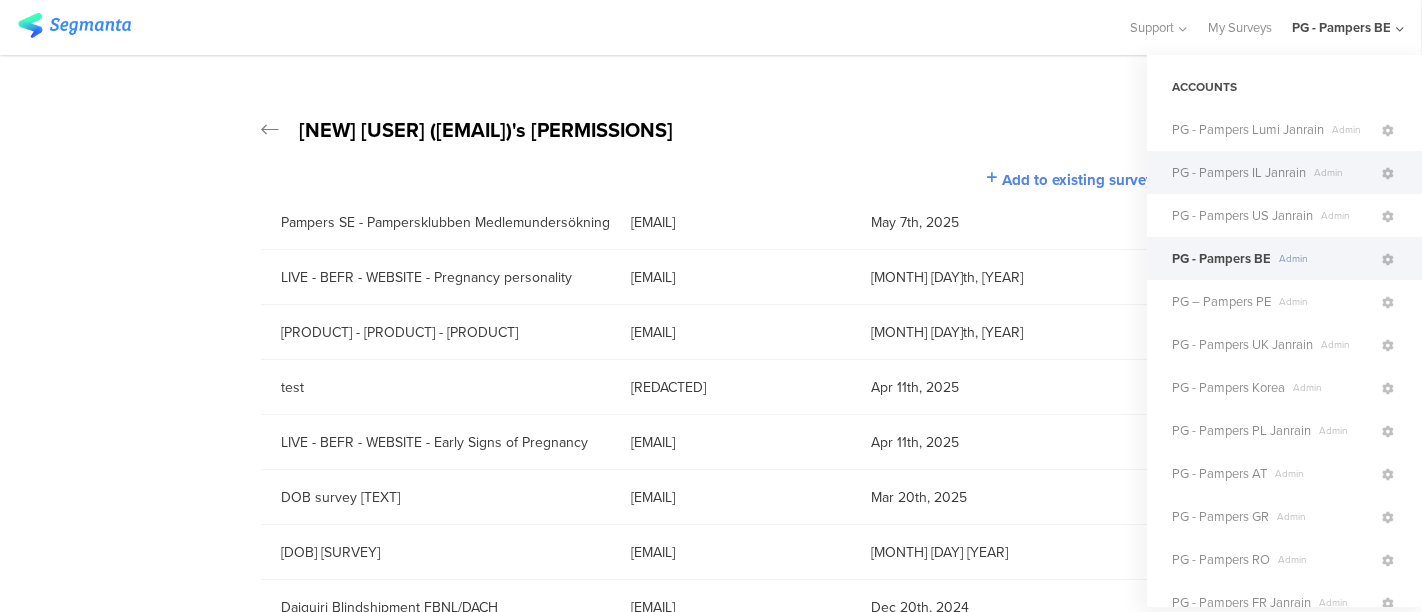 scroll, scrollTop: 631, scrollLeft: 0, axis: vertical 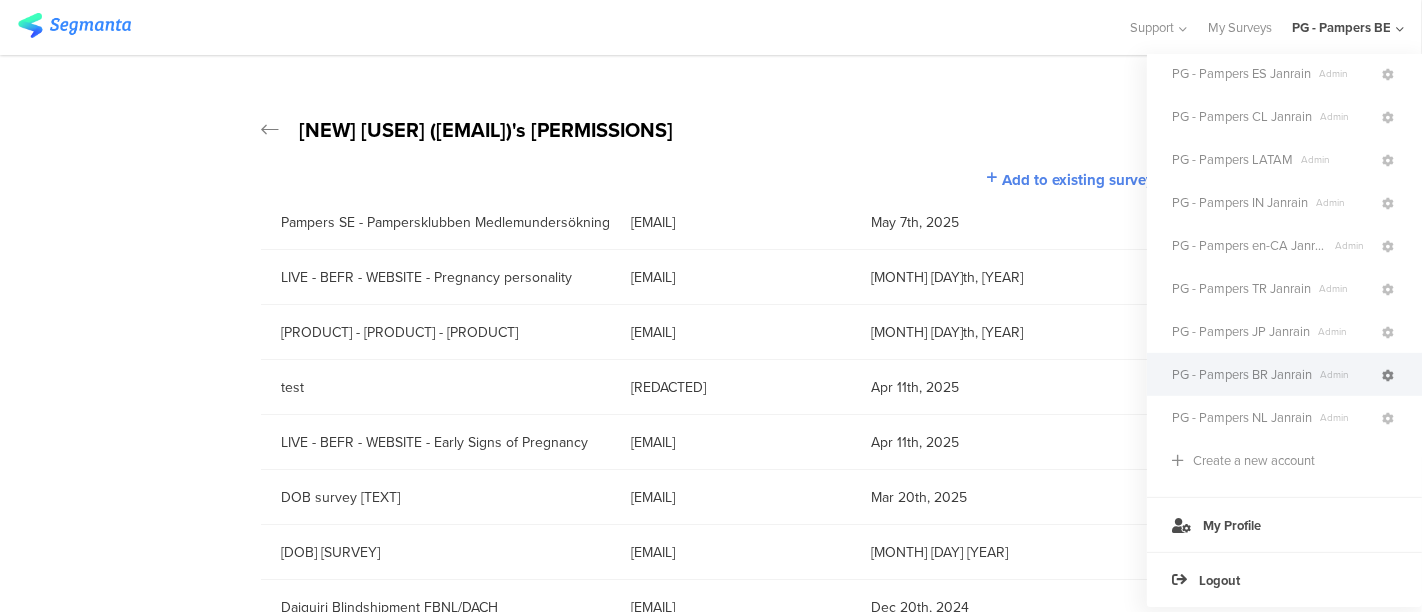 click at bounding box center (1388, 376) 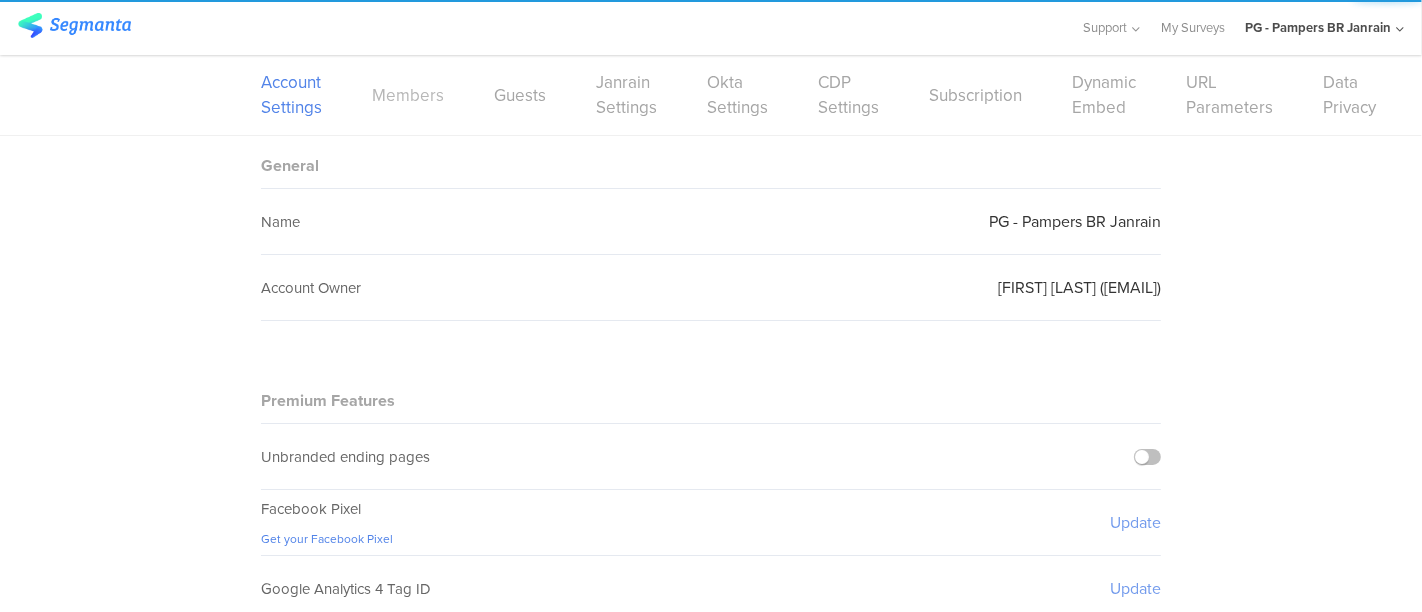 click on "Members" at bounding box center (408, 95) 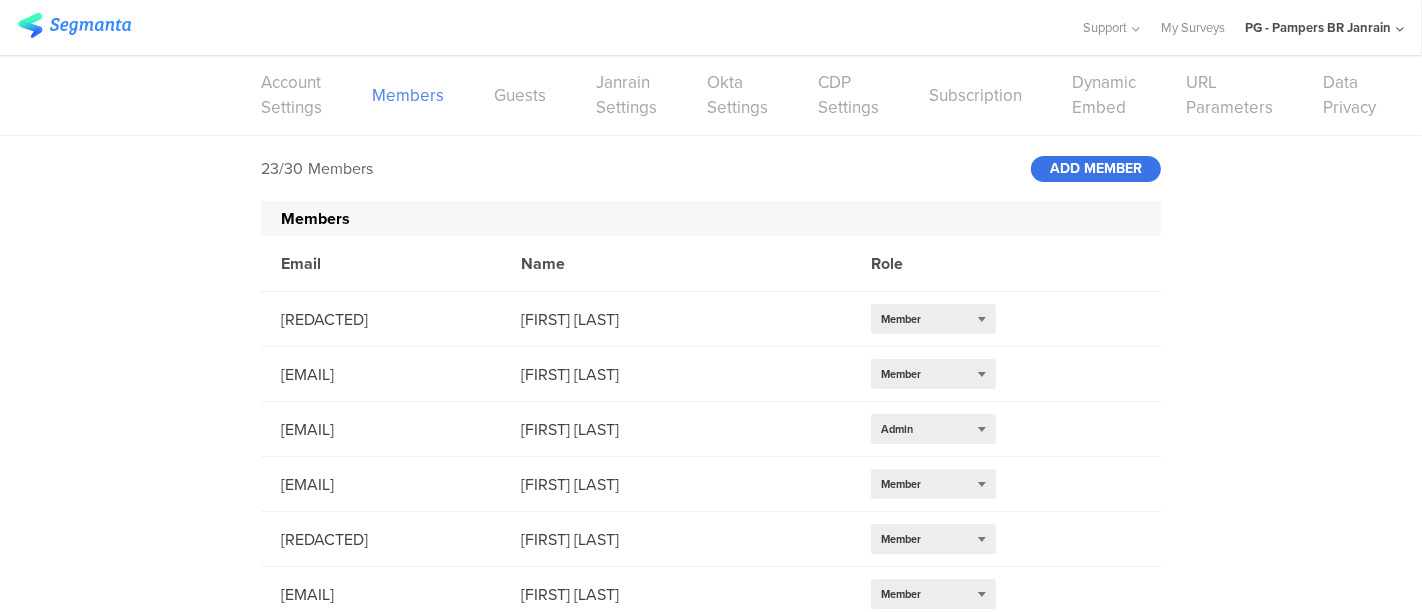click on "ADD
MEMBER" at bounding box center [1096, 169] 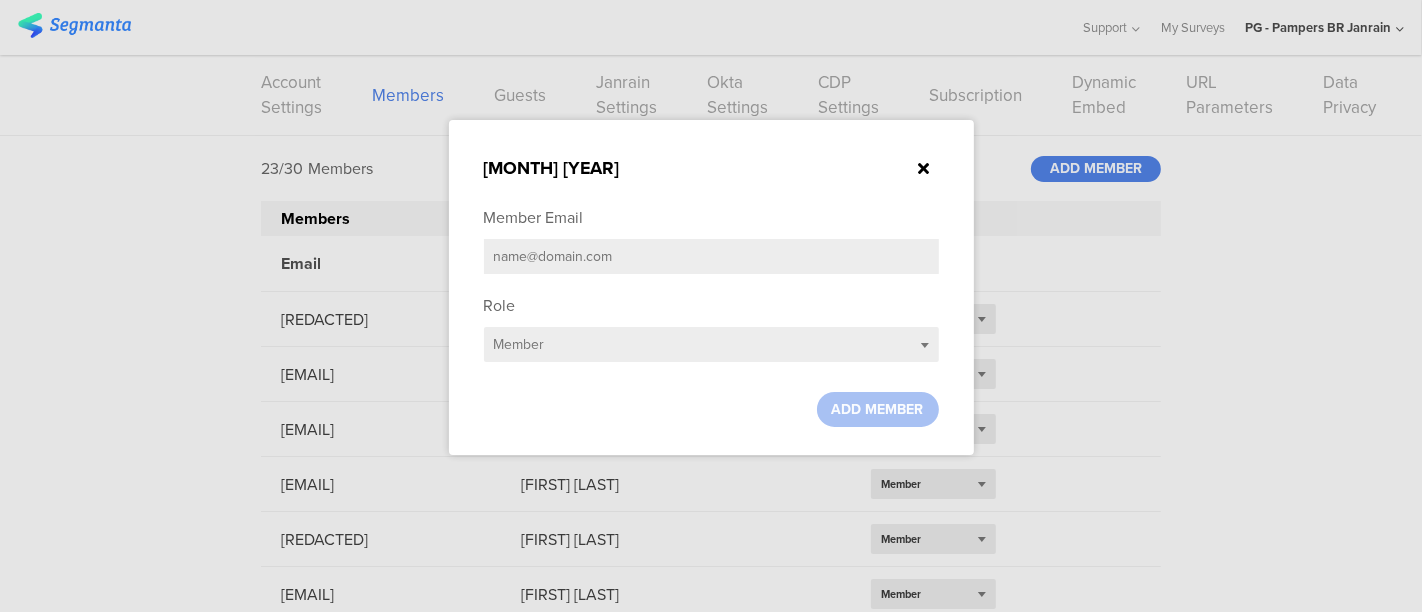 click at bounding box center (711, 256) 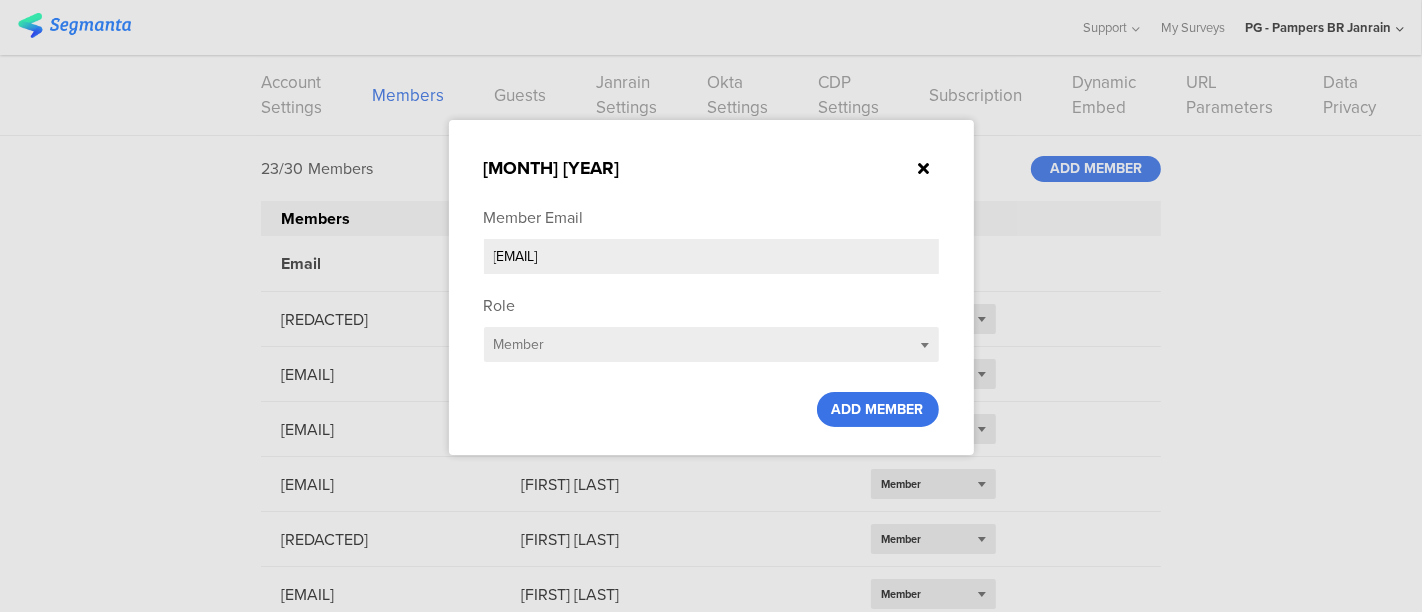 type on "[EMAIL]" 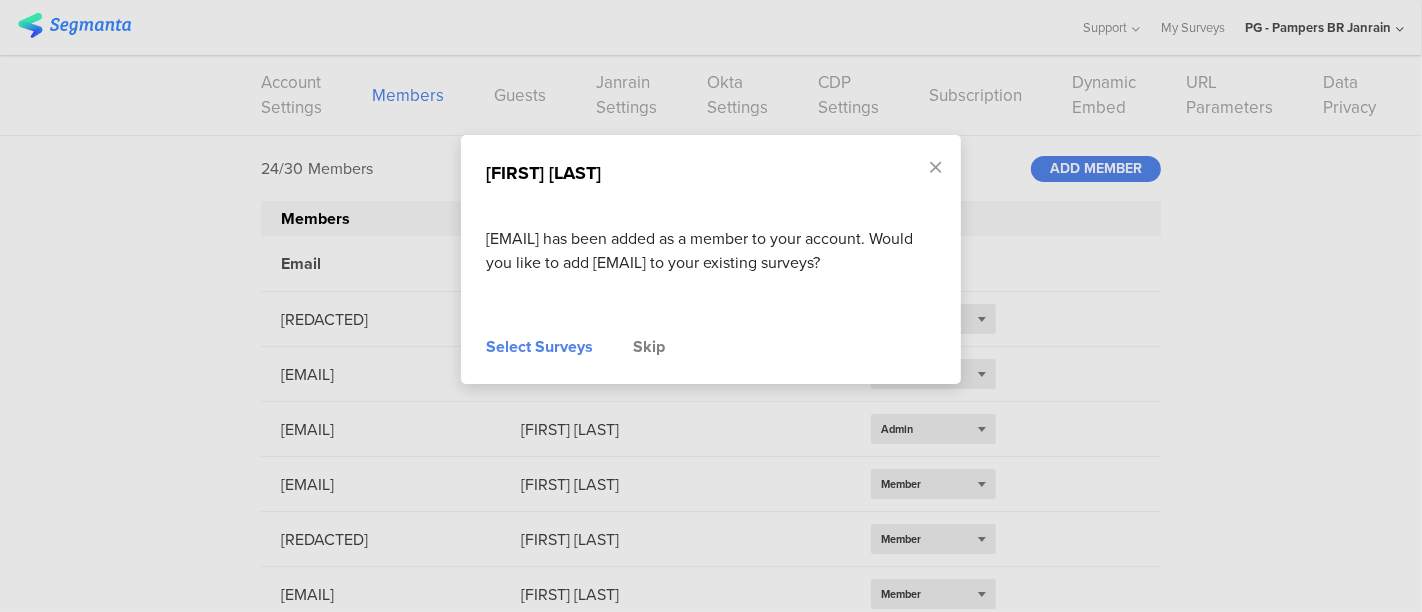click on "Select Surveys" at bounding box center [539, 347] 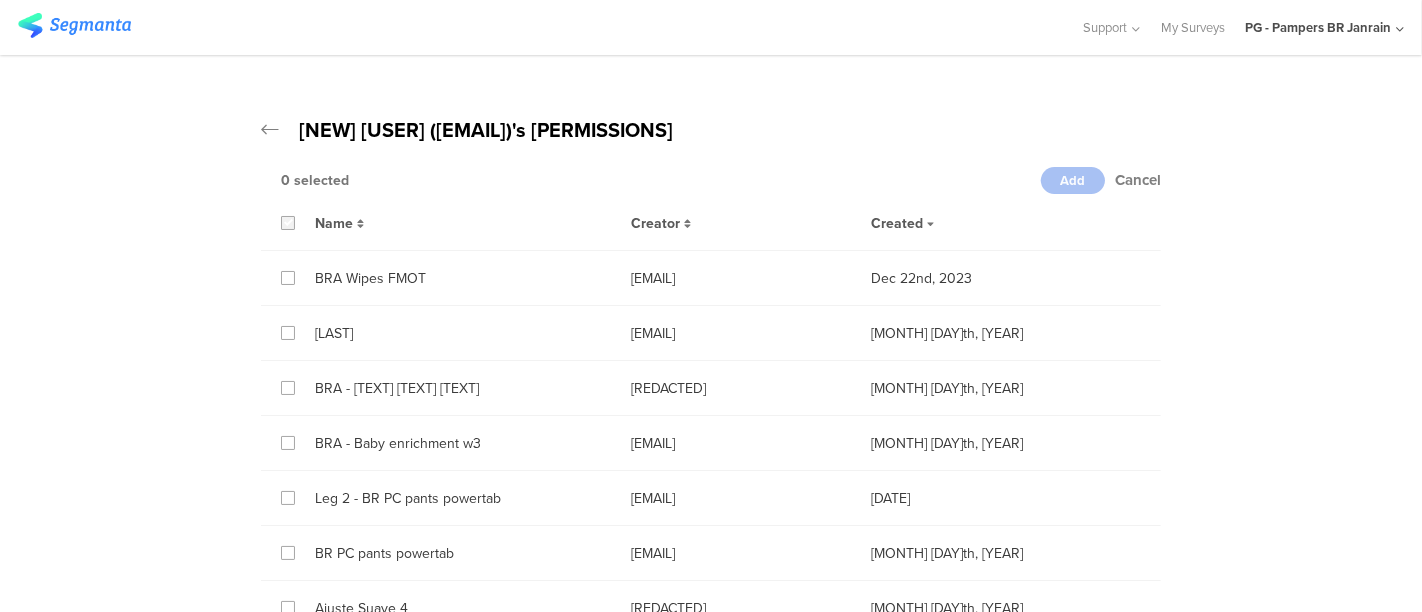 click at bounding box center [288, 223] 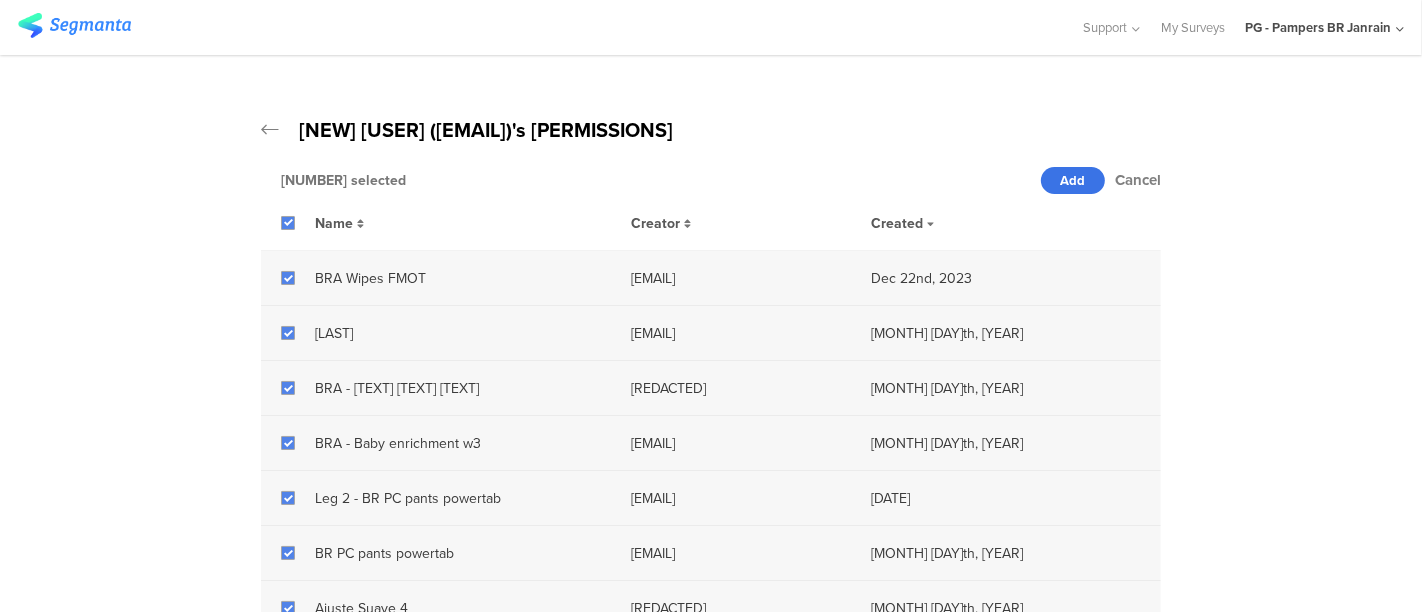 click on "Add" at bounding box center [1073, 180] 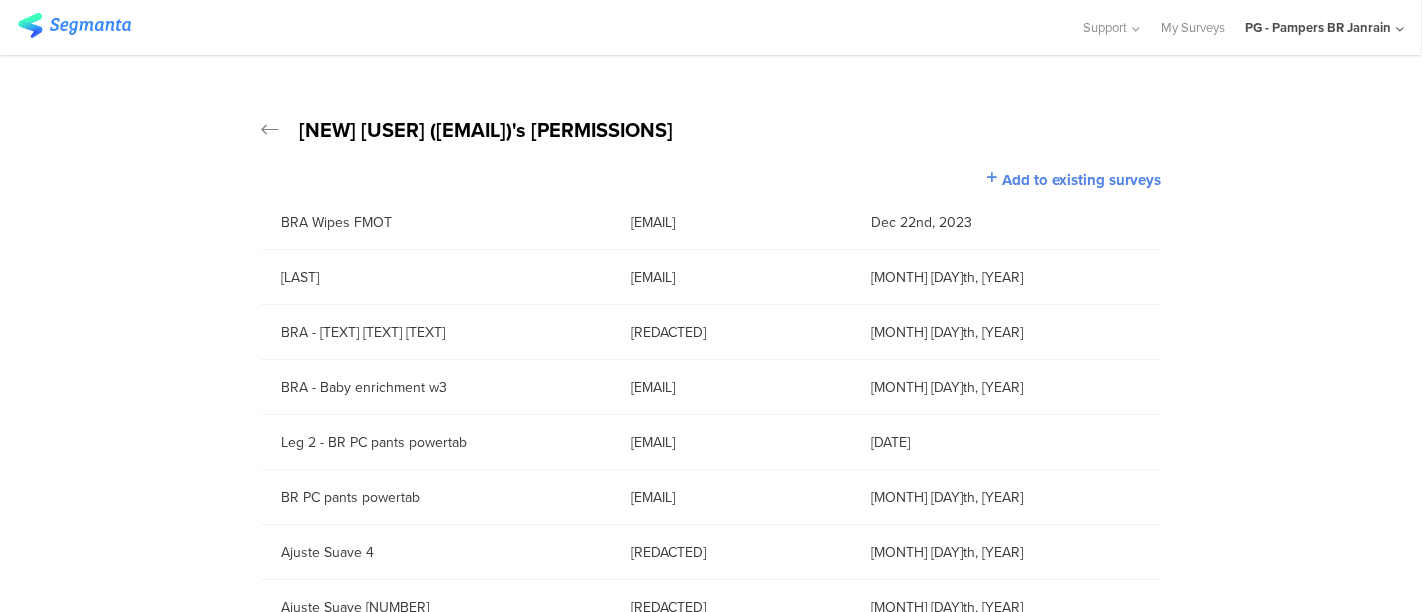 click on "PG - Pampers BR  Janrain" at bounding box center (1318, 27) 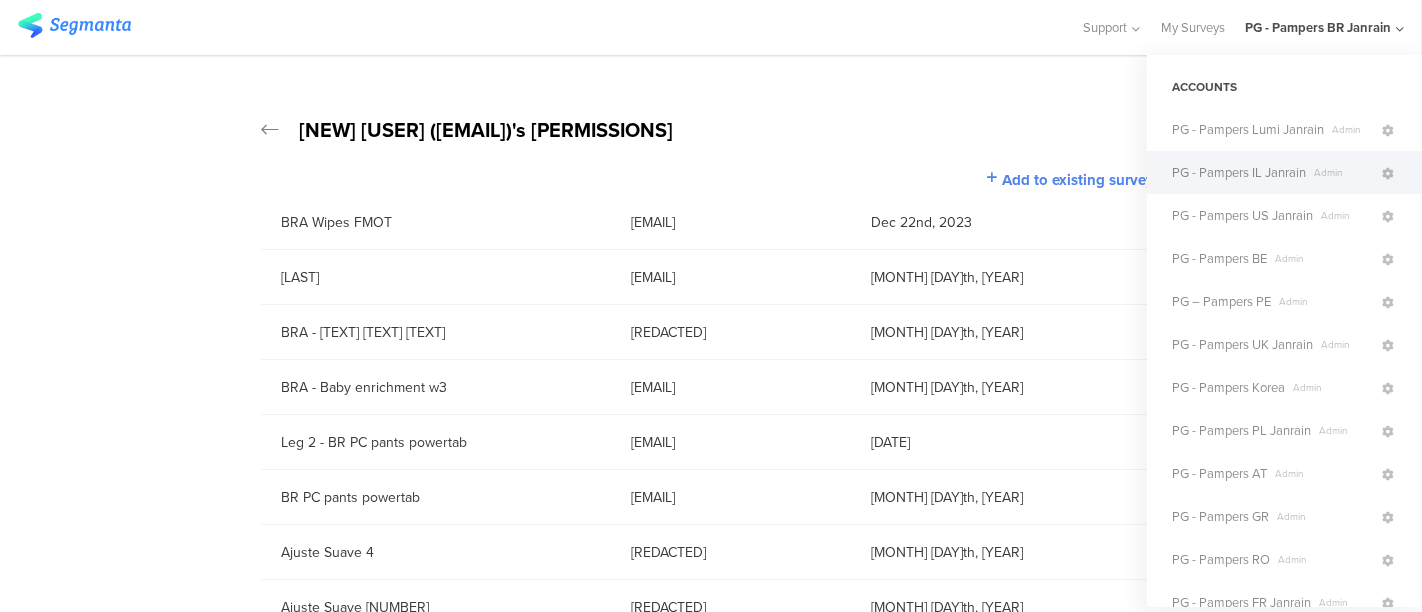 scroll, scrollTop: 408, scrollLeft: 0, axis: vertical 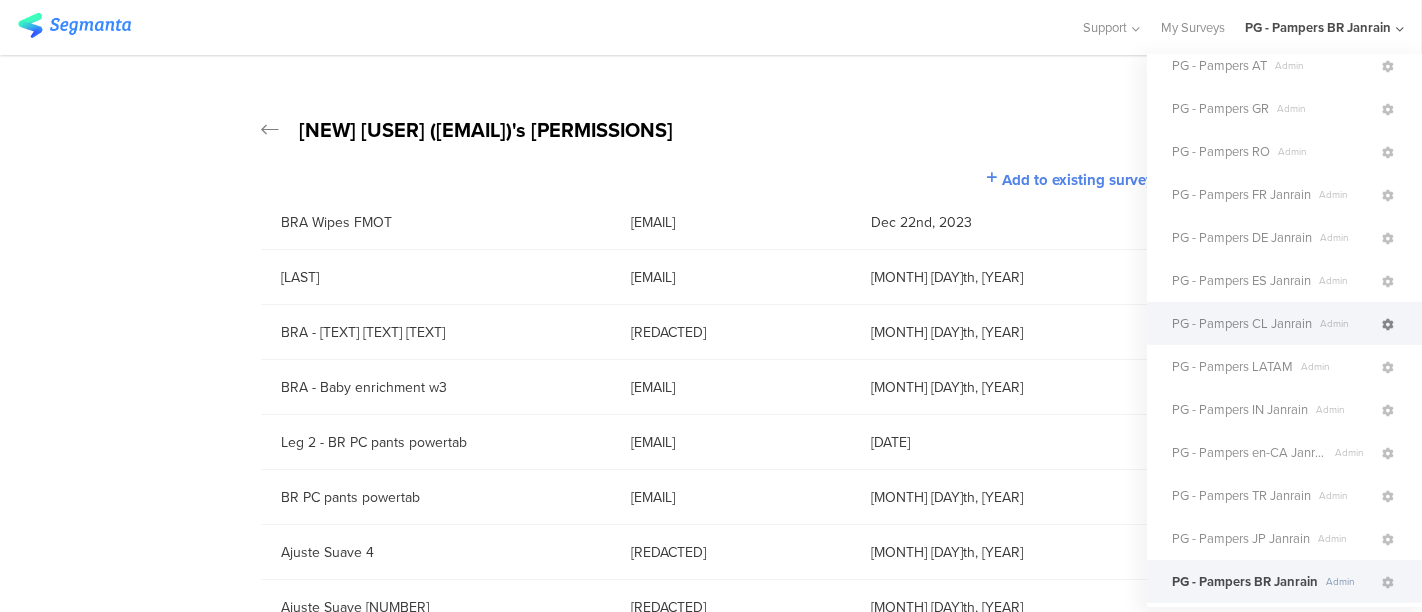 click at bounding box center [1388, 325] 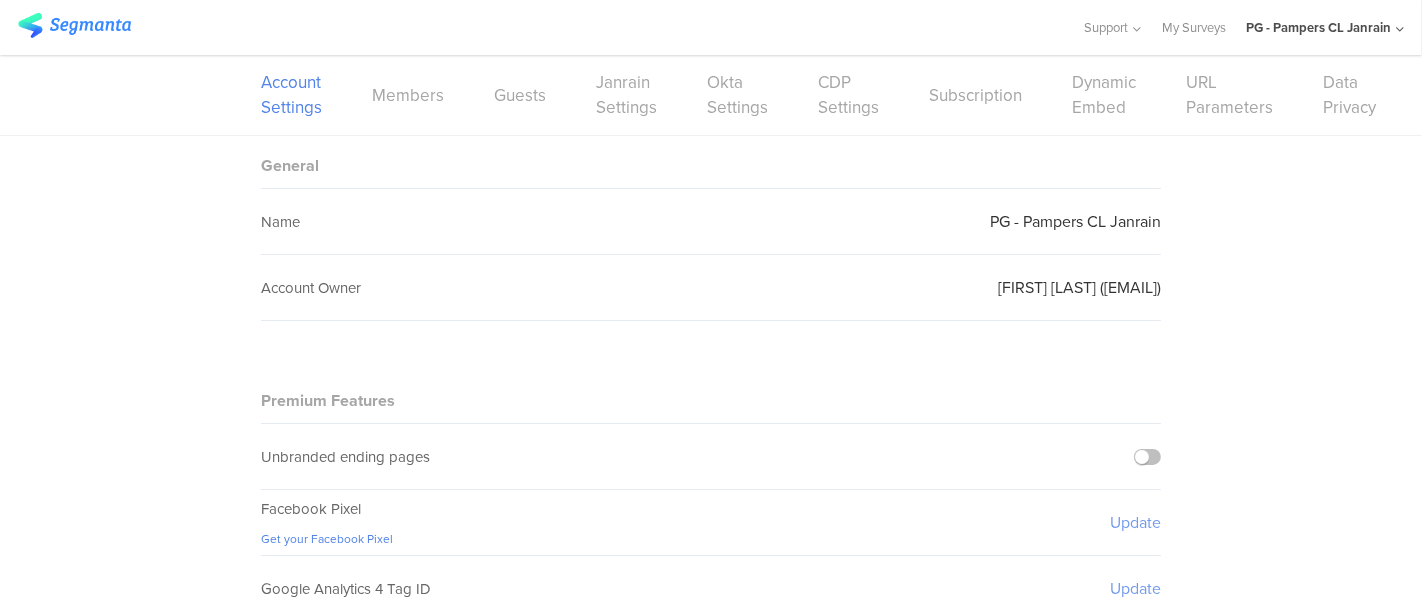 click on "Members" at bounding box center (408, 95) 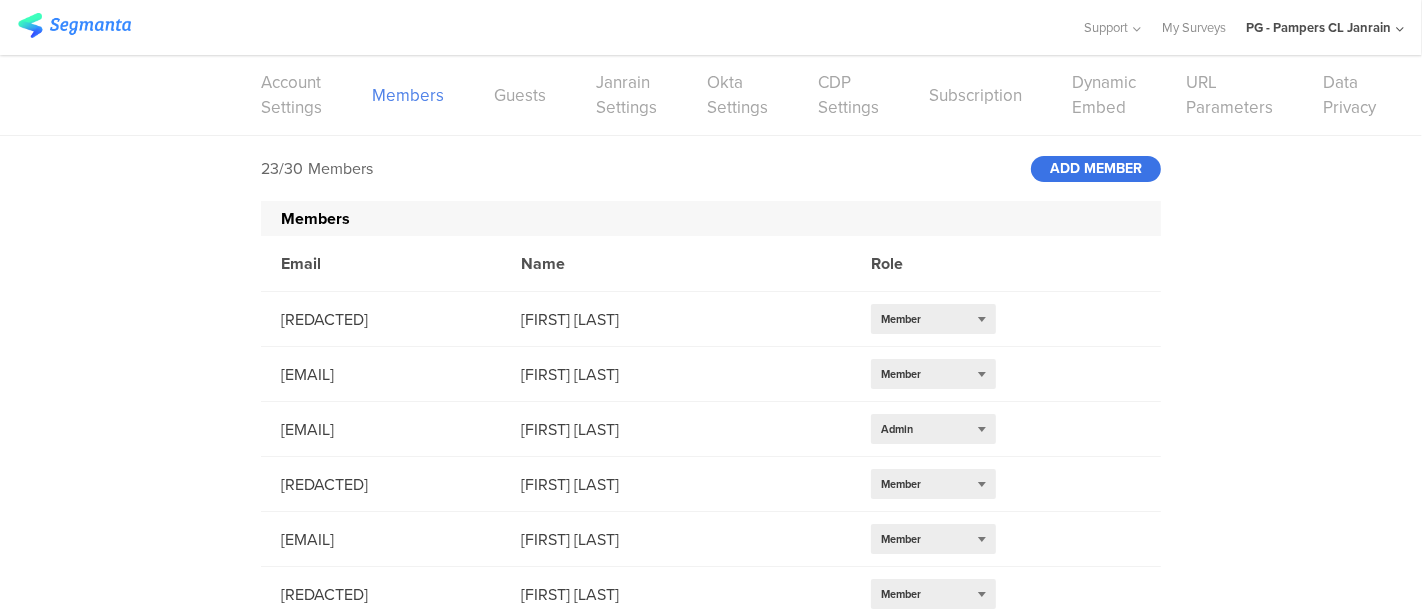 click on "ADD
MEMBER" at bounding box center (1096, 169) 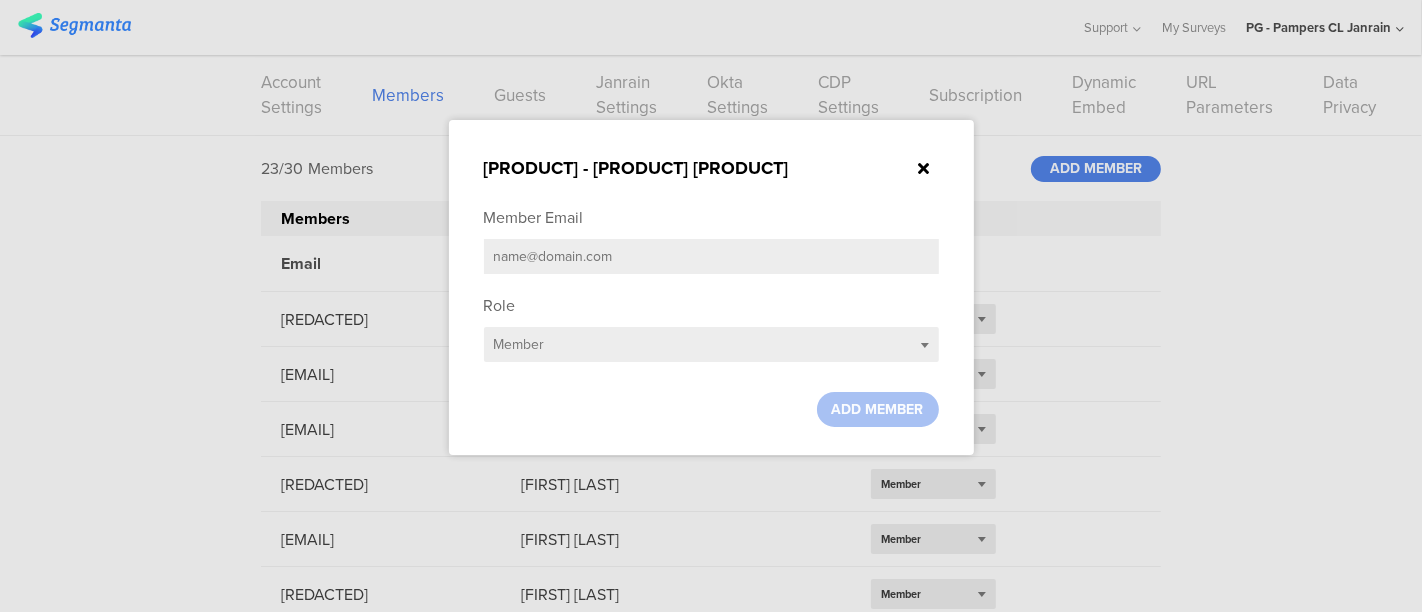 click at bounding box center (711, 256) 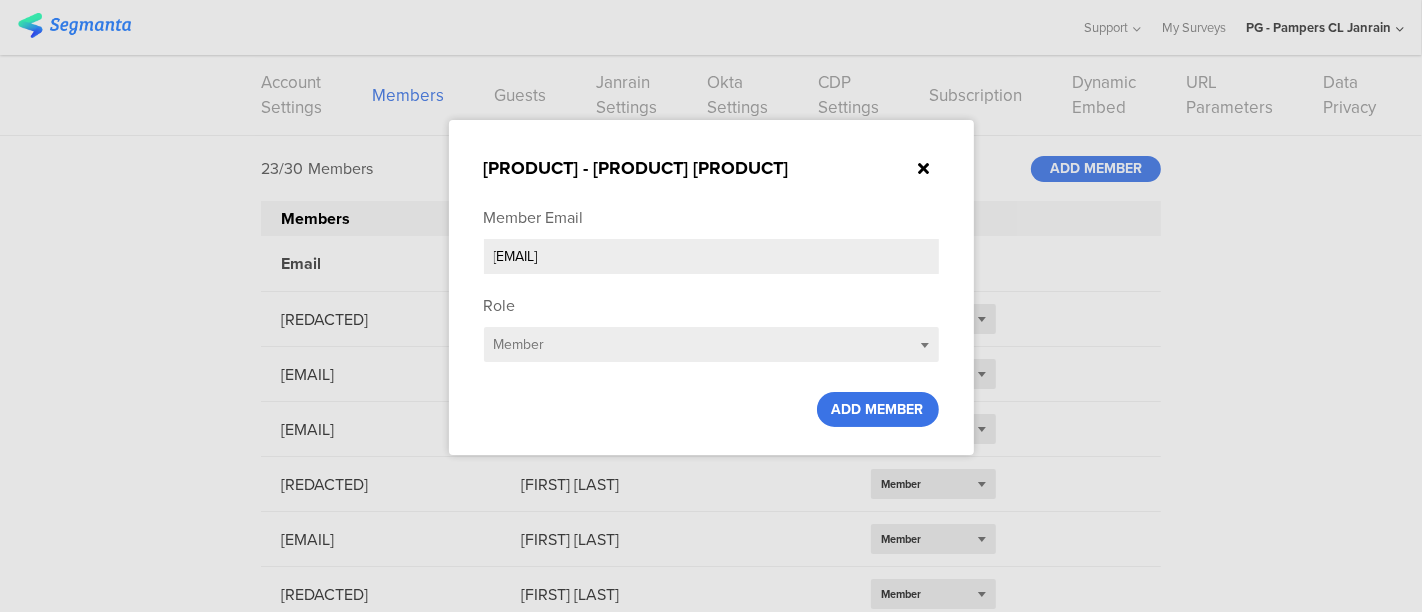 type on "[EMAIL]" 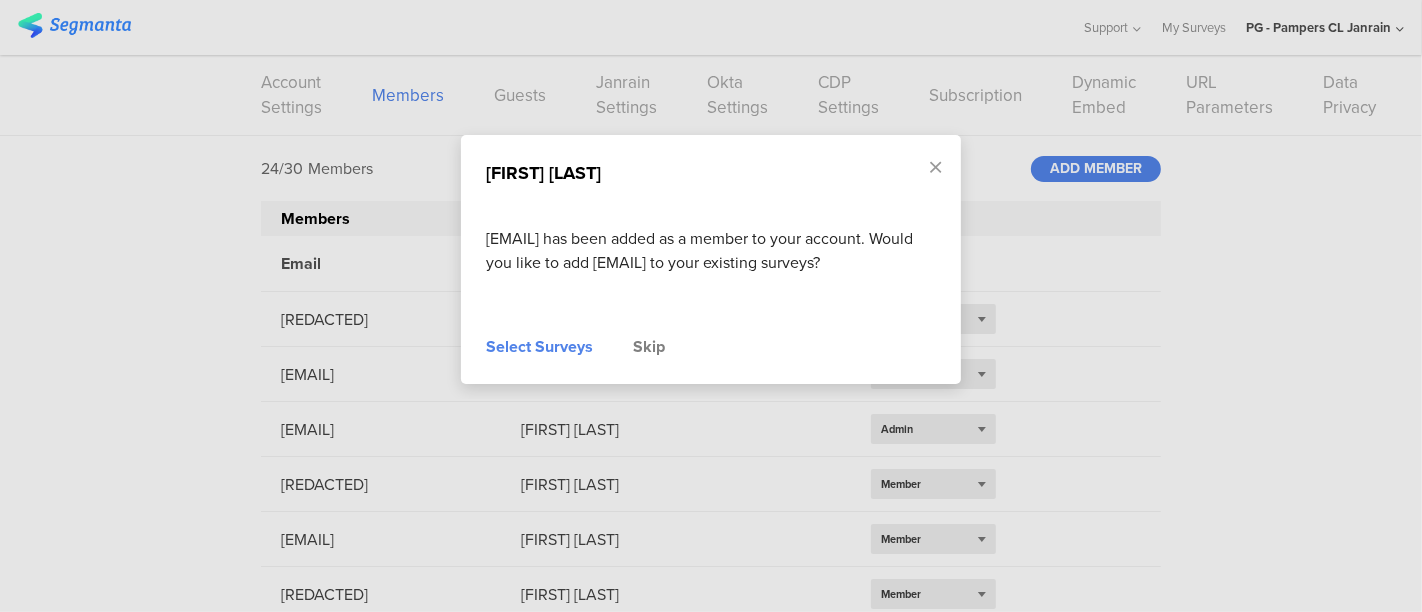 click on "Select Surveys" at bounding box center (539, 347) 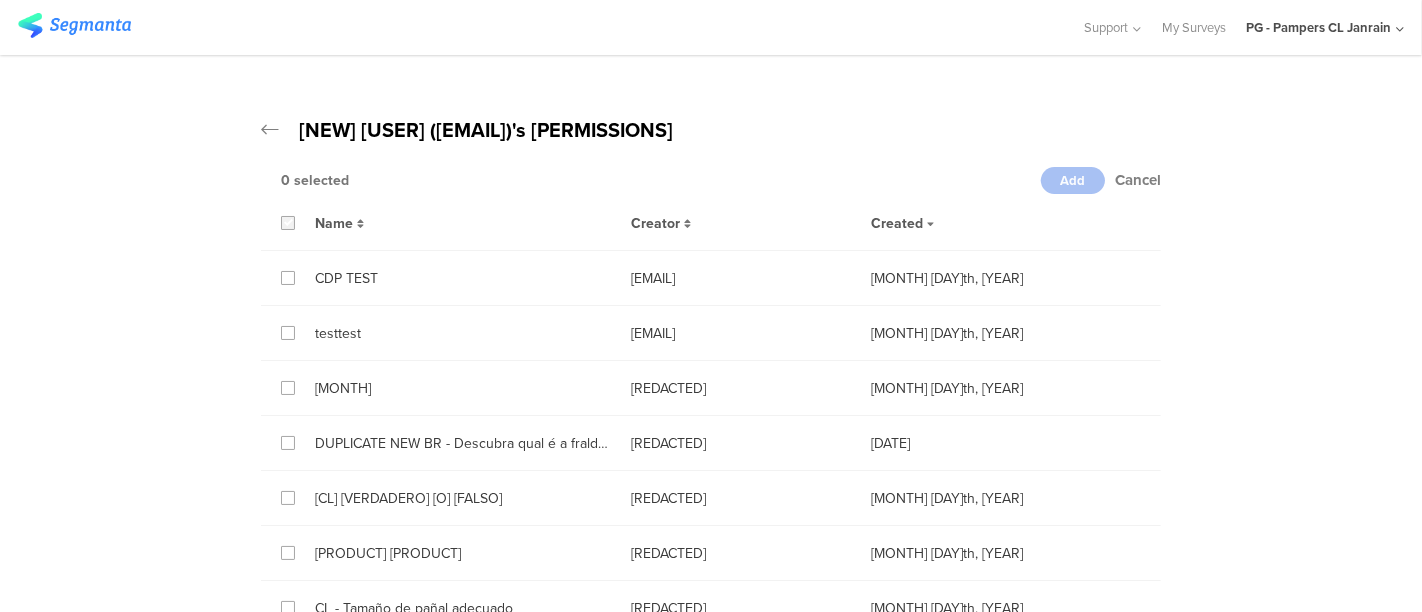 click at bounding box center [288, 223] 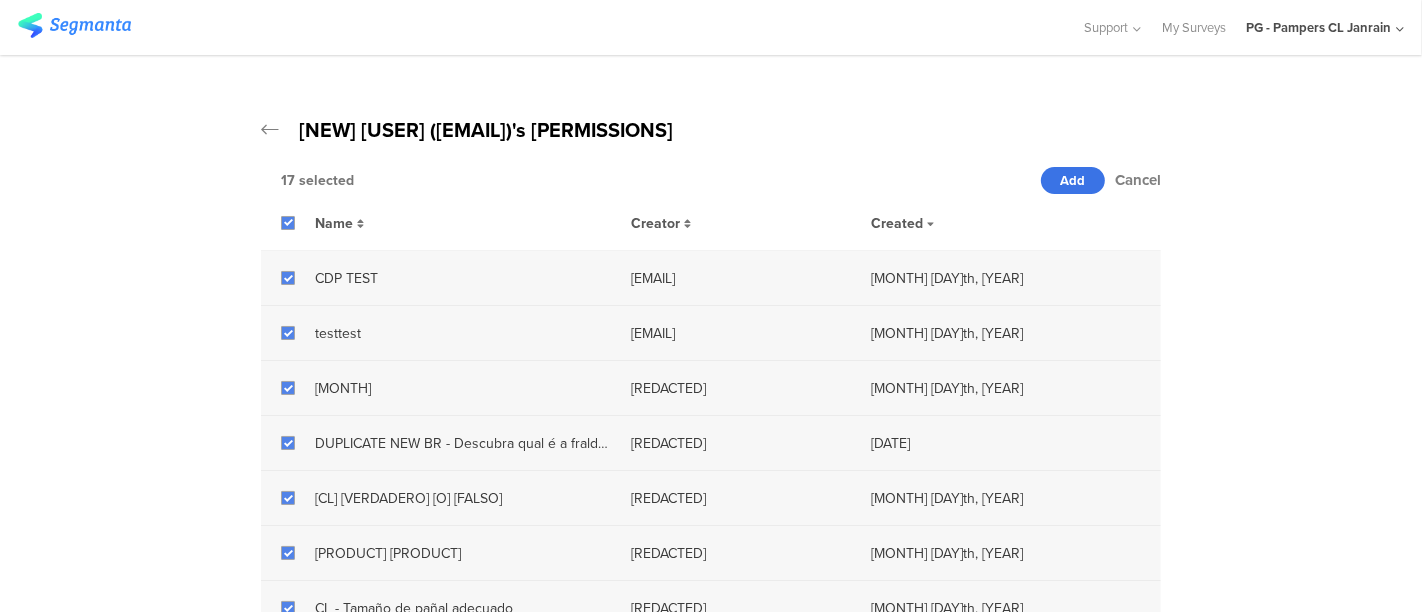 click on "Add" at bounding box center [1073, 180] 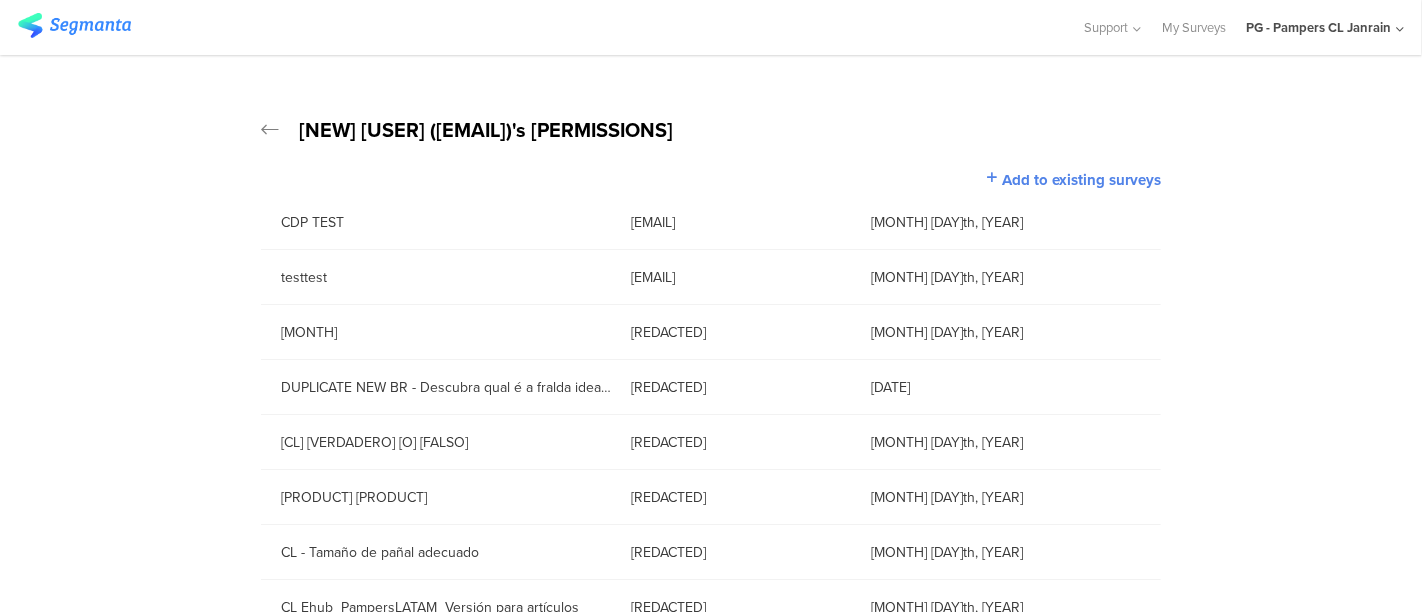 click on "PG - Pampers CL Janrain" at bounding box center [1318, 27] 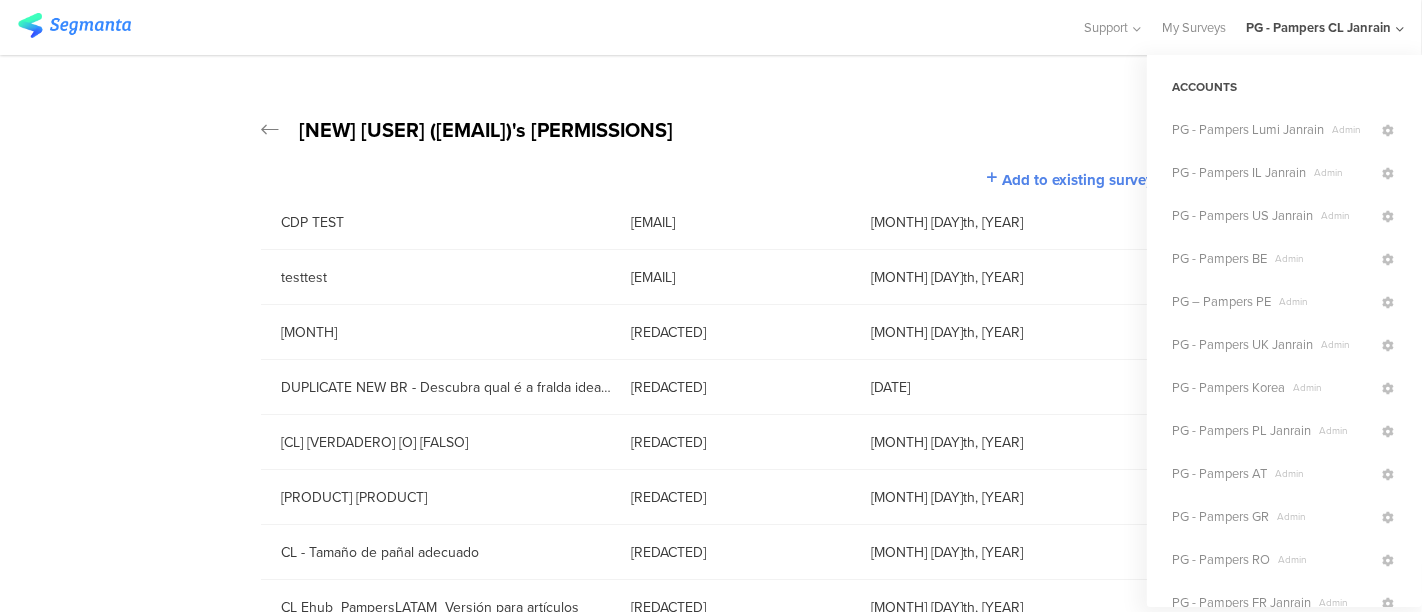 scroll, scrollTop: 322, scrollLeft: 0, axis: vertical 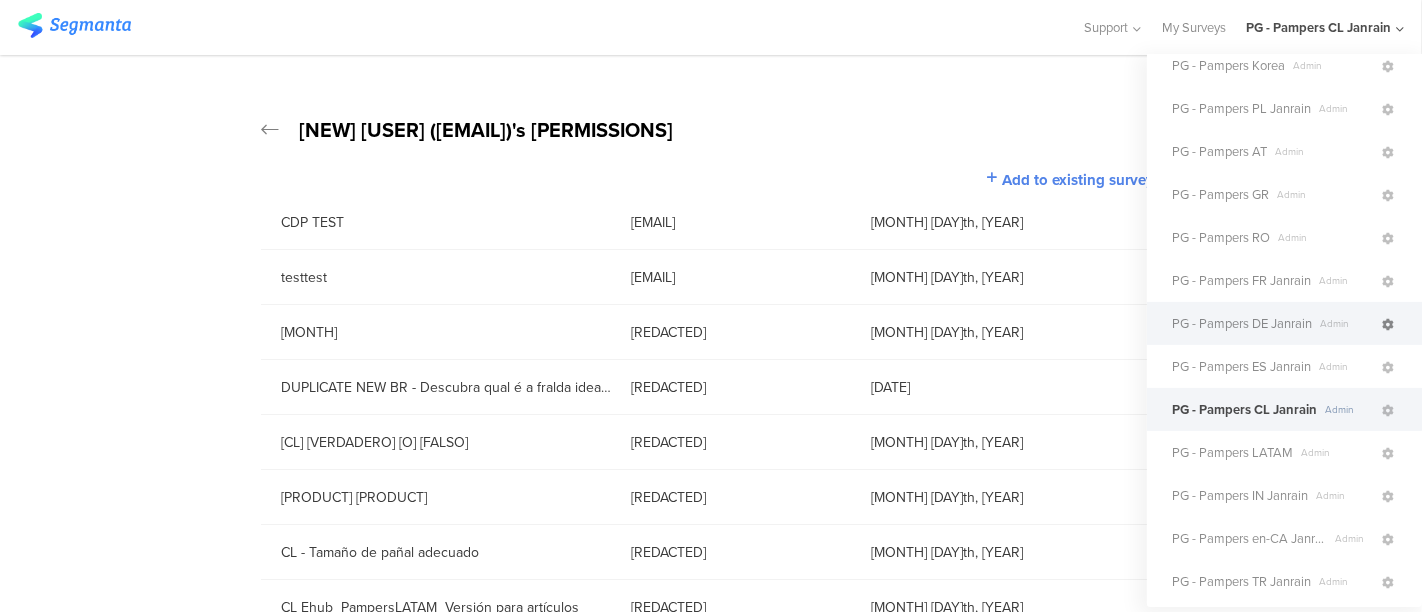 click at bounding box center (1388, 325) 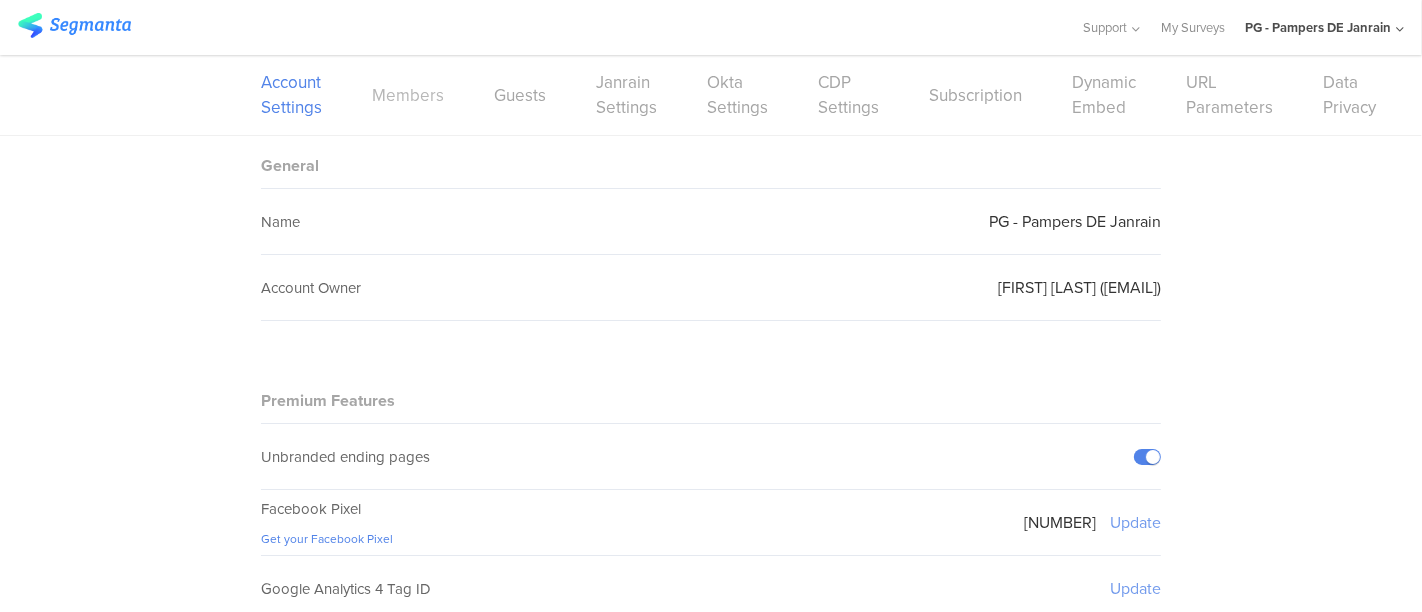 click on "Members" at bounding box center [408, 95] 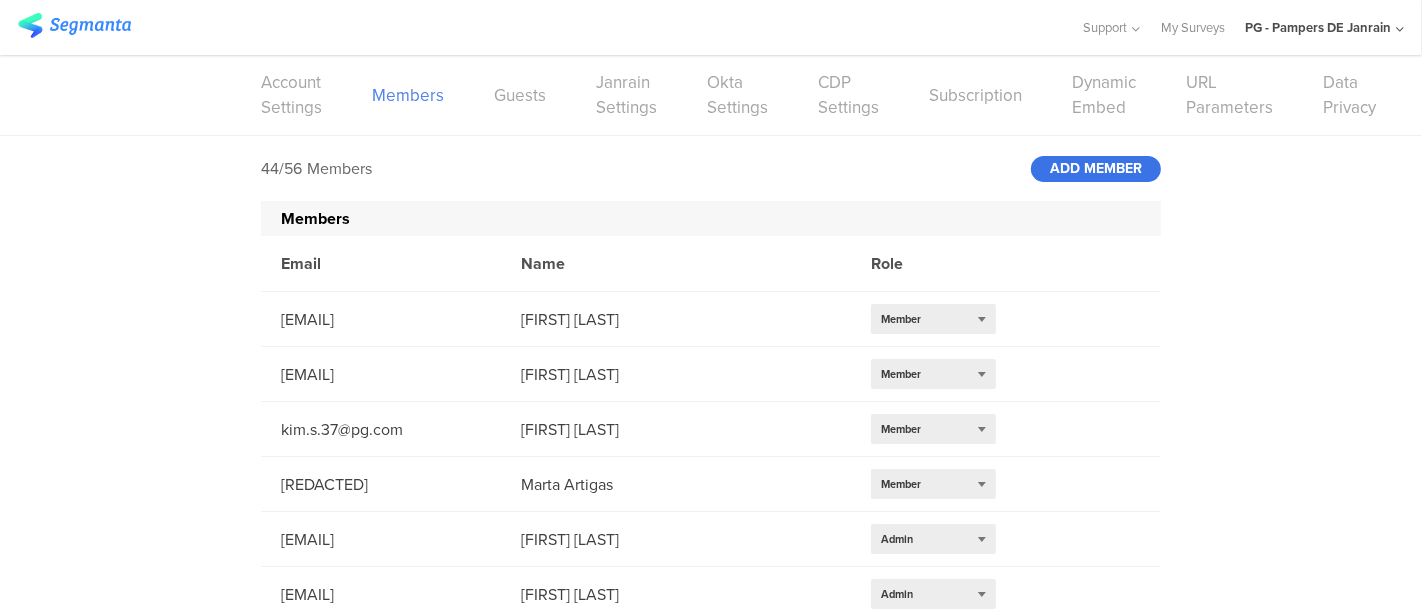 click on "ADD
MEMBER" at bounding box center (1096, 169) 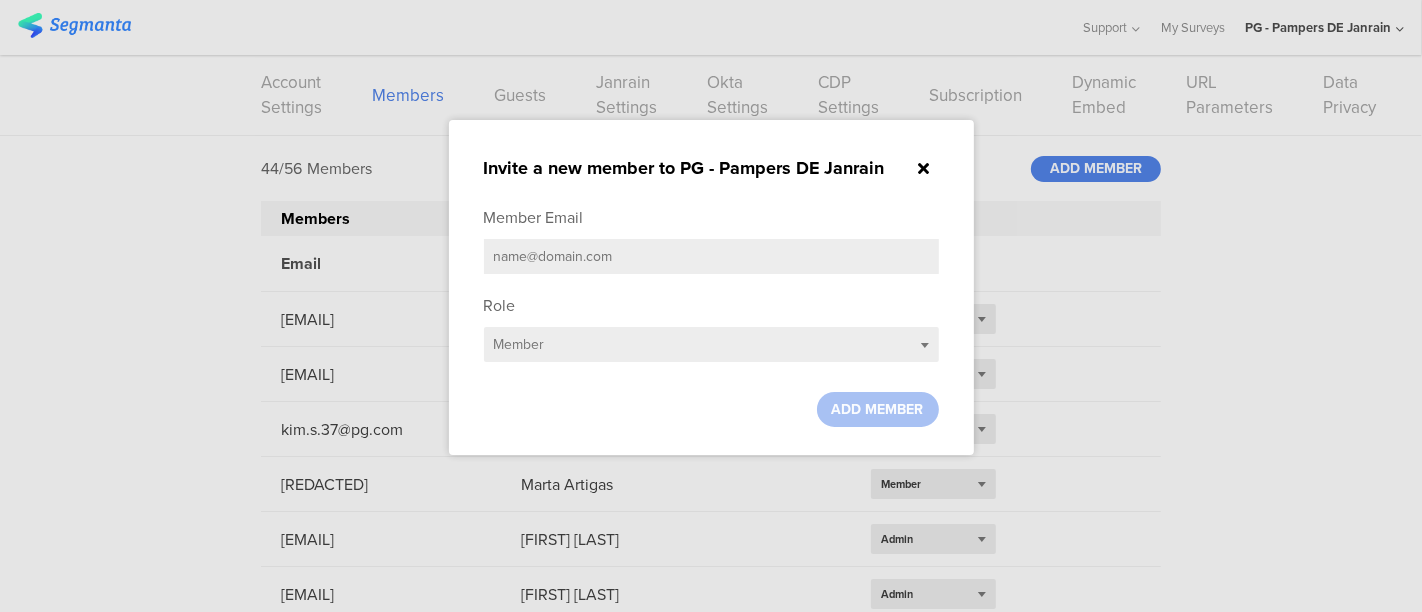 click at bounding box center [711, 256] 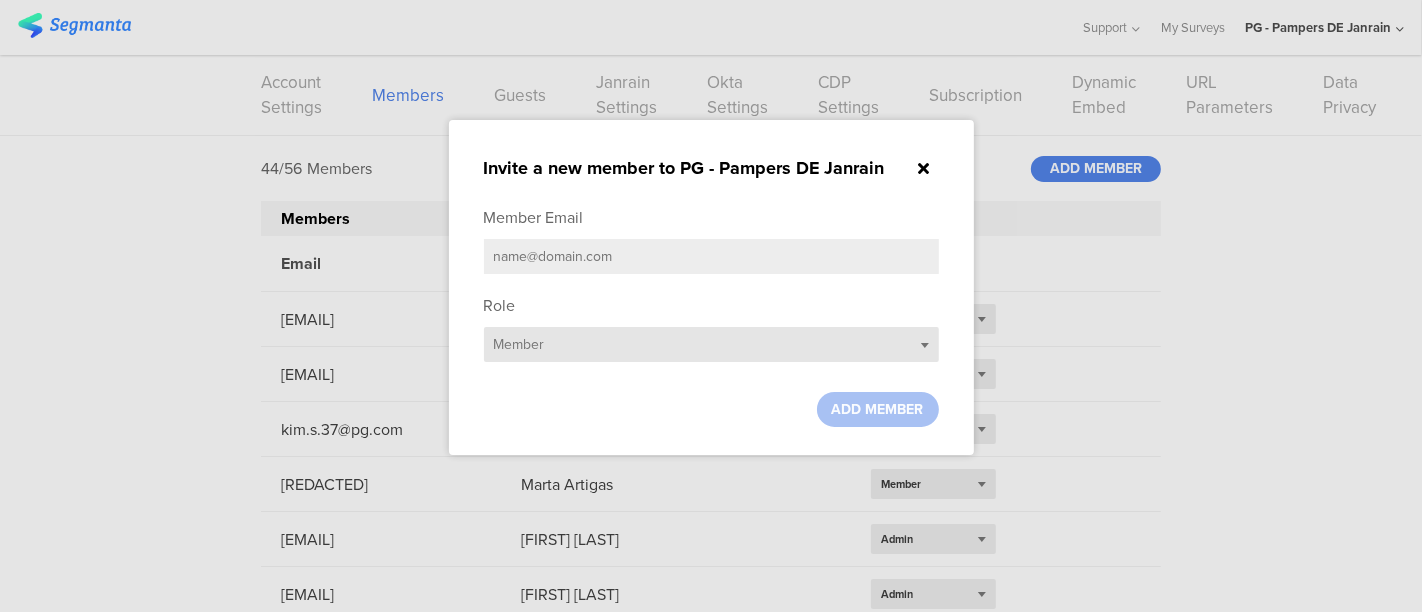 paste on "[EMAIL]" 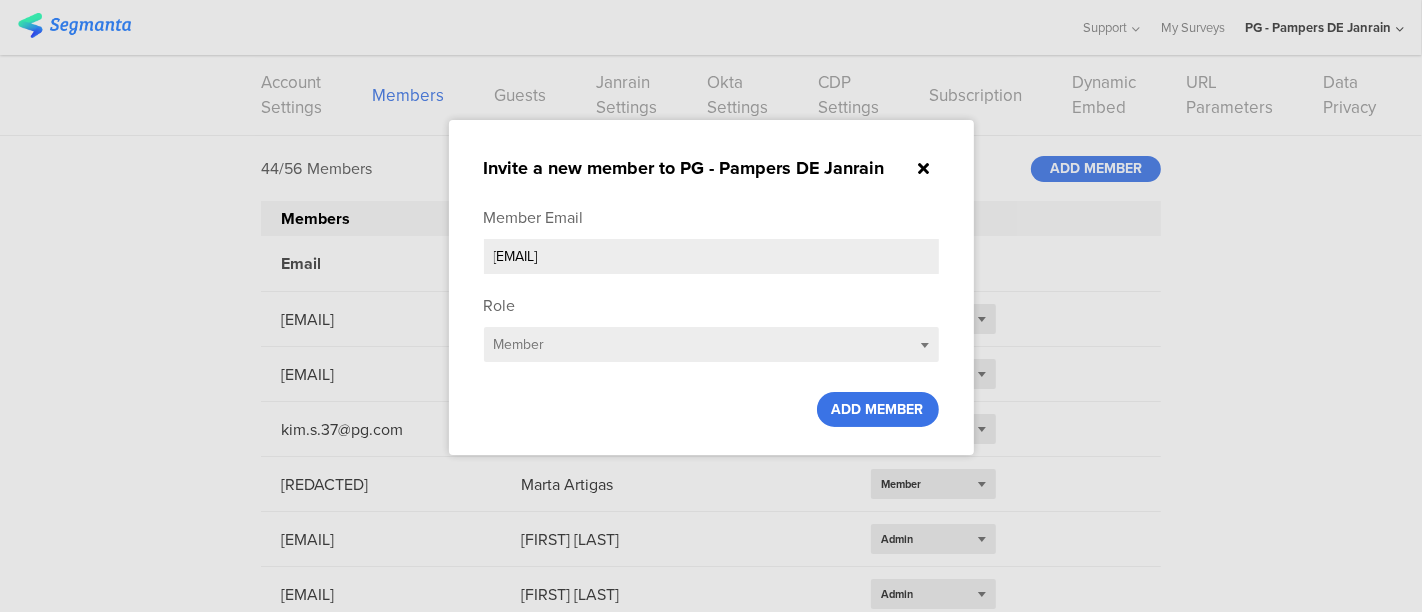 type on "[EMAIL]" 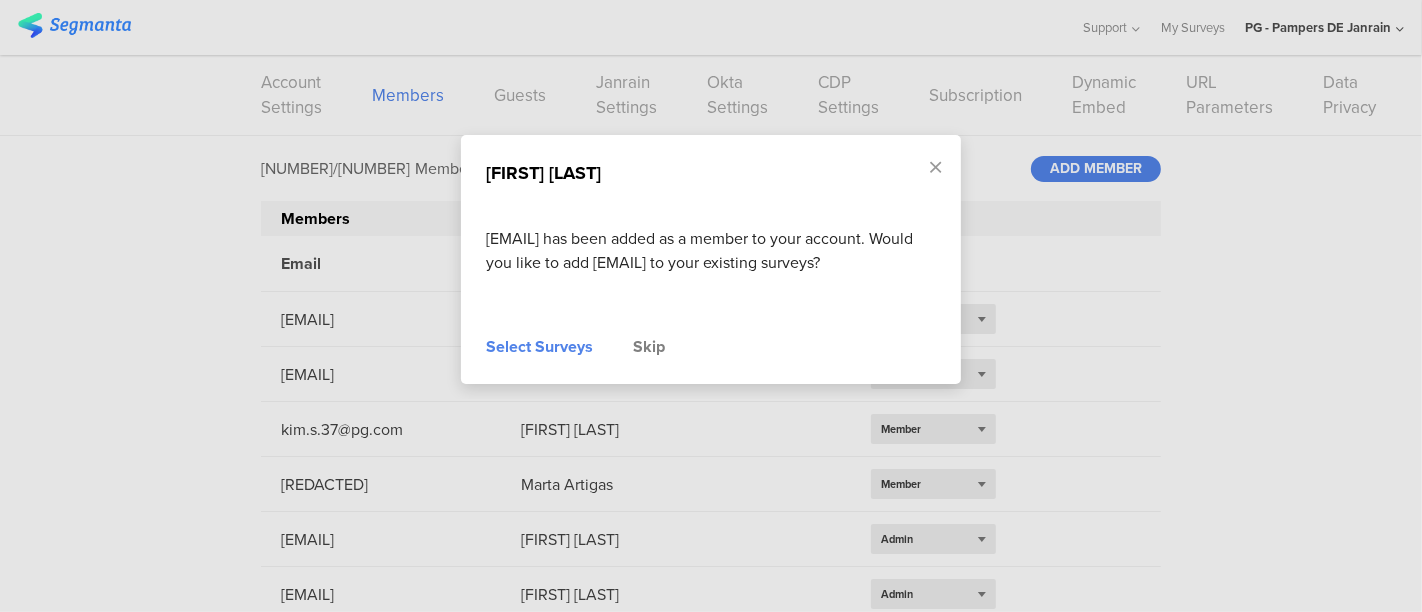 click on "Select Surveys" at bounding box center (539, 347) 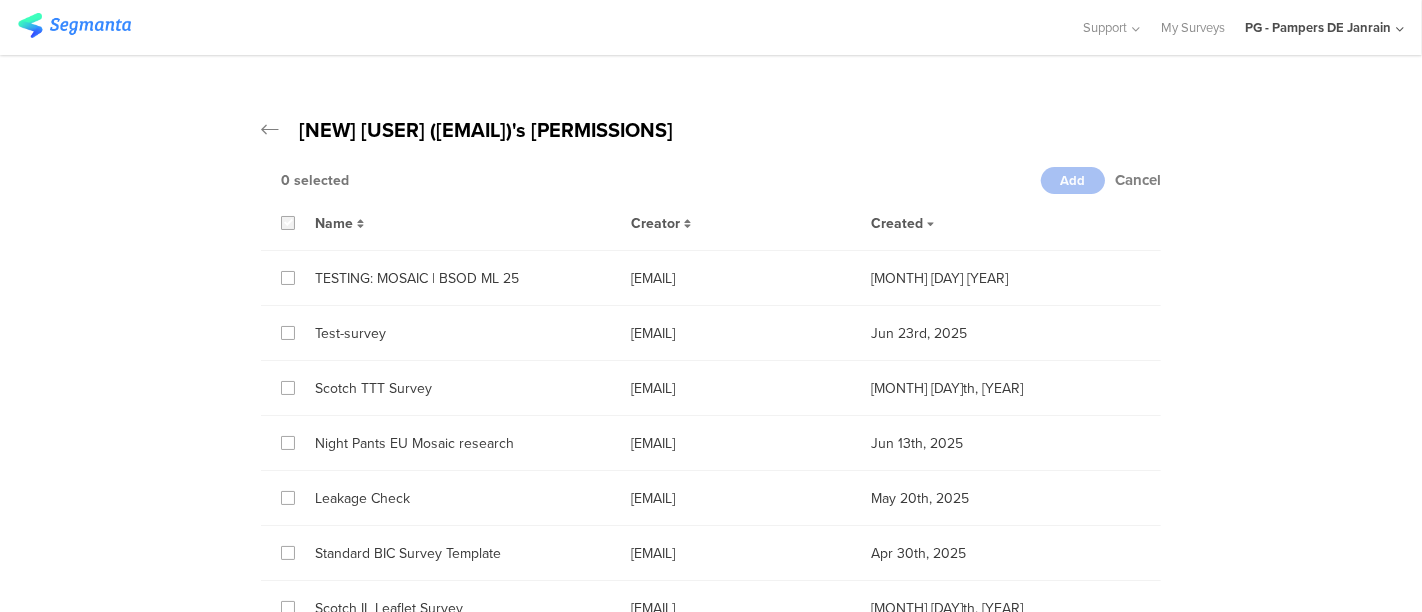 click at bounding box center [288, 223] 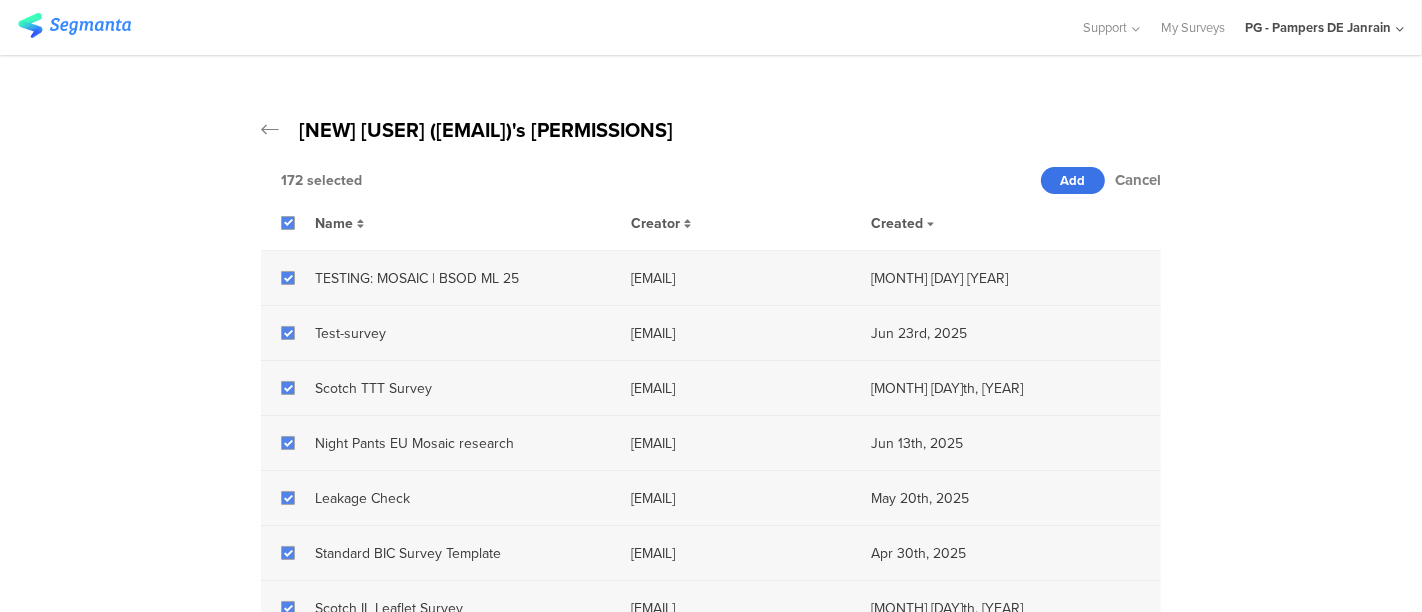 click on "Add" at bounding box center [1073, 180] 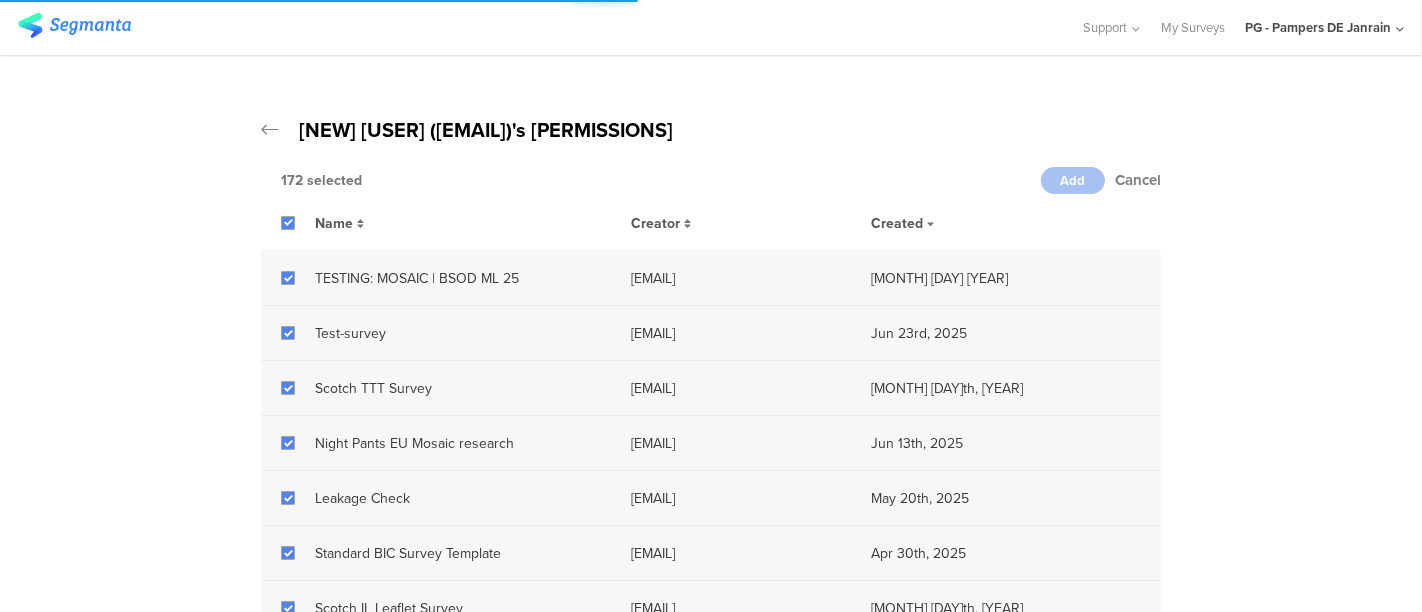 click on "PG - Pampers DE Janrain" at bounding box center [1318, 27] 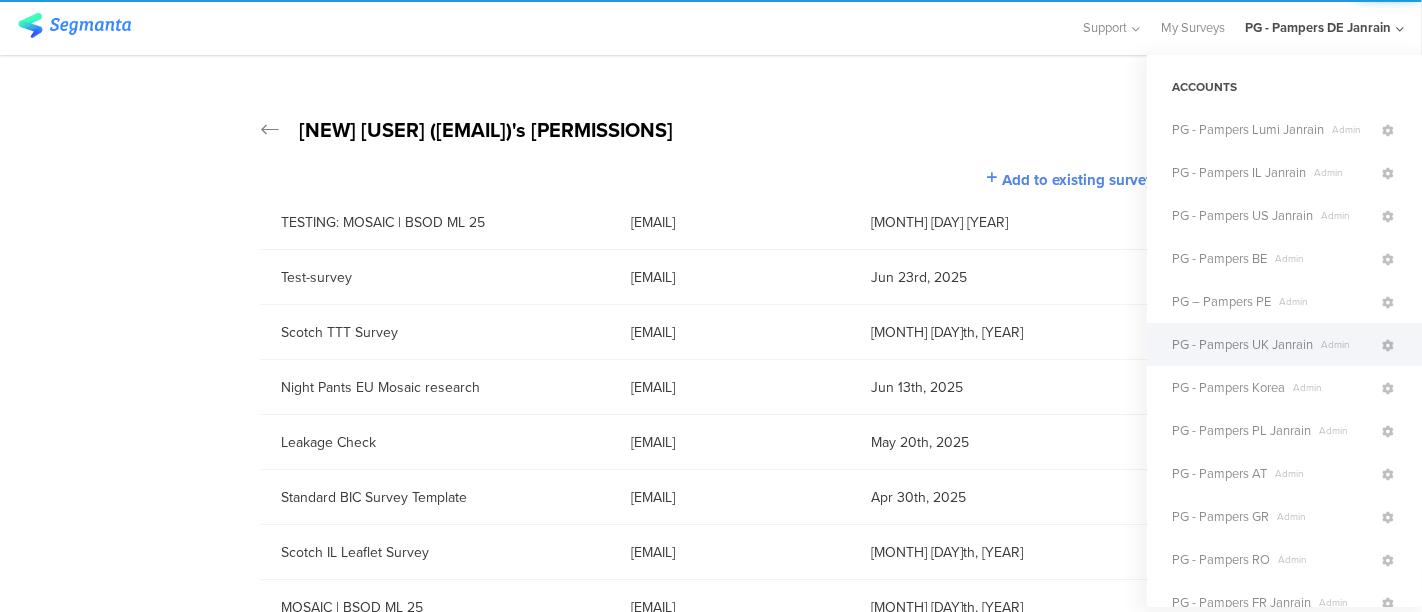 scroll, scrollTop: 537, scrollLeft: 0, axis: vertical 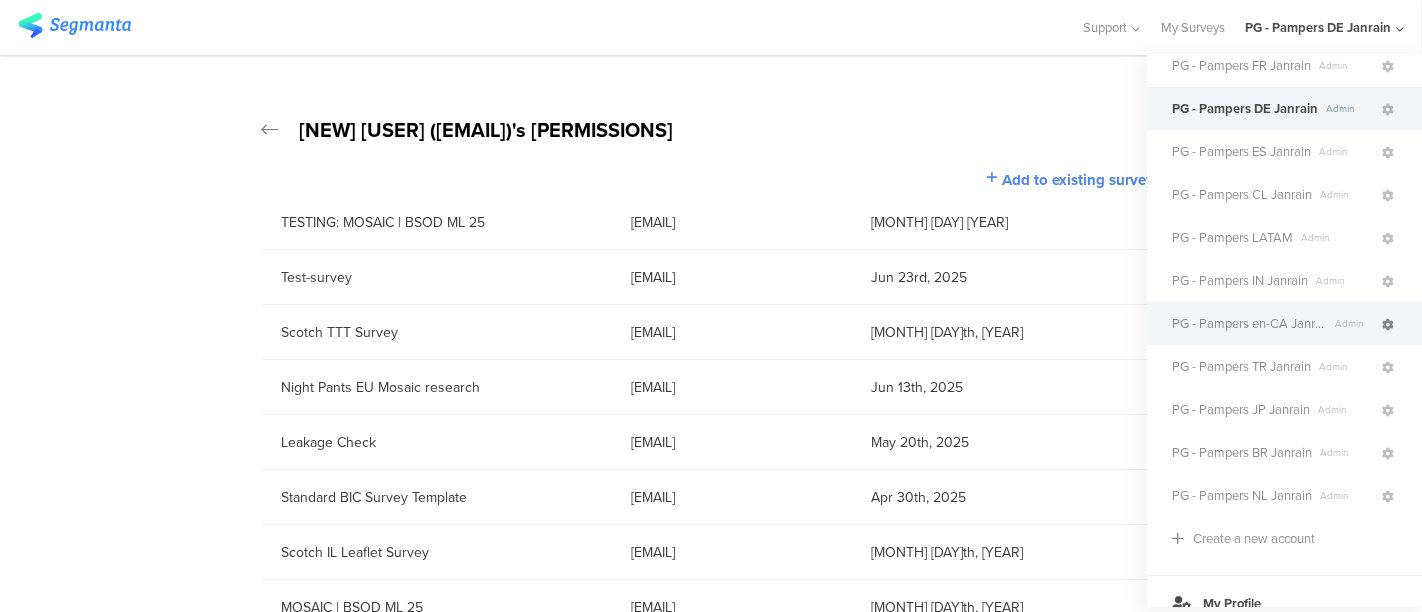 click at bounding box center [1388, 325] 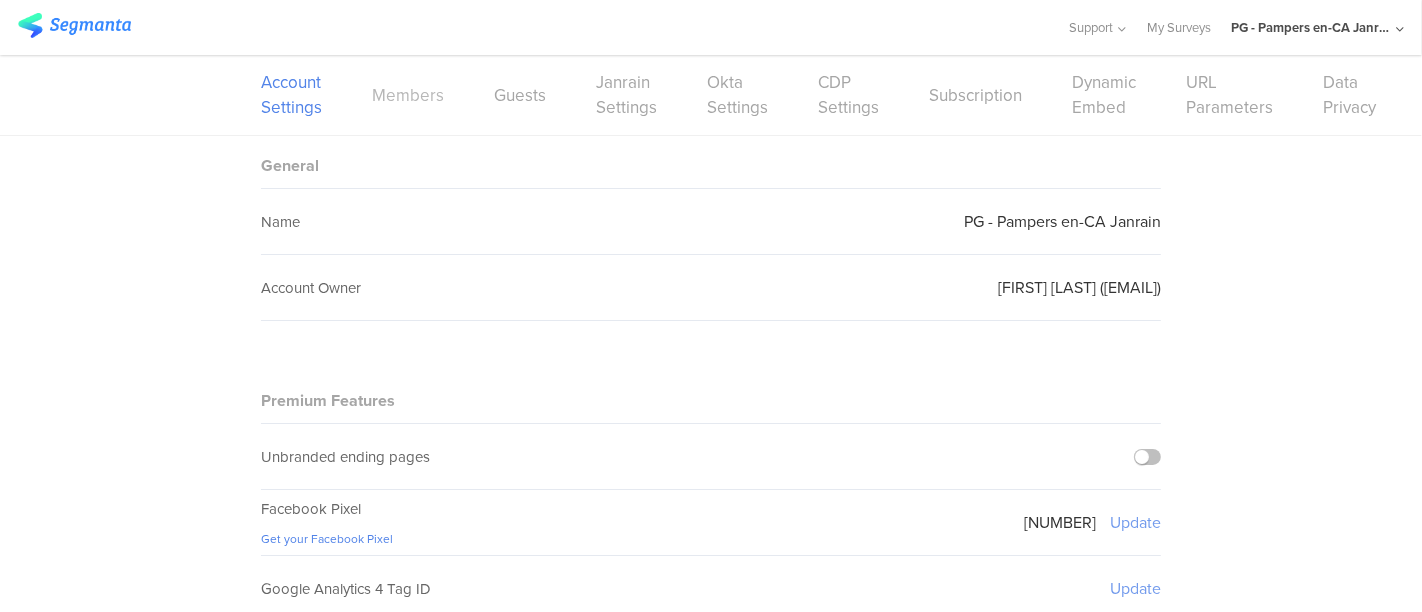 click on "Members" at bounding box center [408, 95] 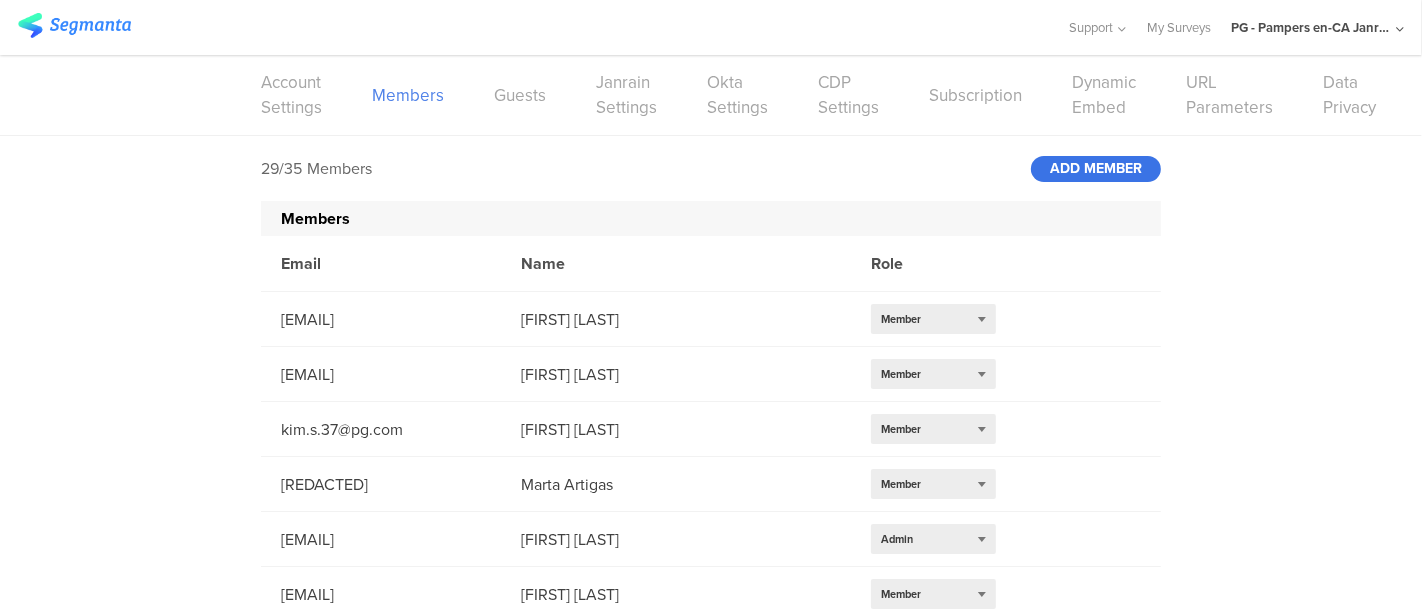 click on "ADD
MEMBER" at bounding box center [1096, 169] 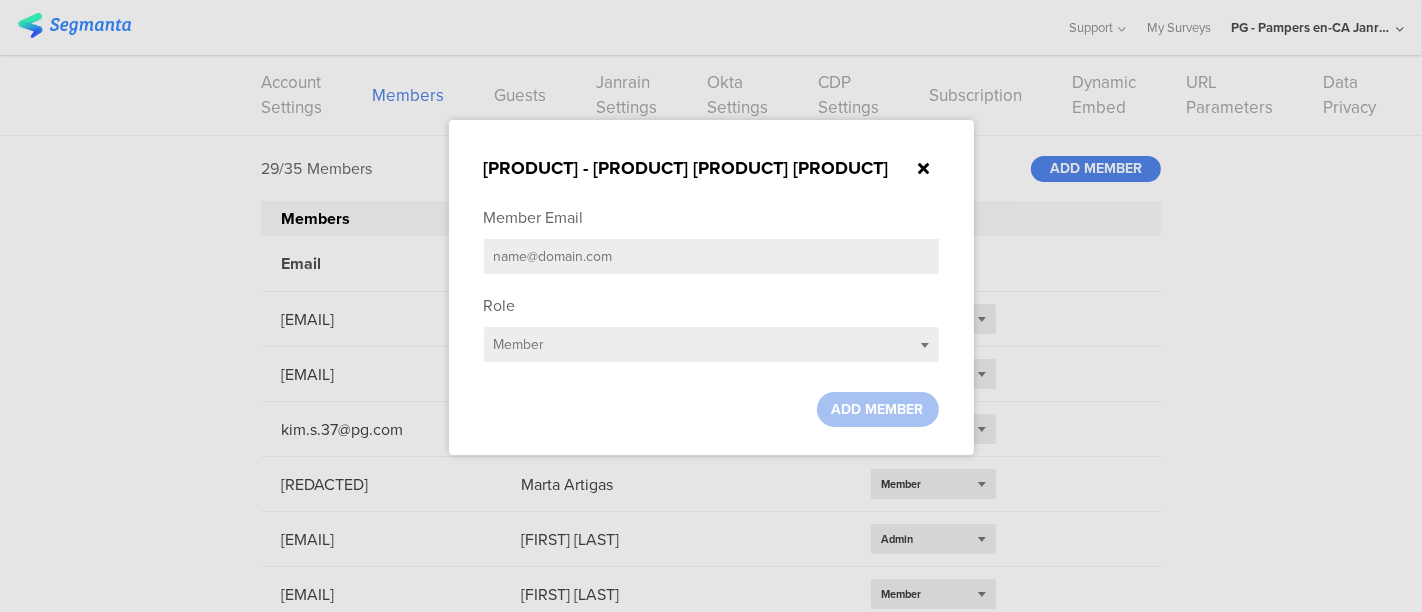click at bounding box center [711, 256] 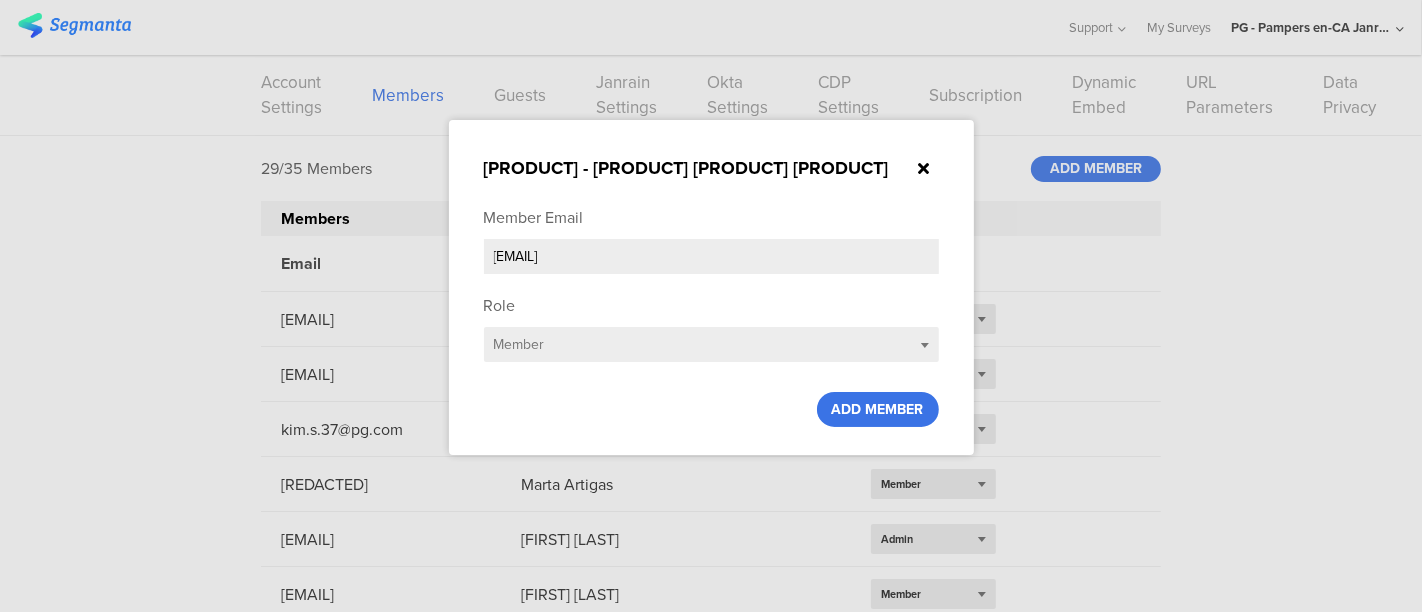 type on "[EMAIL]" 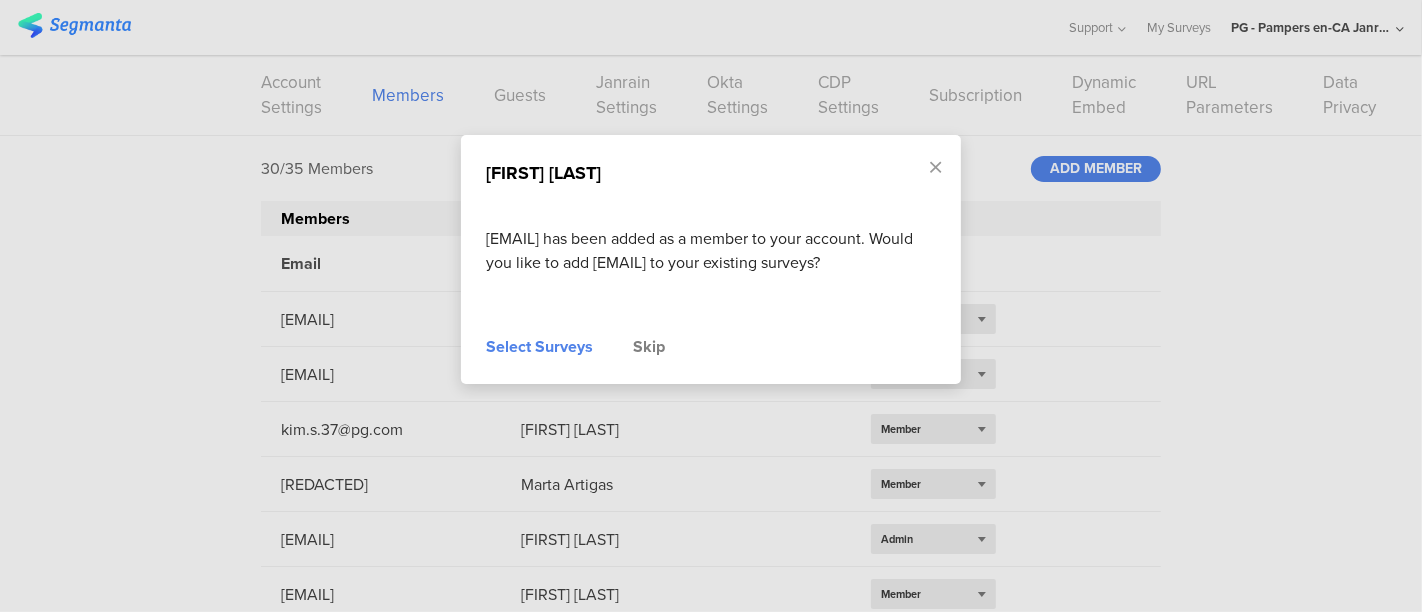 click on "Select Surveys" at bounding box center [539, 347] 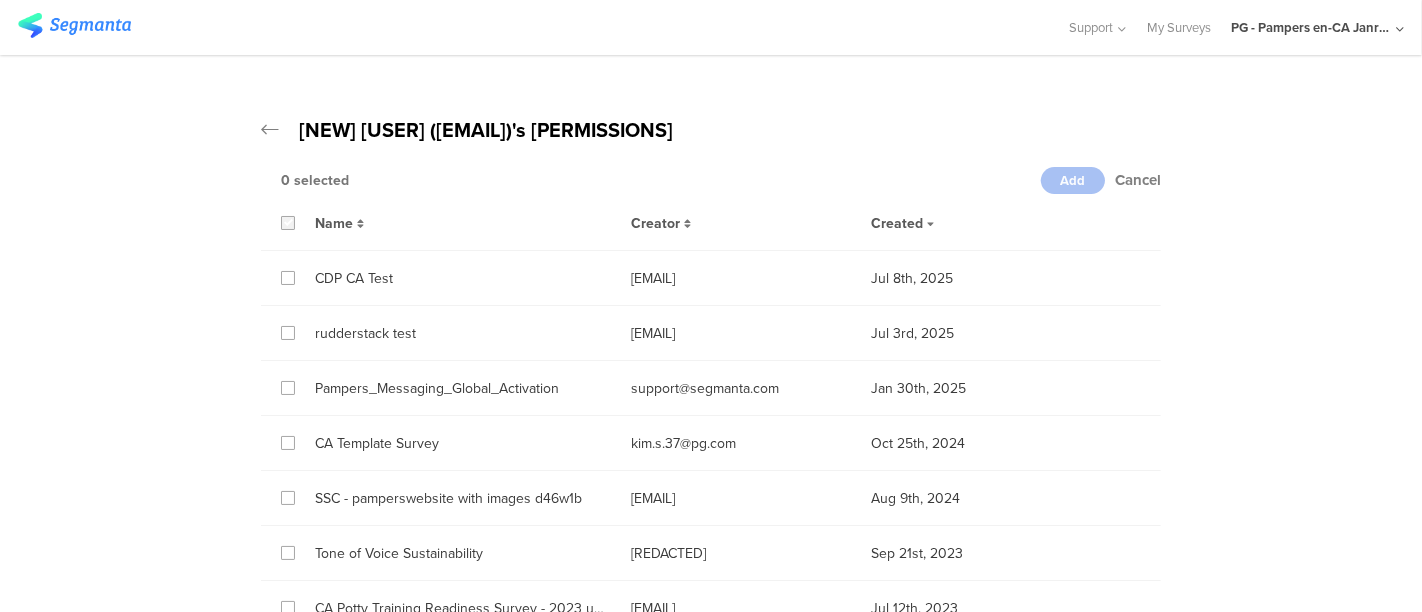 click at bounding box center [288, 223] 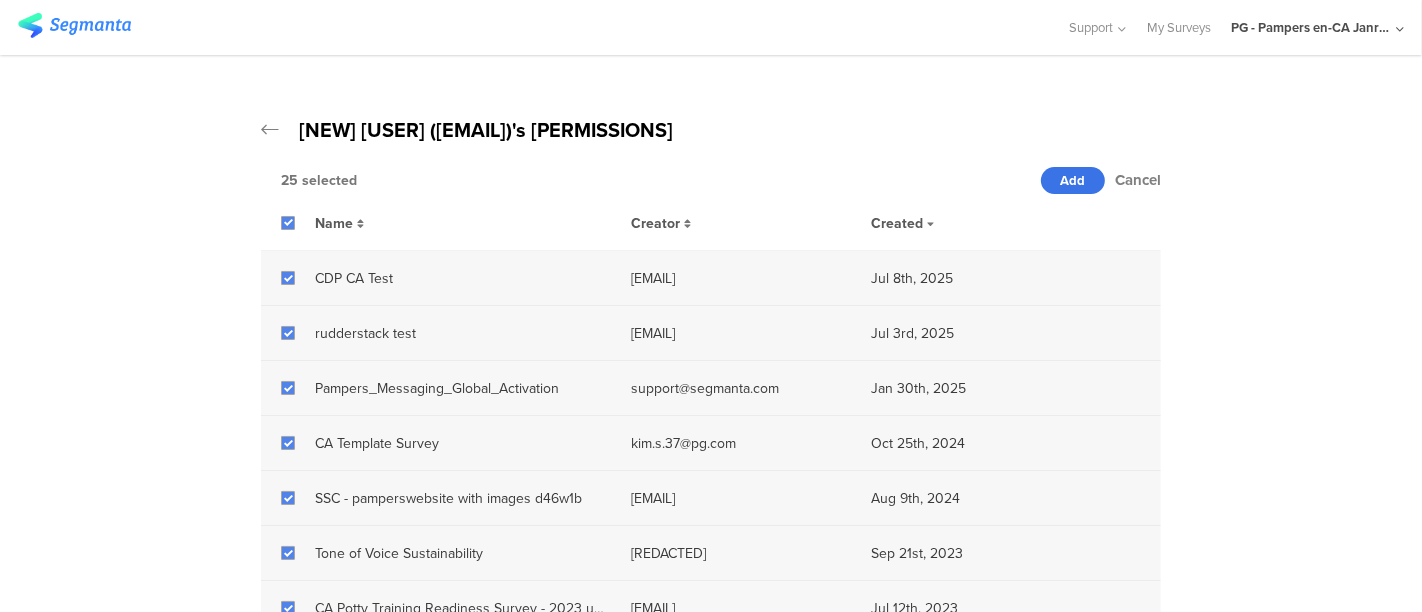 click on "Add" at bounding box center (1073, 180) 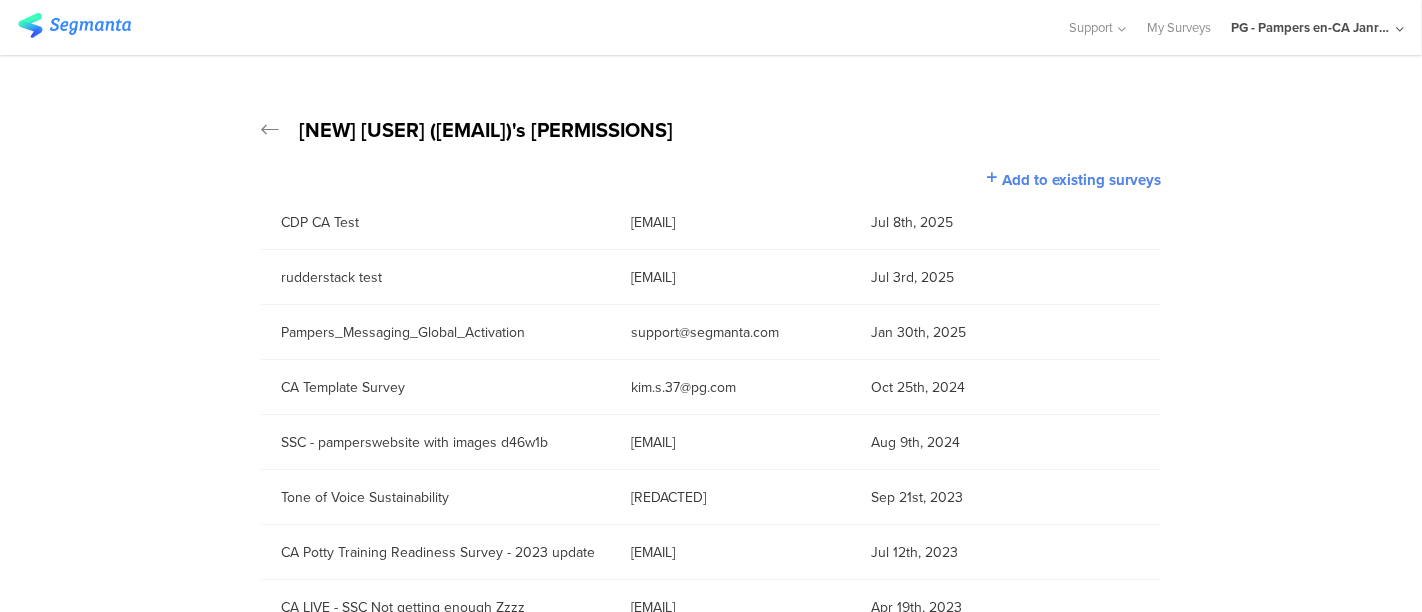 click on "PG - Pampers en-CA Janrain" at bounding box center [1311, 27] 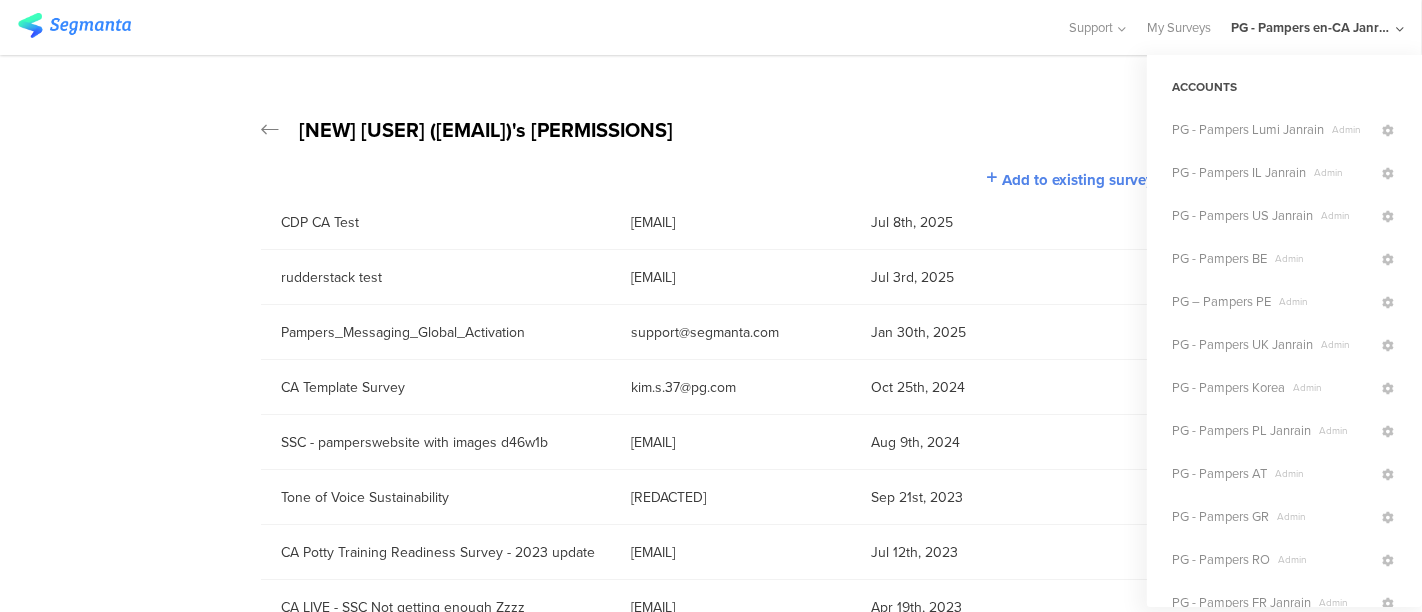 scroll, scrollTop: 365, scrollLeft: 0, axis: vertical 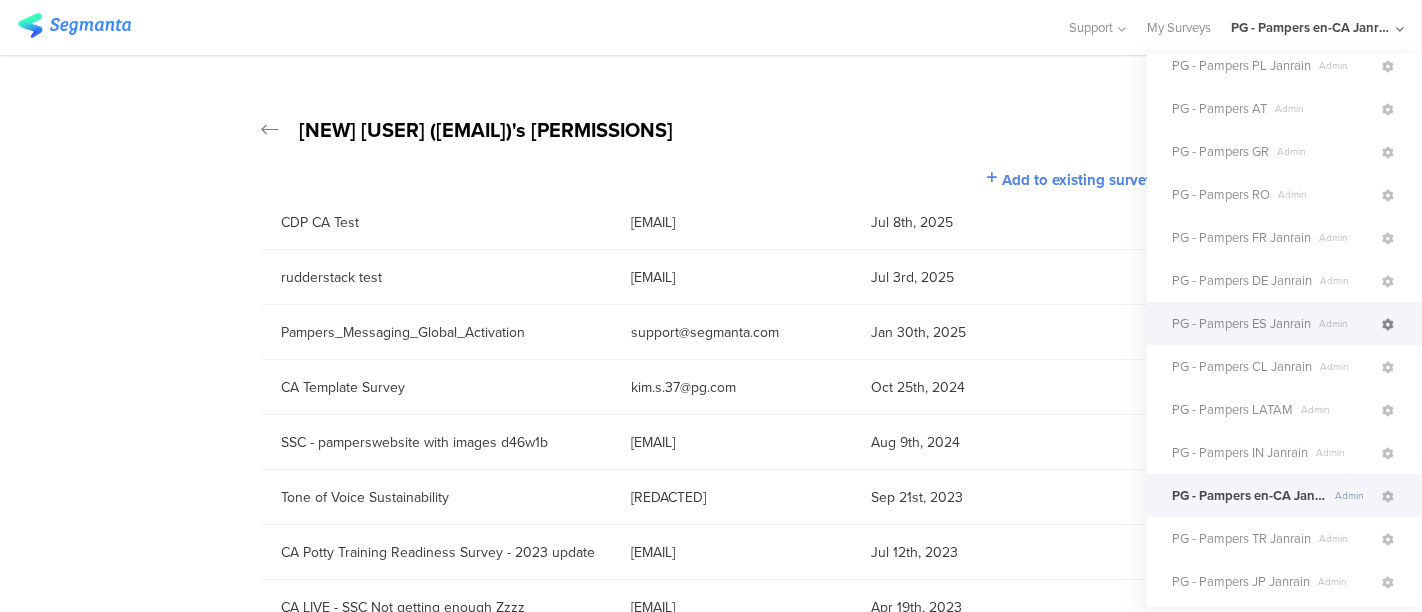 click at bounding box center (1388, 325) 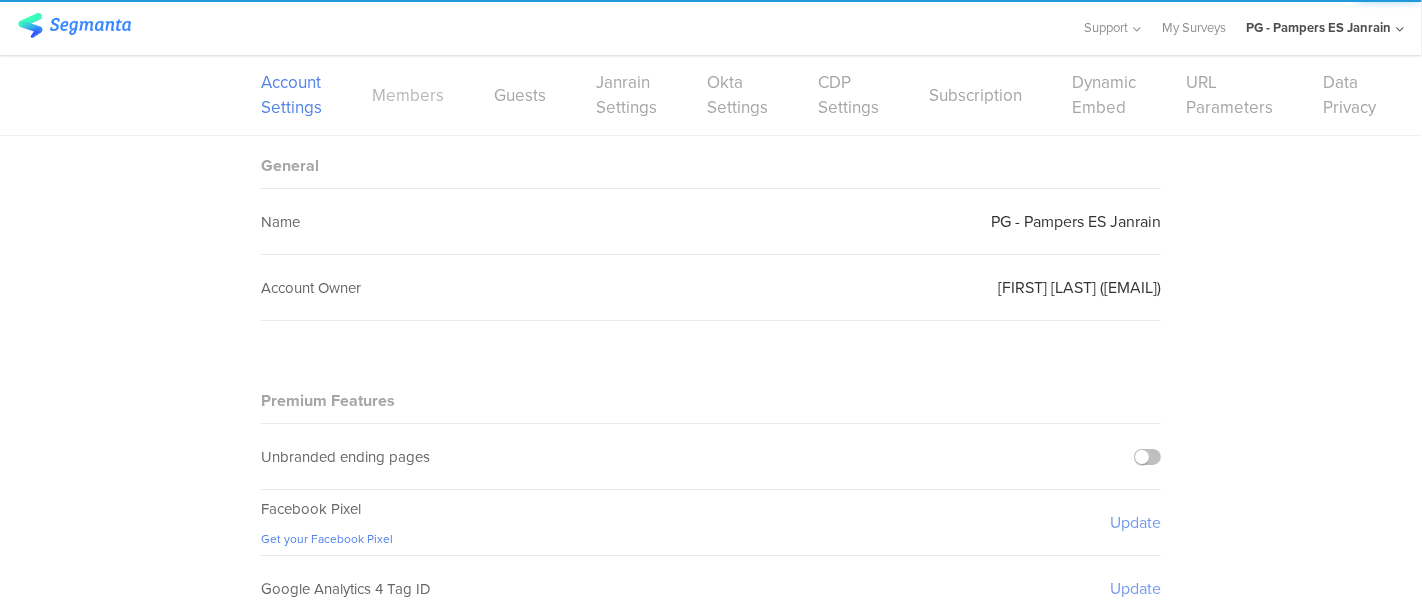 click on "Members" at bounding box center (408, 95) 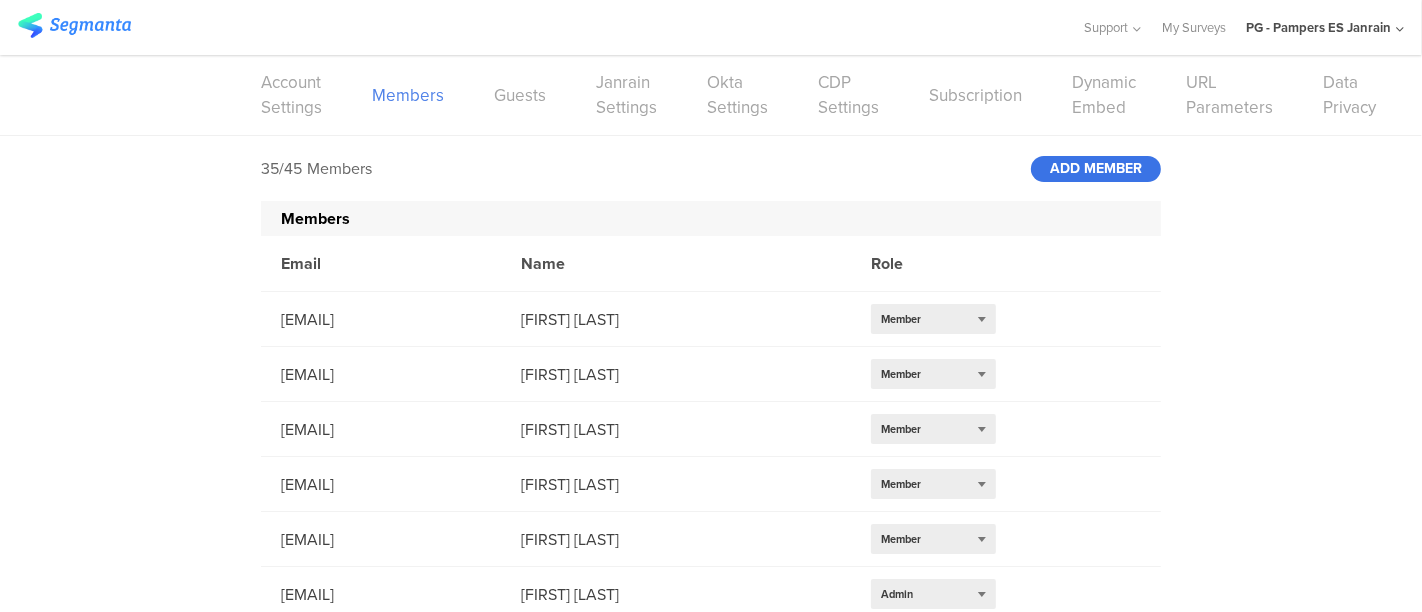 click on "ADD
MEMBER" at bounding box center [1096, 169] 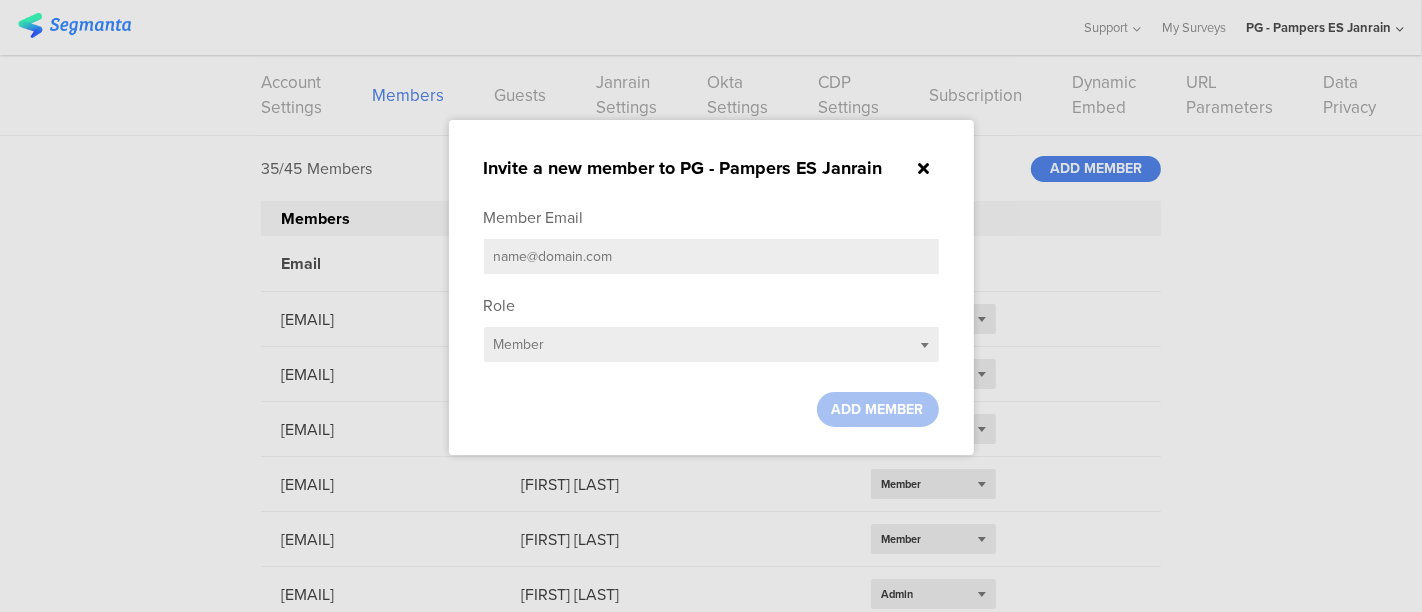 click at bounding box center (711, 256) 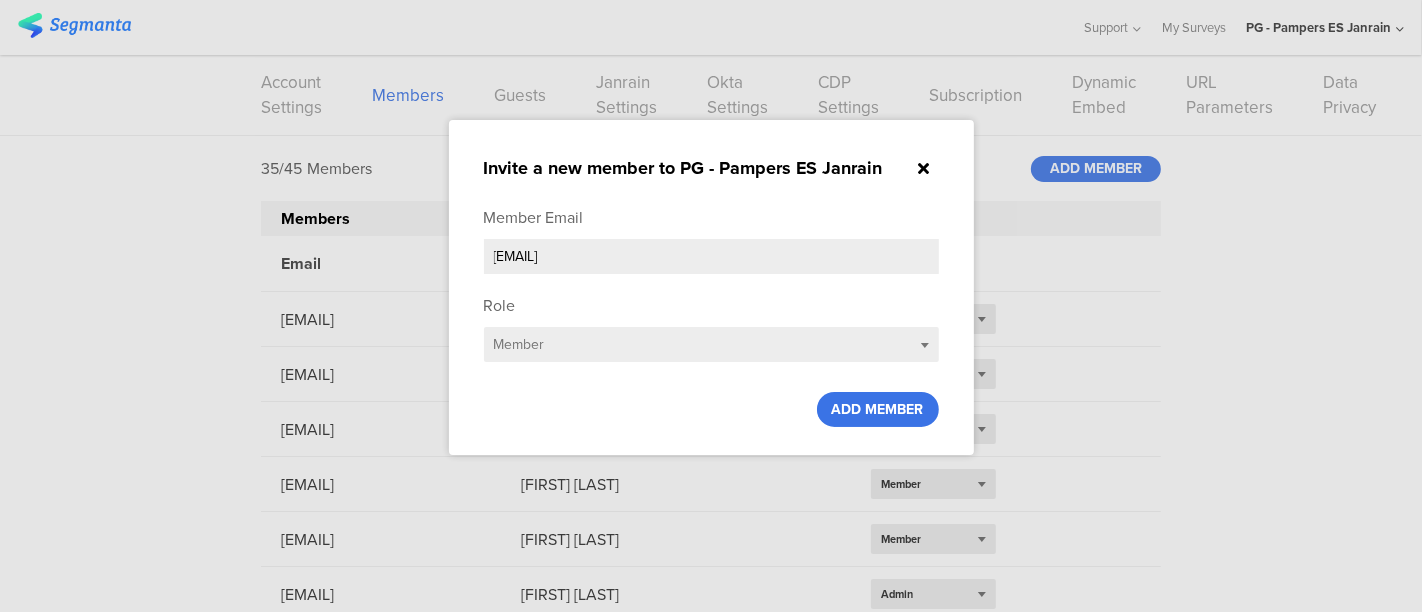type on "[EMAIL]" 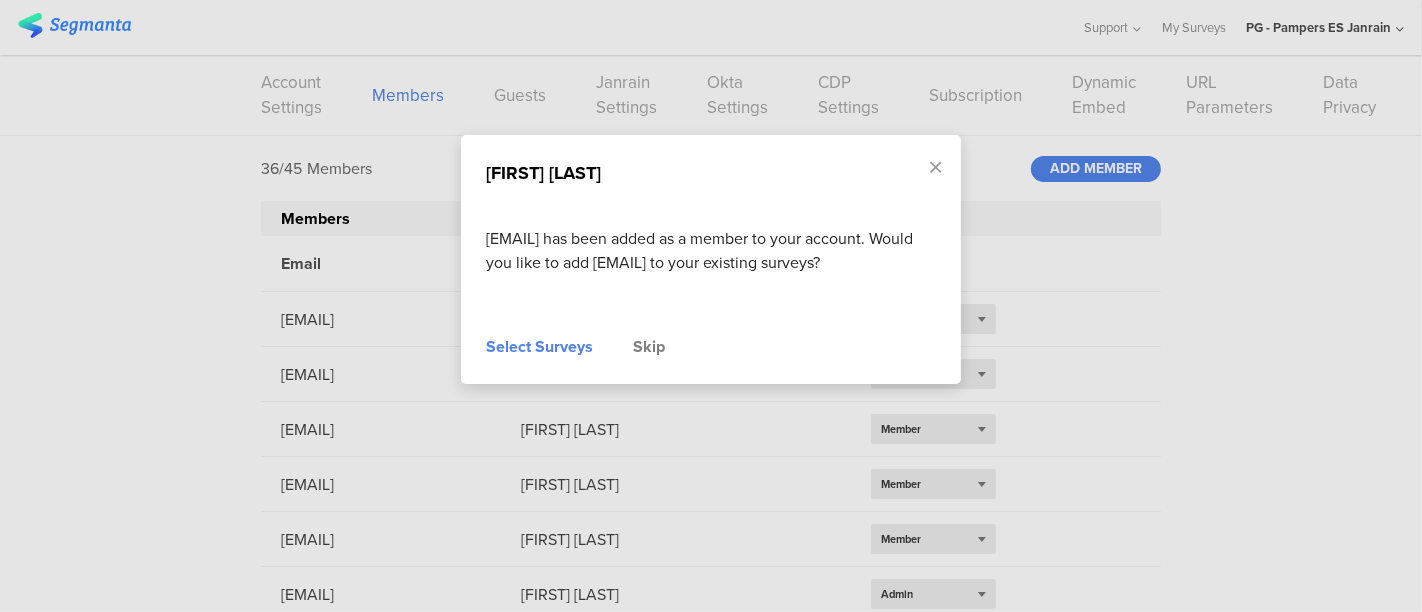 click on "Select Surveys" at bounding box center (539, 347) 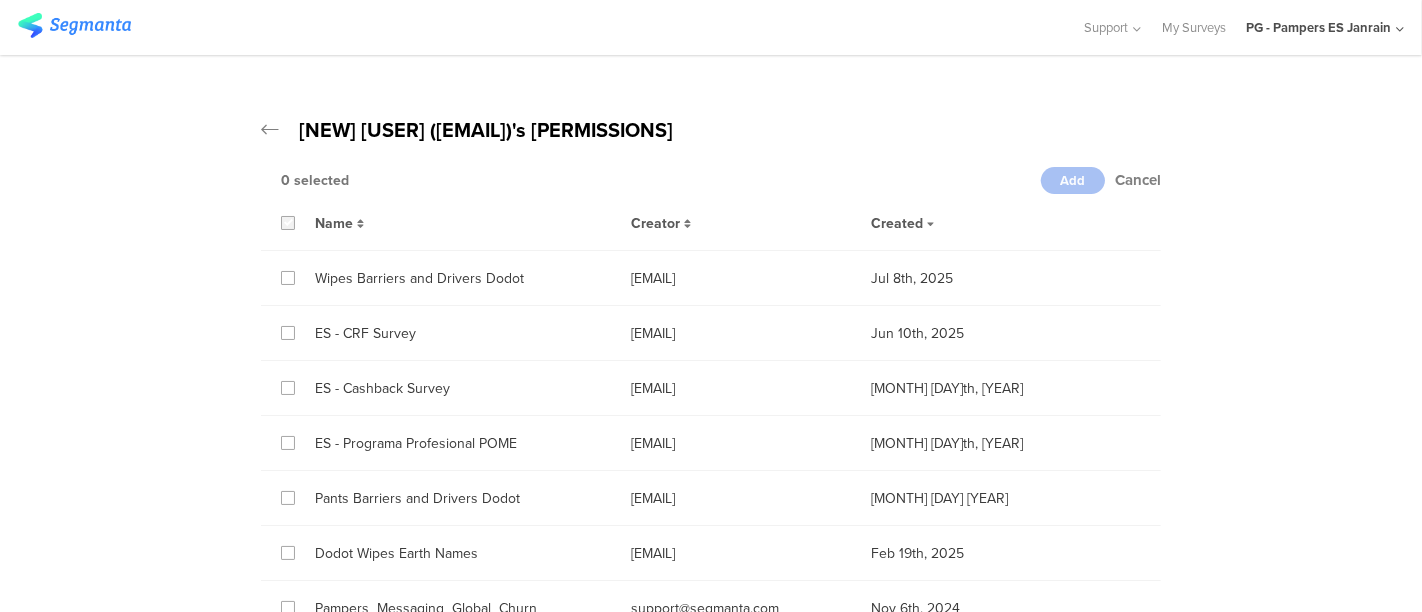 click at bounding box center (288, 223) 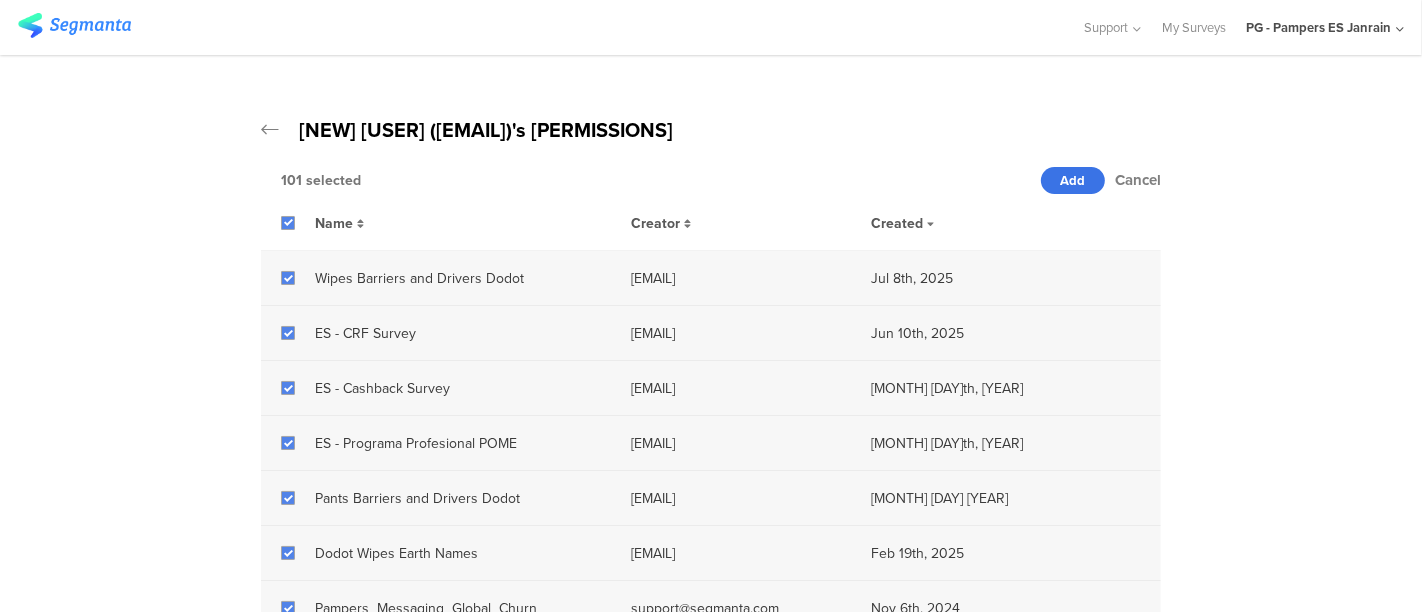 click on "Add" at bounding box center [1073, 180] 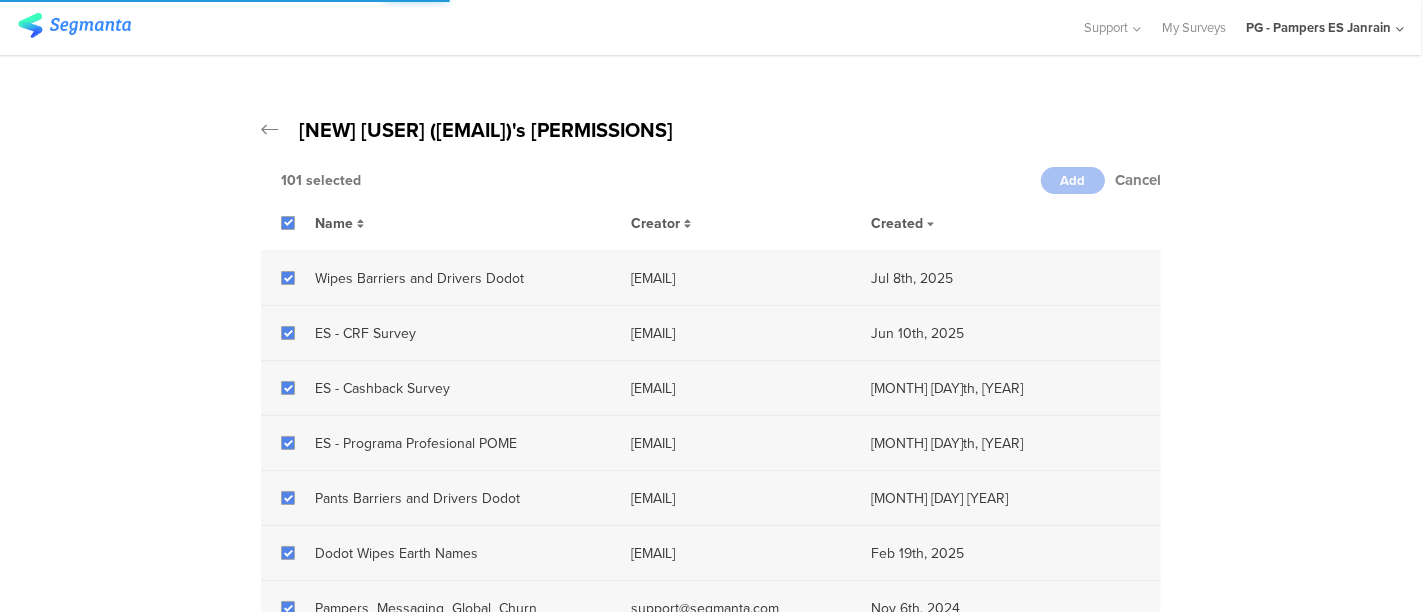 click on "PG - Pampers ES Janrain" at bounding box center (1318, 27) 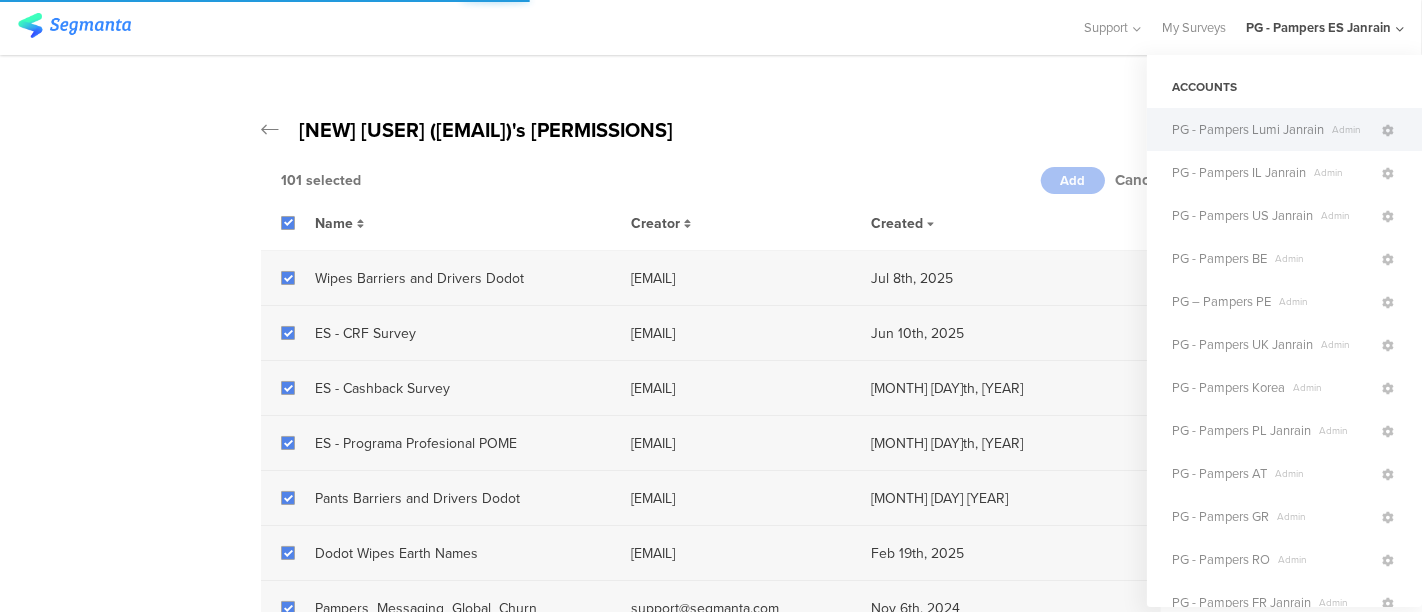 scroll, scrollTop: 280, scrollLeft: 0, axis: vertical 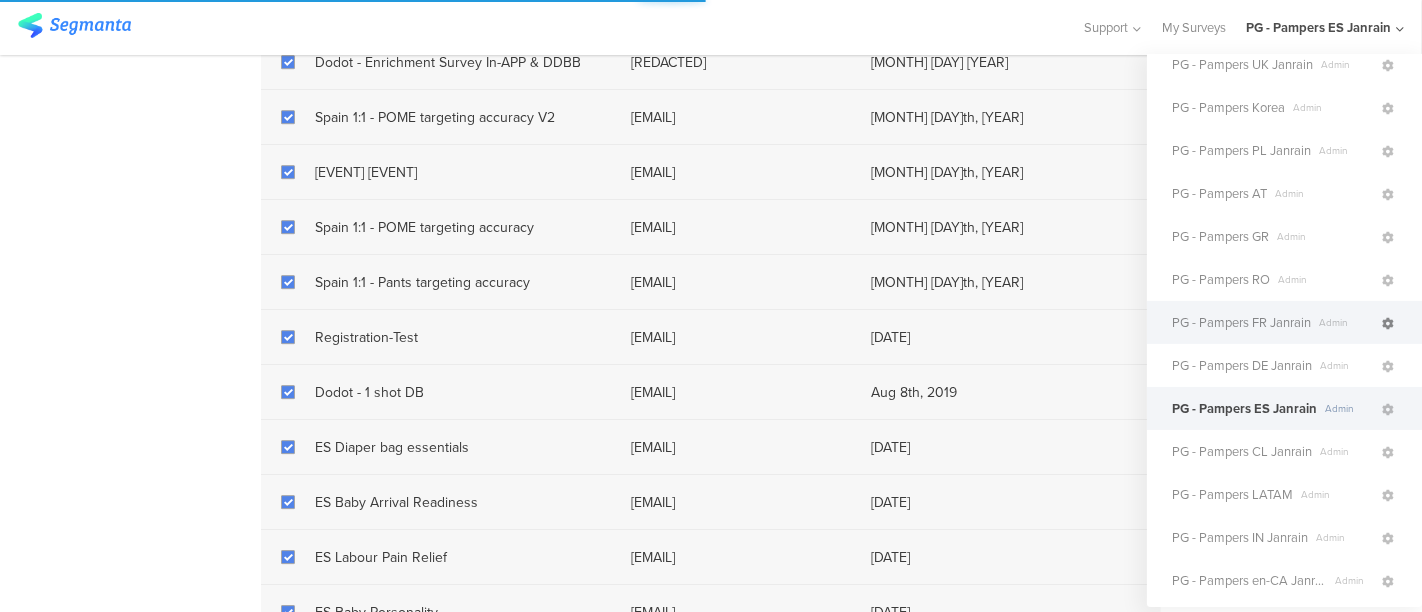 click at bounding box center [1388, 324] 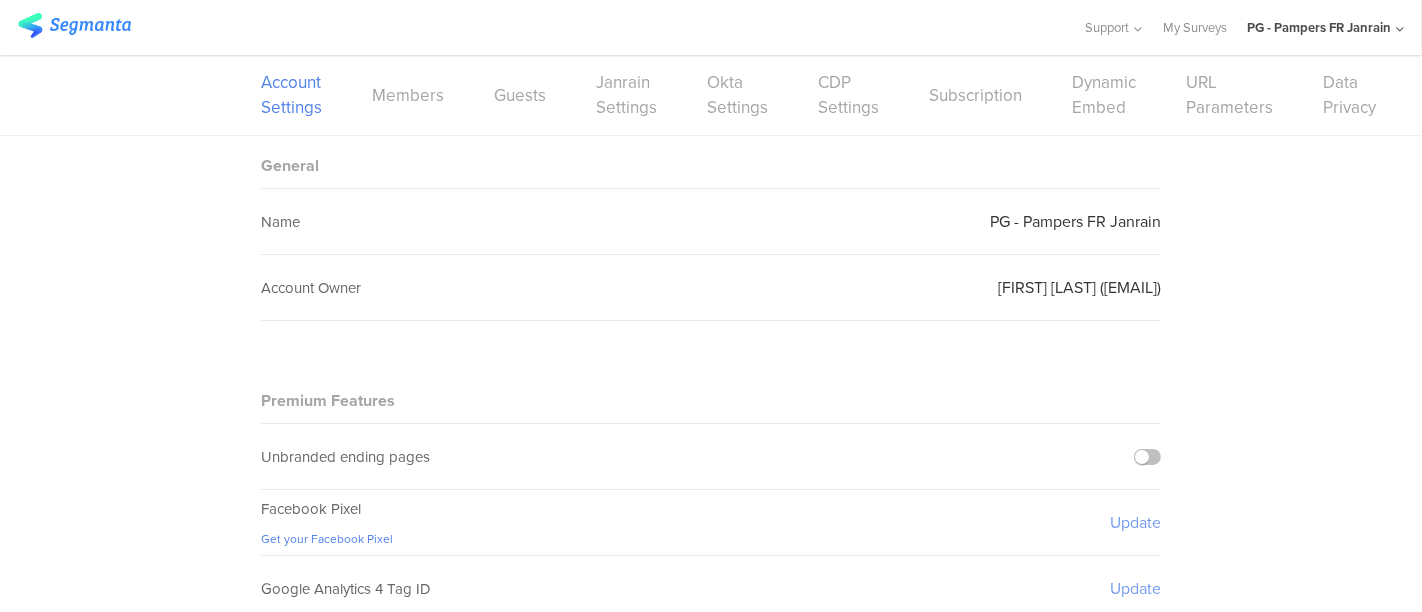 click on "PG - Pampers FR Janrain" at bounding box center (1319, 27) 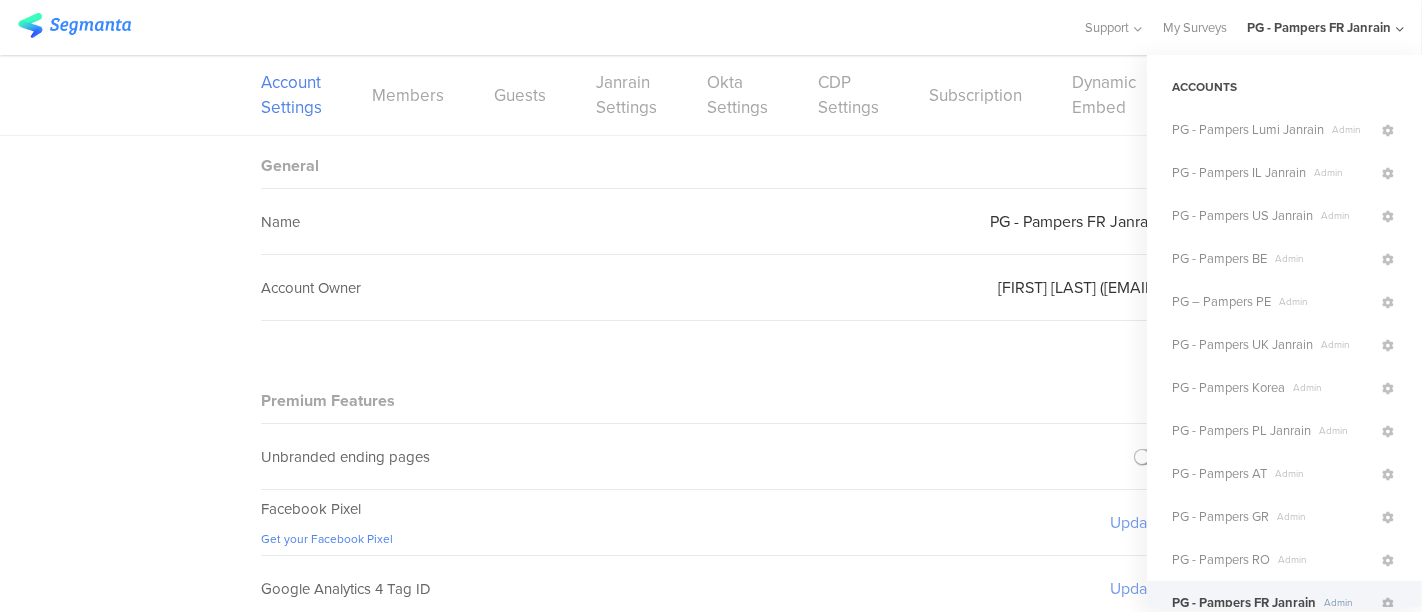 scroll, scrollTop: 365, scrollLeft: 0, axis: vertical 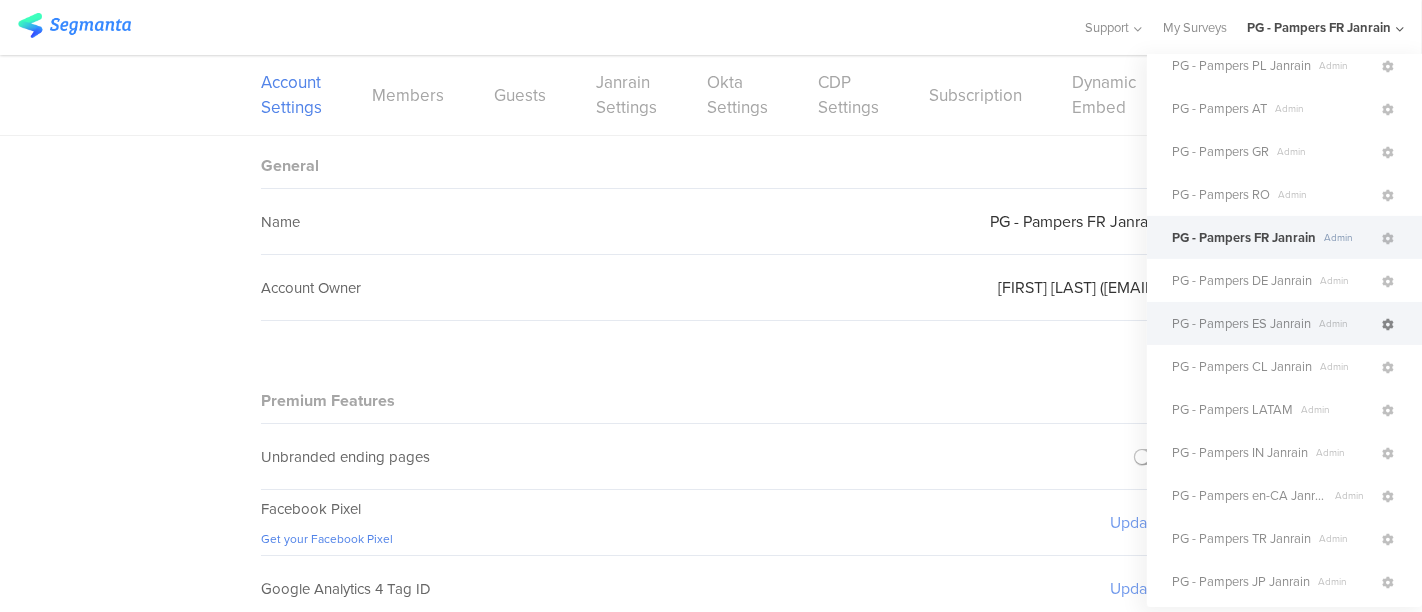 click at bounding box center (1388, 325) 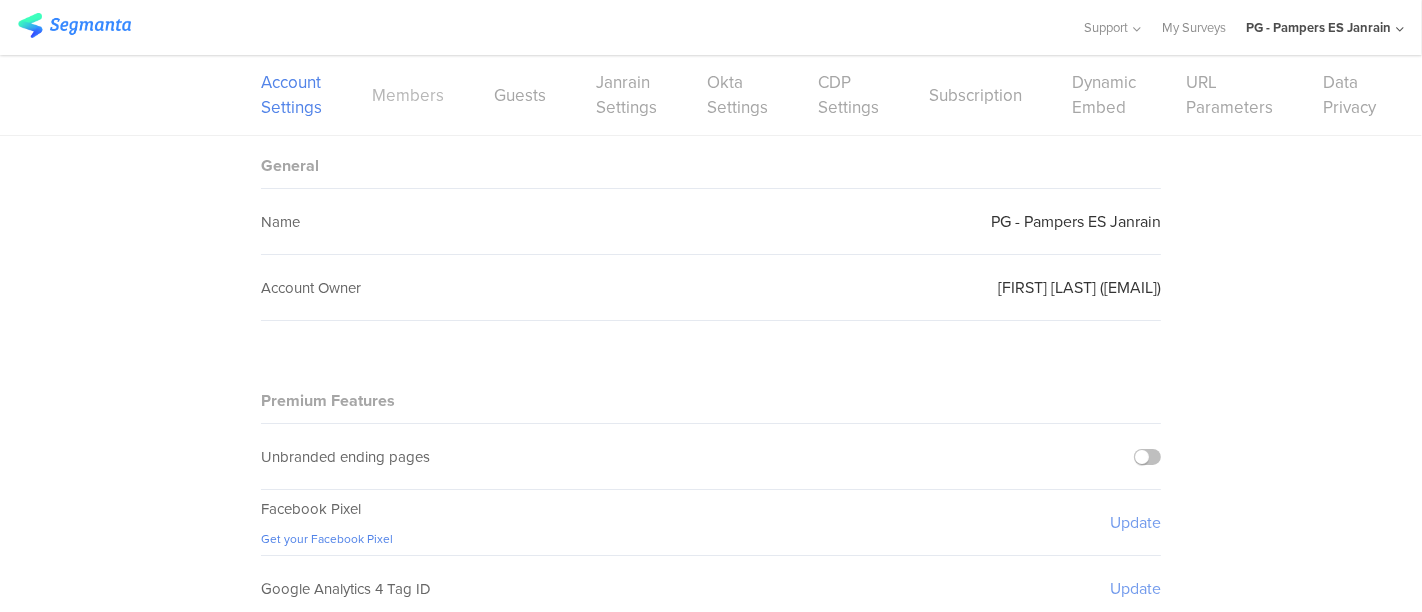 click on "Members" at bounding box center (408, 95) 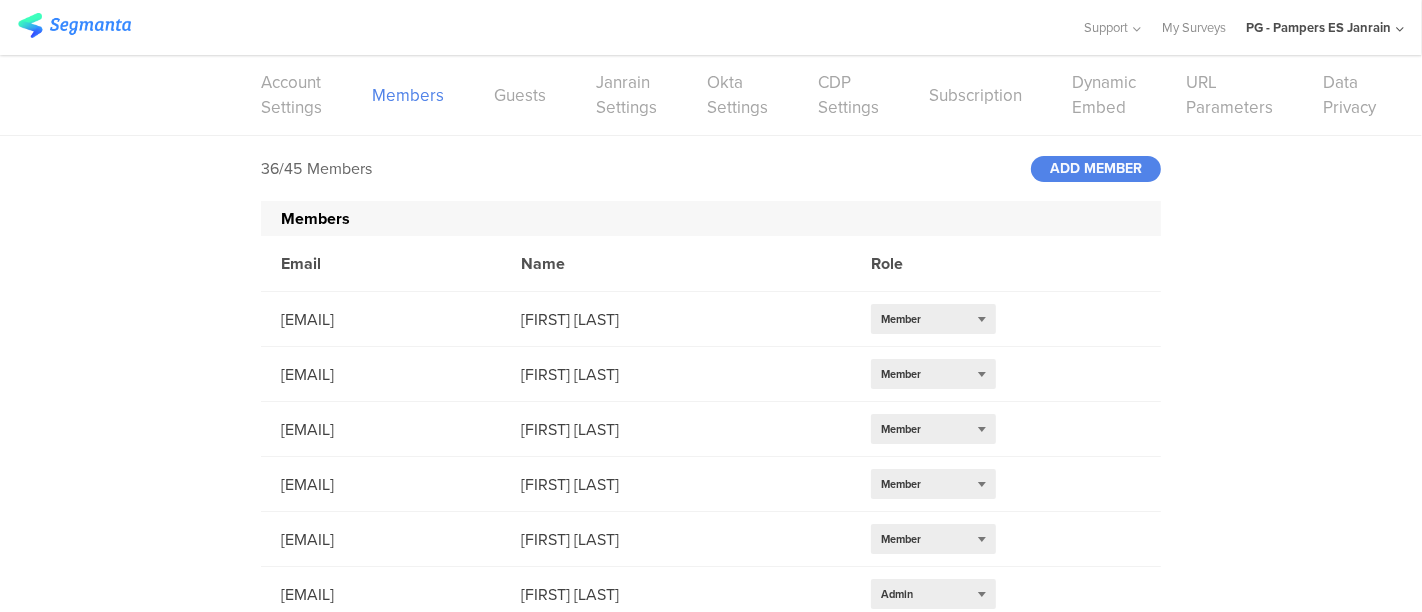 scroll, scrollTop: 1658, scrollLeft: 0, axis: vertical 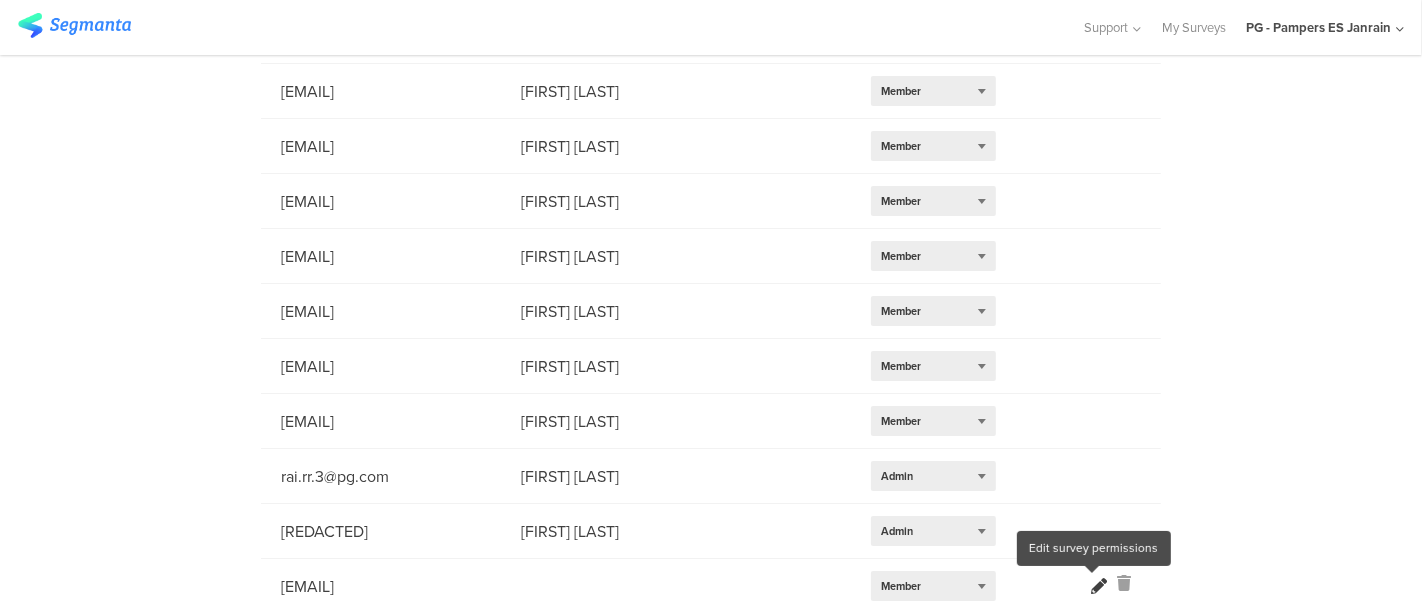 click at bounding box center [1099, 586] 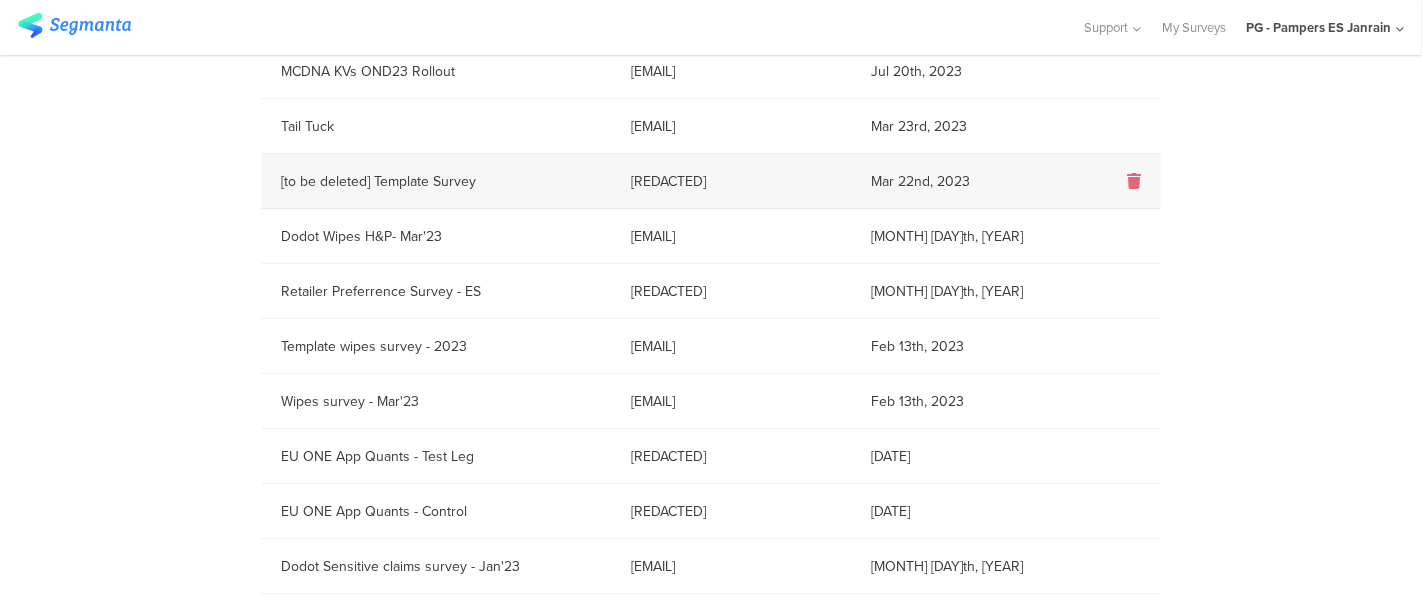 scroll, scrollTop: 2296, scrollLeft: 0, axis: vertical 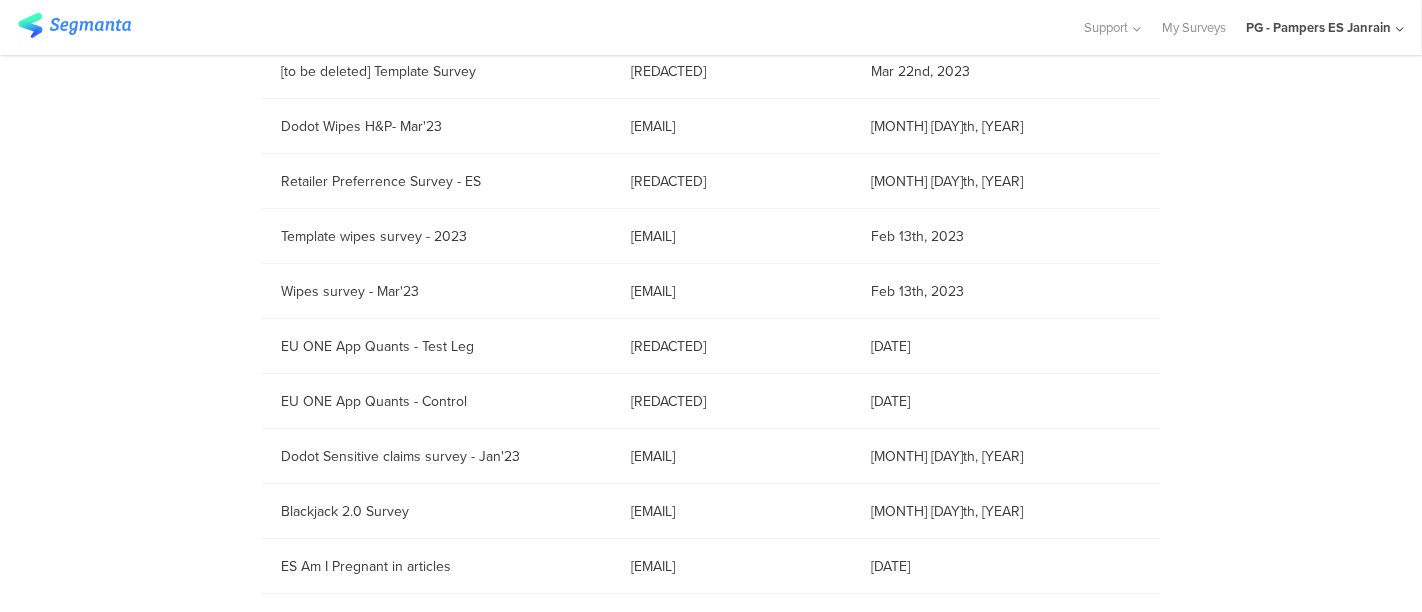 click on "PG - Pampers ES Janrain" at bounding box center (1318, 27) 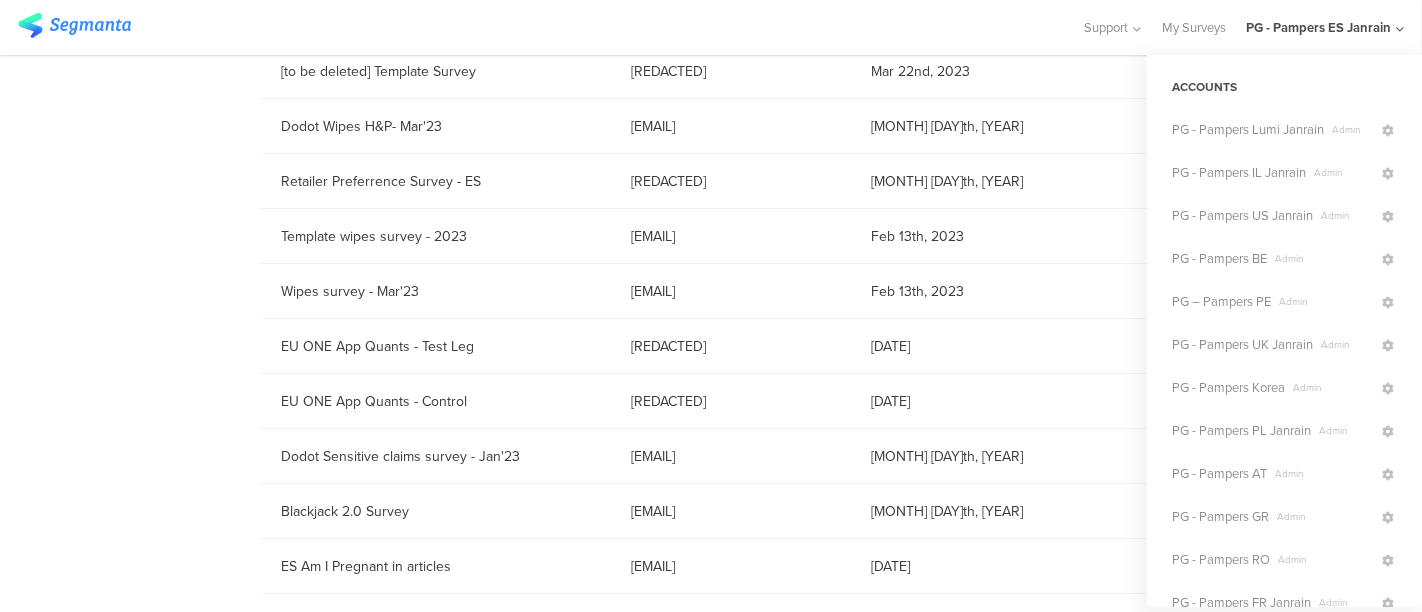 scroll, scrollTop: 280, scrollLeft: 0, axis: vertical 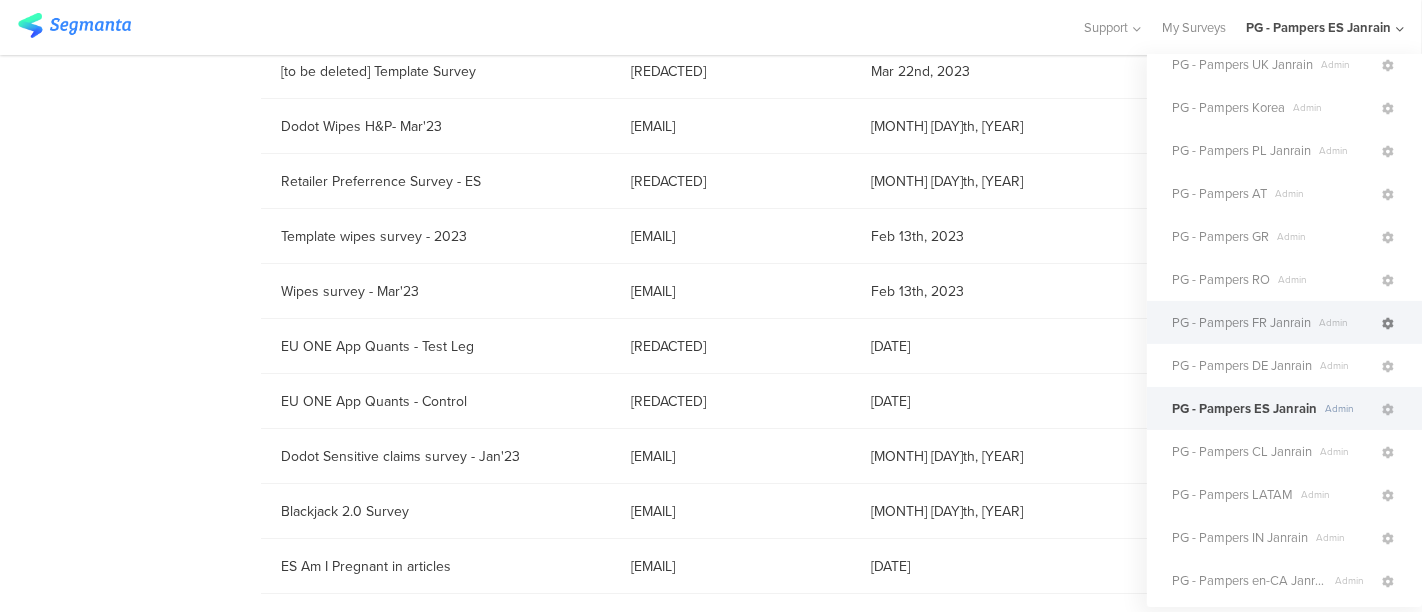 click at bounding box center (1388, 324) 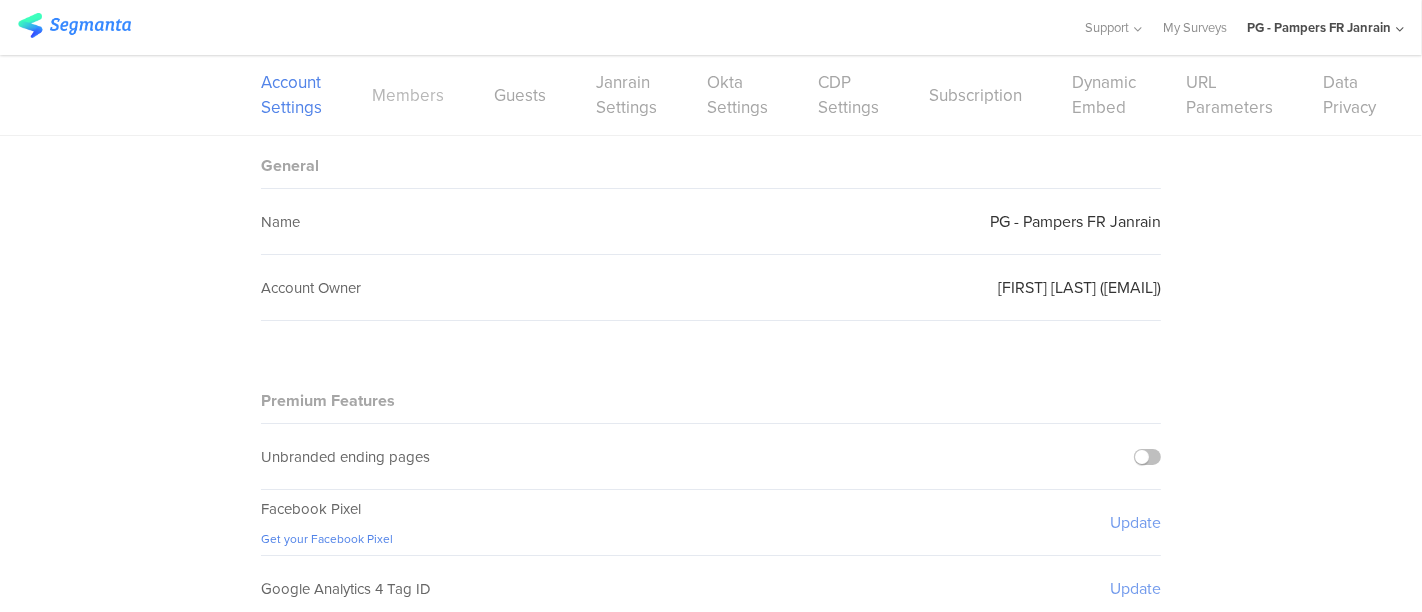 click on "Members" at bounding box center (408, 95) 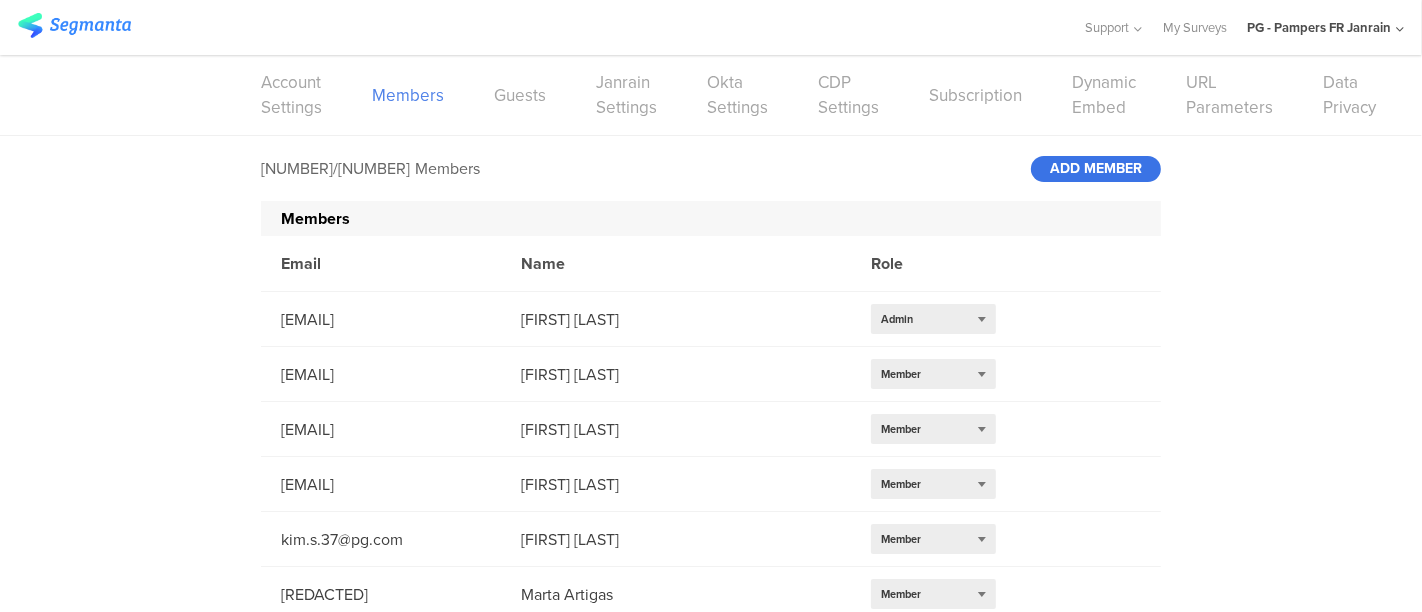click on "ADD
MEMBER" at bounding box center [1096, 169] 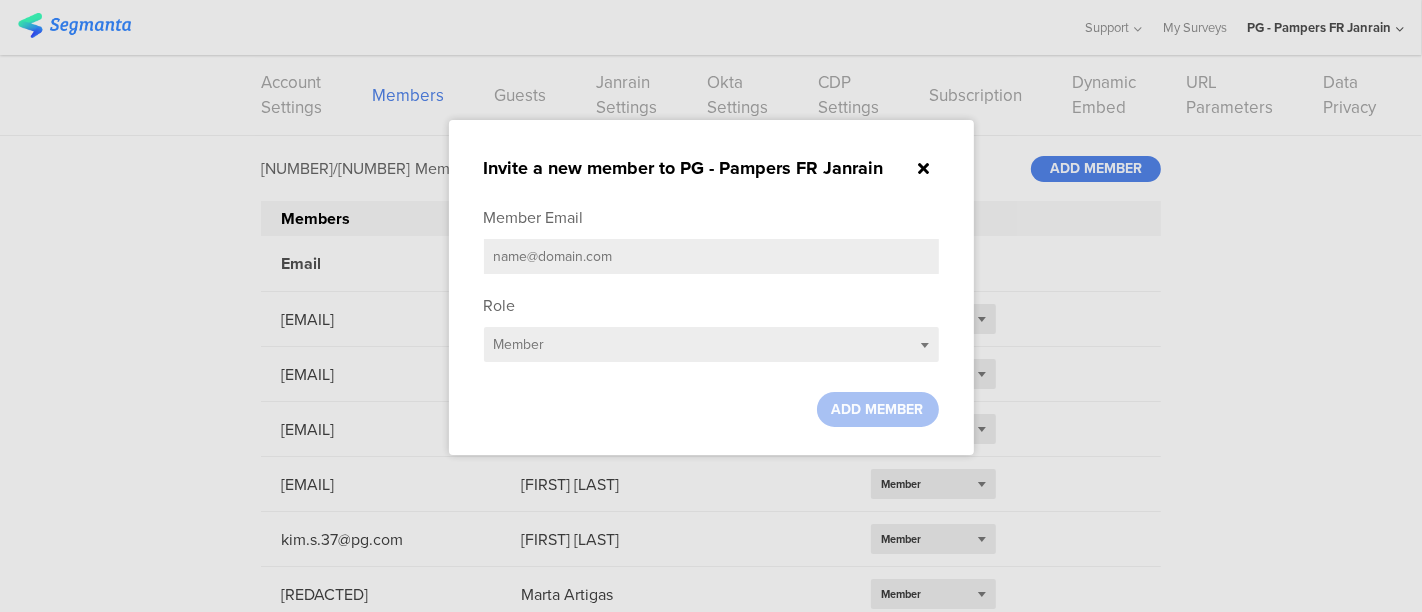 click at bounding box center [711, 256] 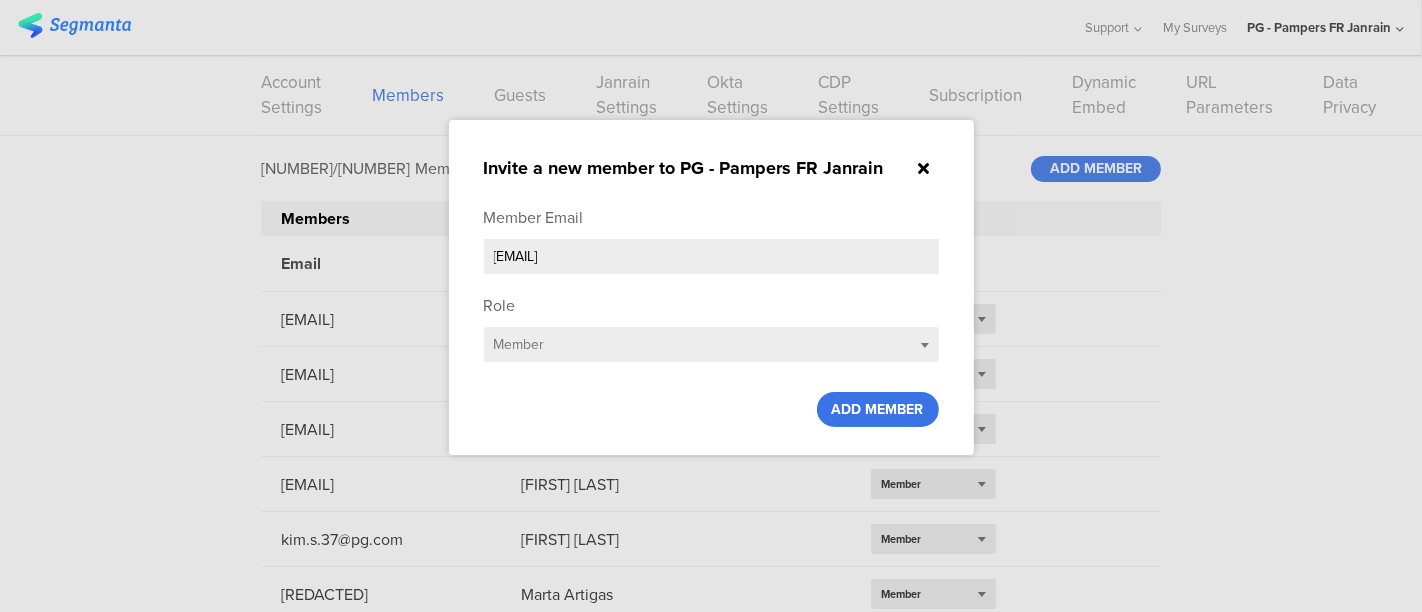 type on "[EMAIL]" 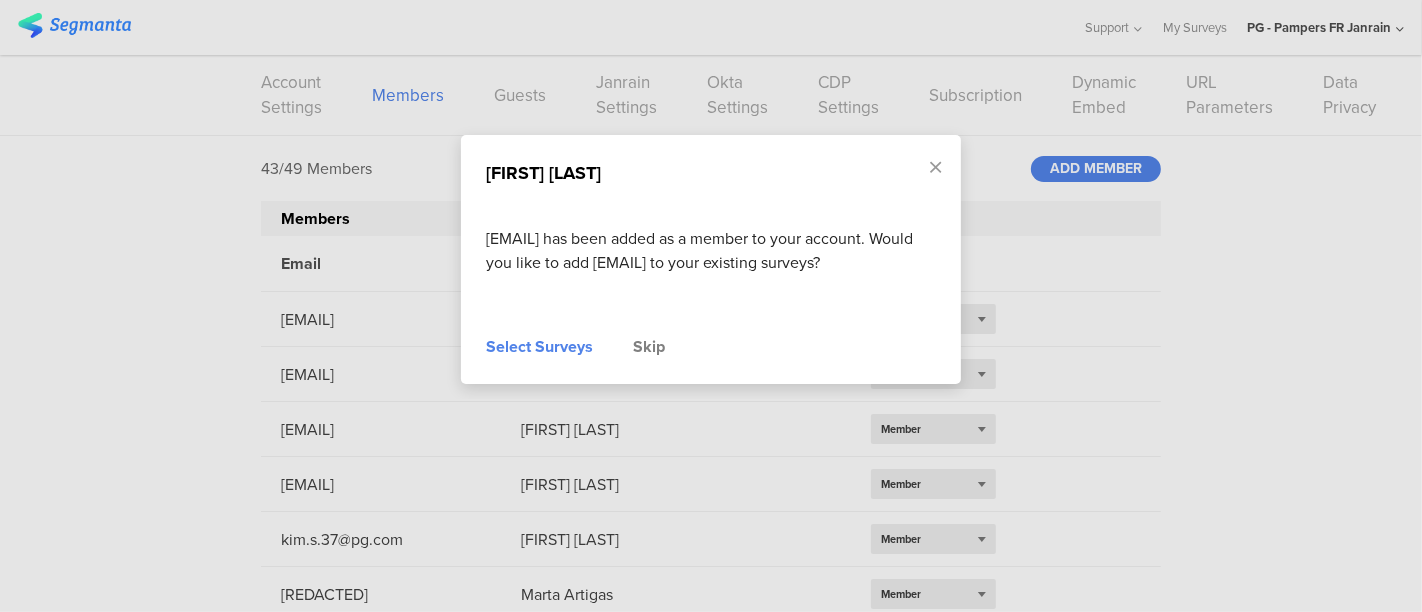 click on "Select Surveys" at bounding box center [539, 347] 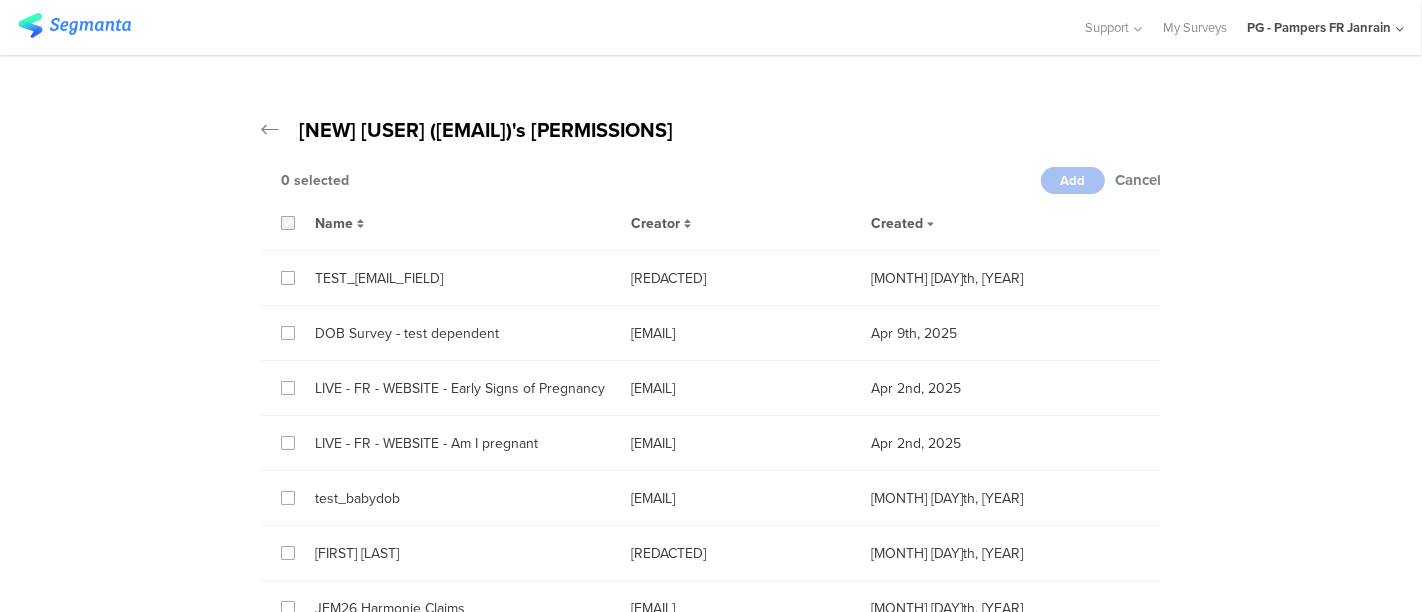 click at bounding box center [288, 223] 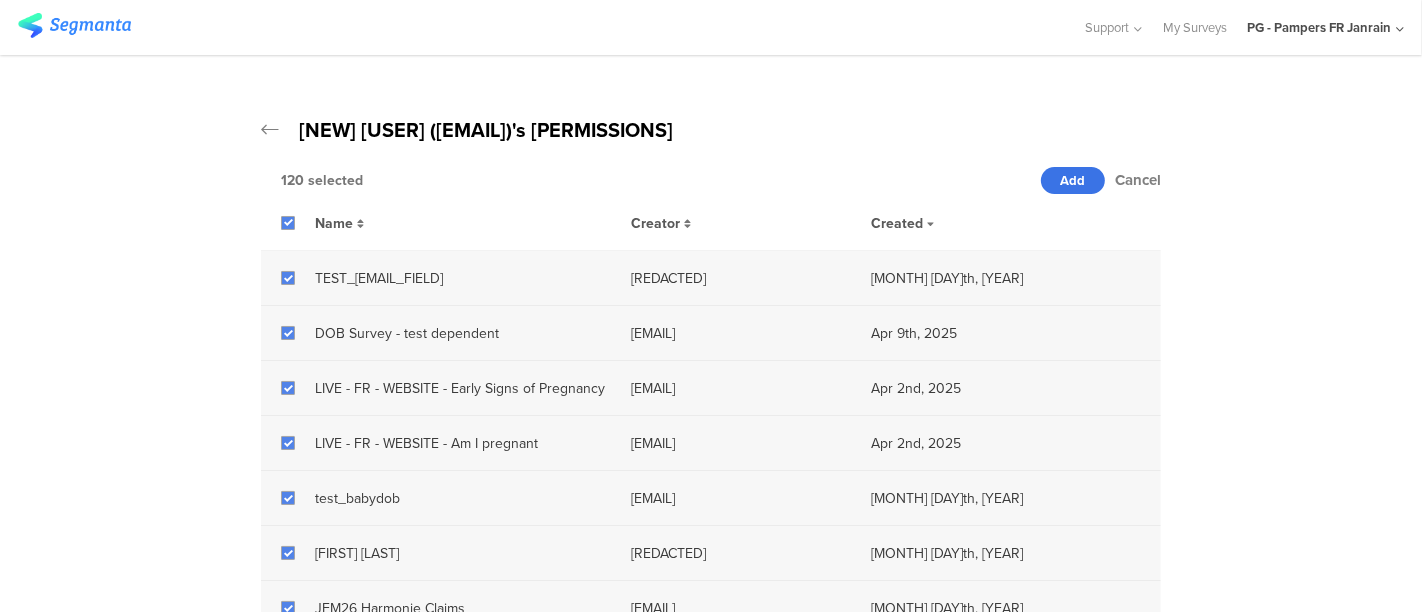 click on "Add" at bounding box center [1073, 180] 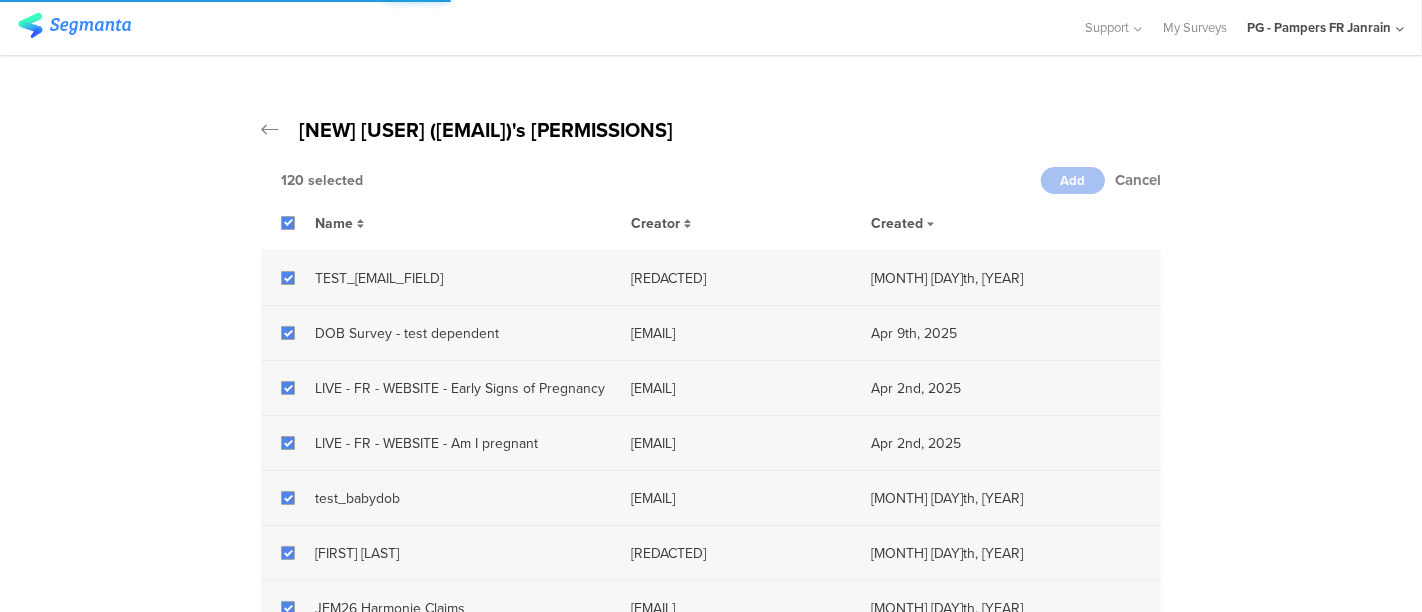click on "PG - Pampers FR Janrain" at bounding box center [1319, 27] 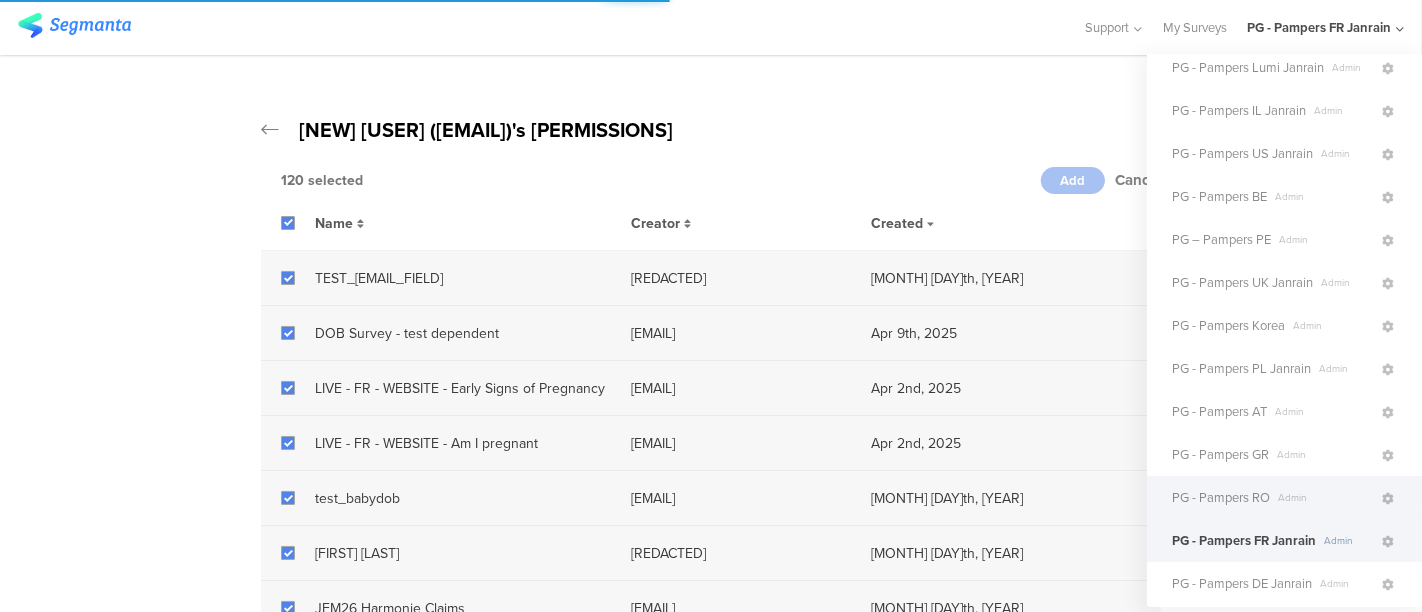 scroll, scrollTop: 222, scrollLeft: 0, axis: vertical 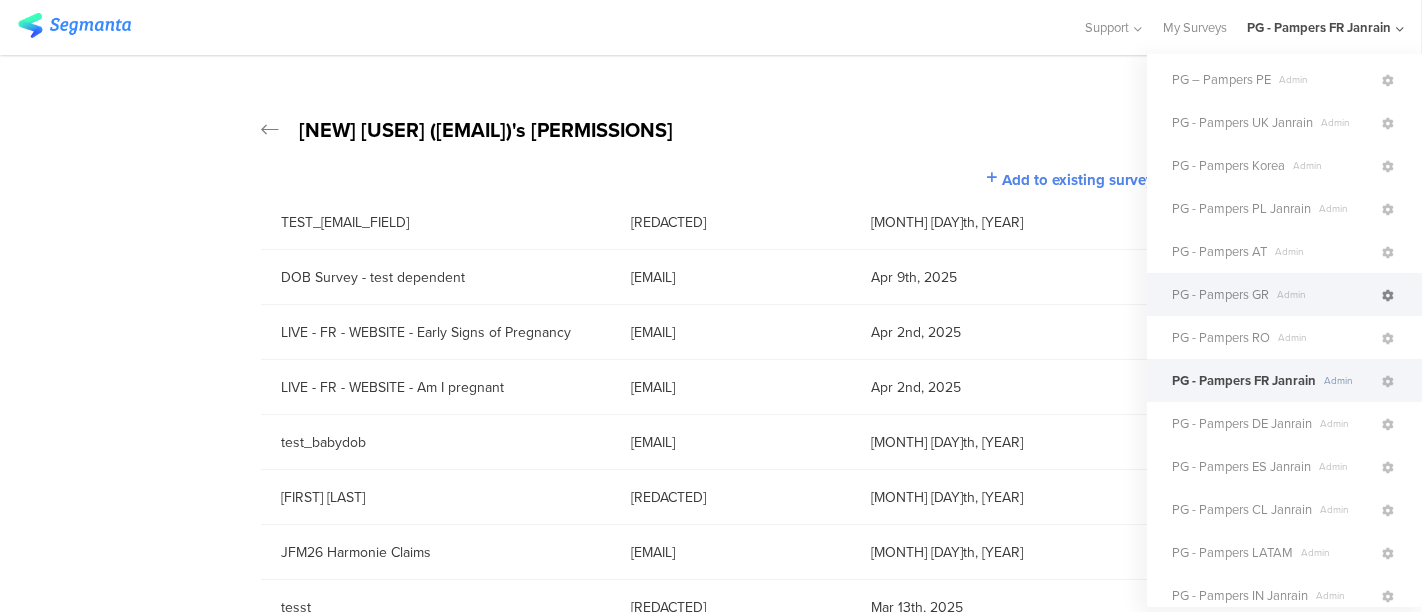 click at bounding box center [1388, 296] 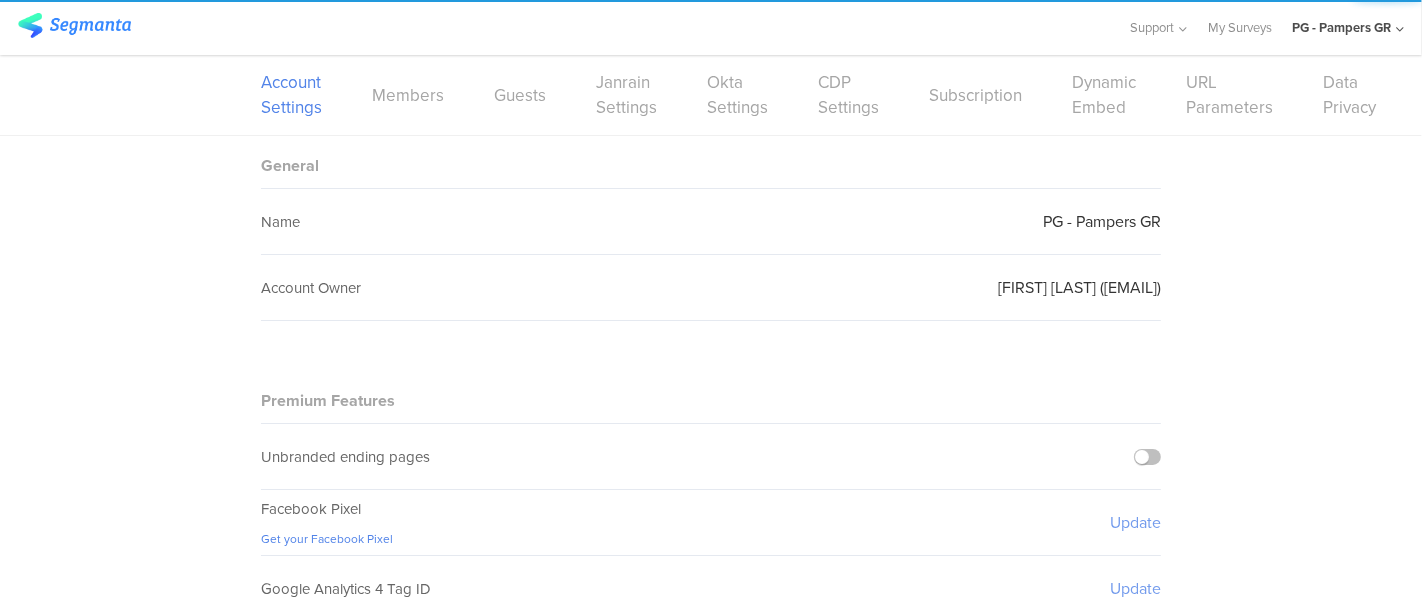 click on "Members" at bounding box center (408, 95) 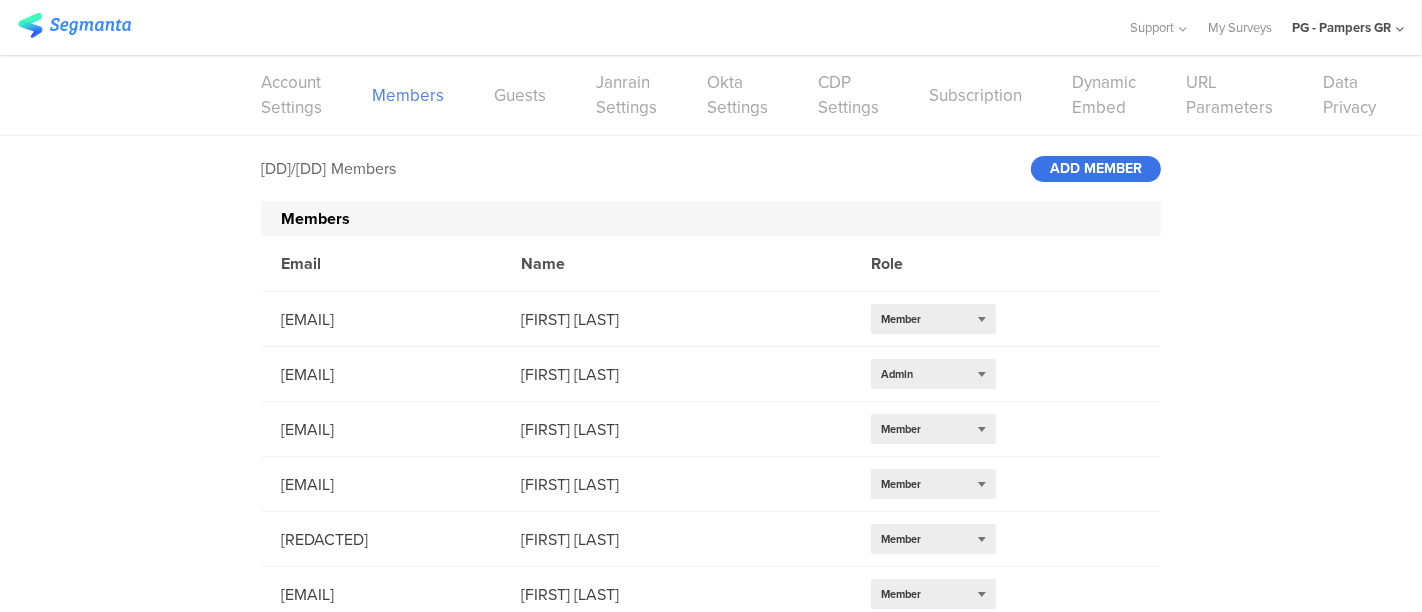 click on "ADD
MEMBER" at bounding box center [1096, 169] 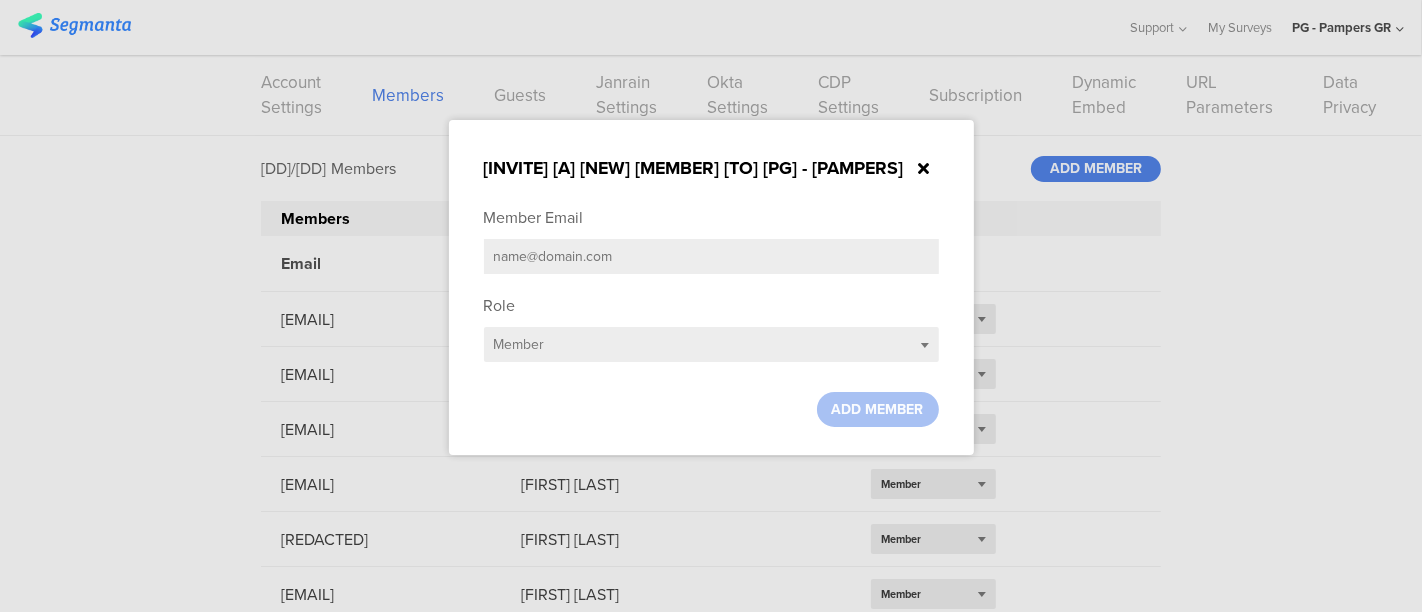 click at bounding box center [711, 256] 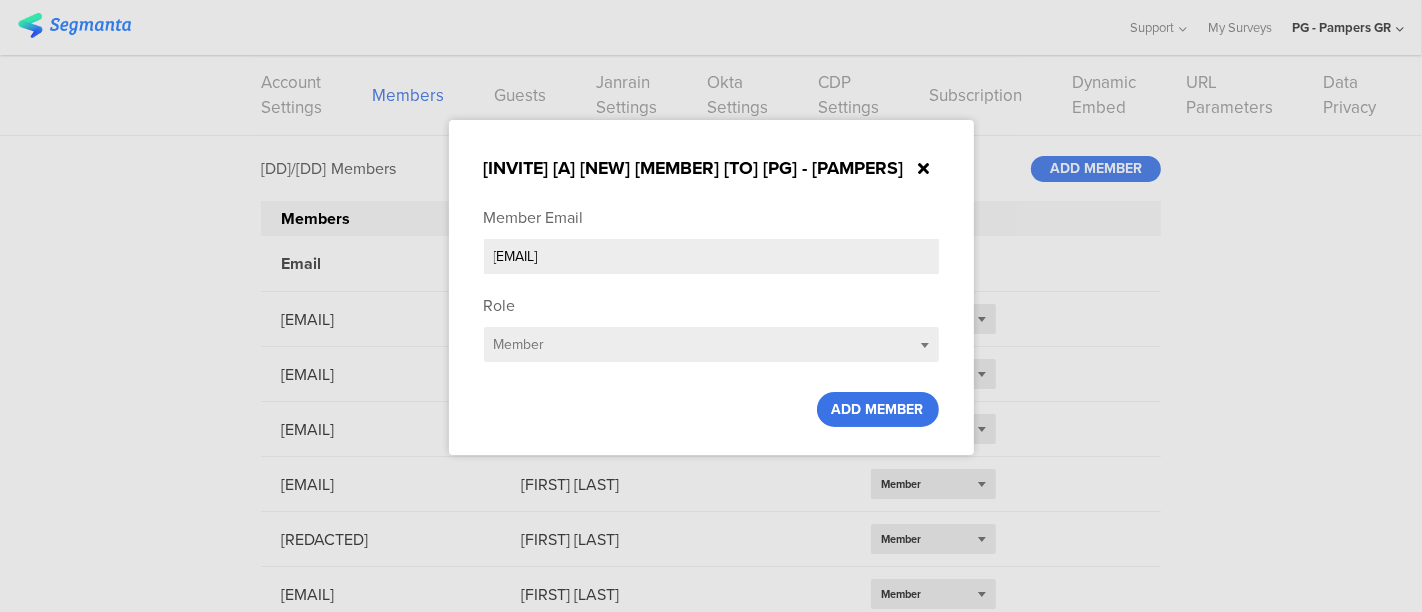 type on "[EMAIL]" 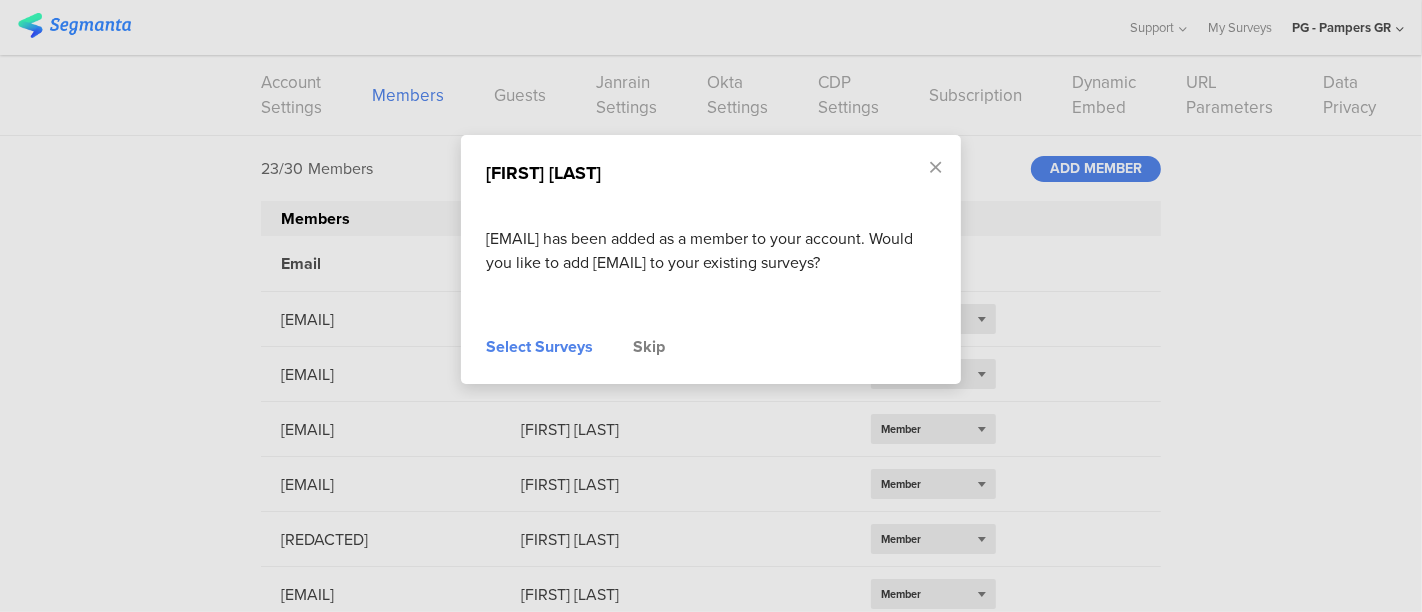 click on "Select Surveys" at bounding box center (539, 347) 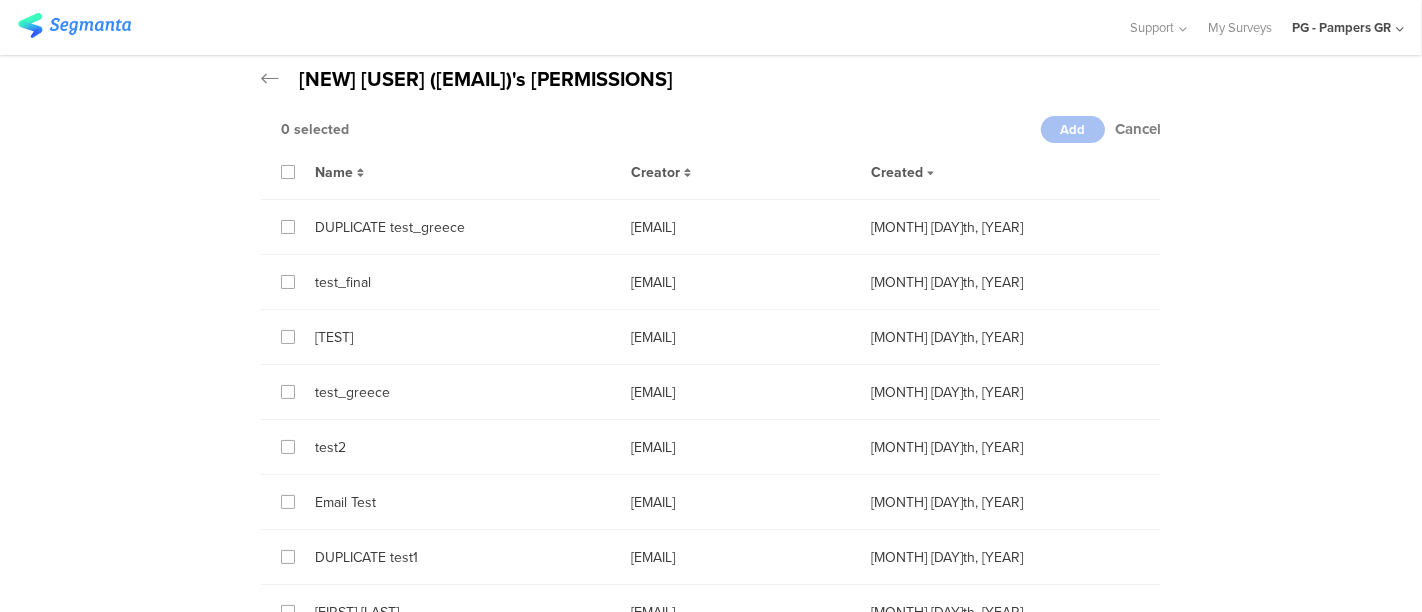 scroll, scrollTop: 74, scrollLeft: 0, axis: vertical 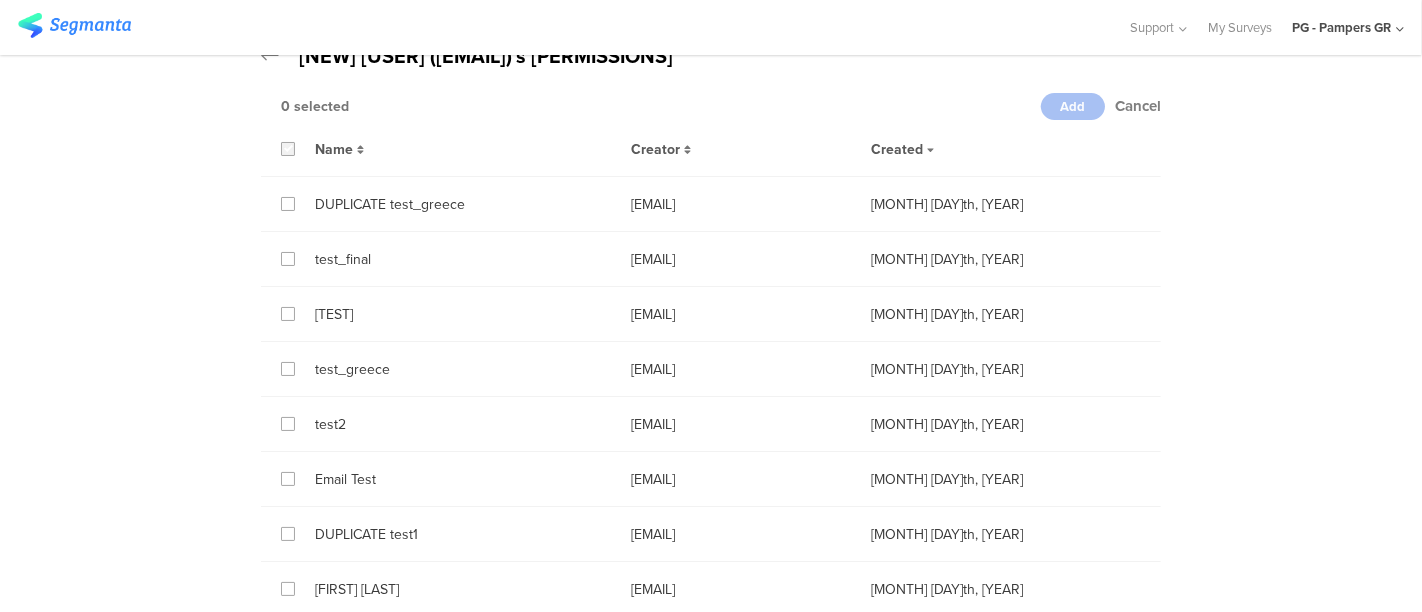 click at bounding box center [288, 149] 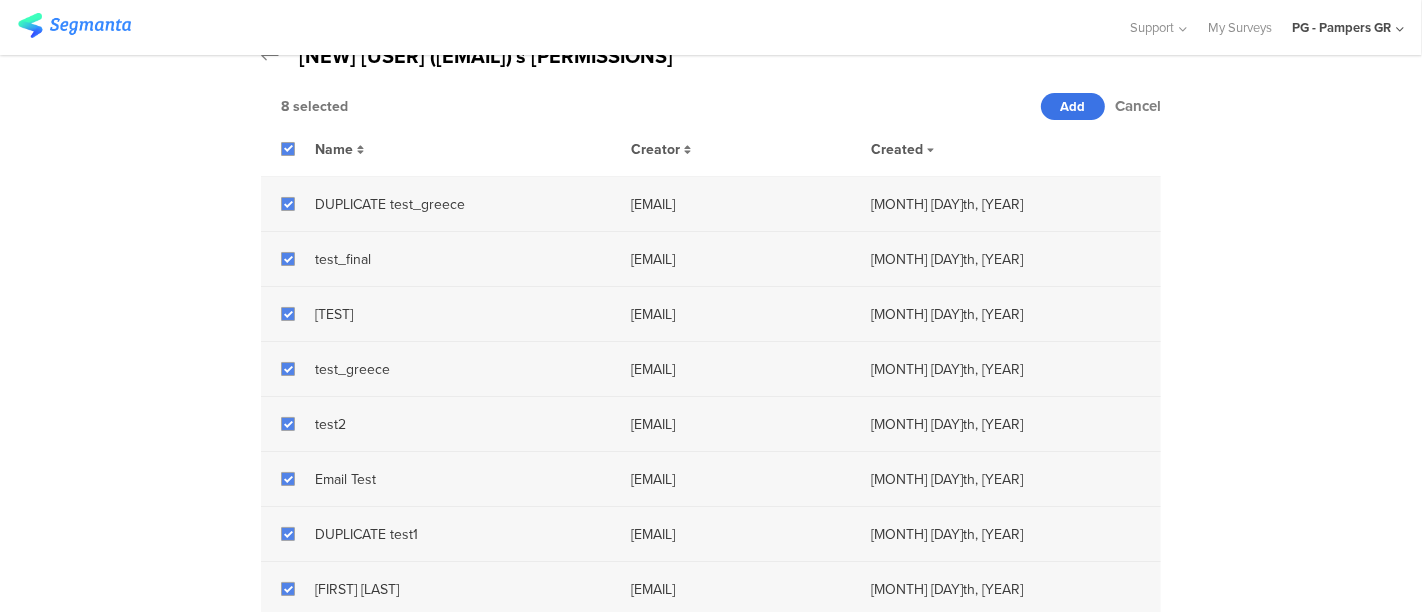 click on "Add" at bounding box center [1073, 106] 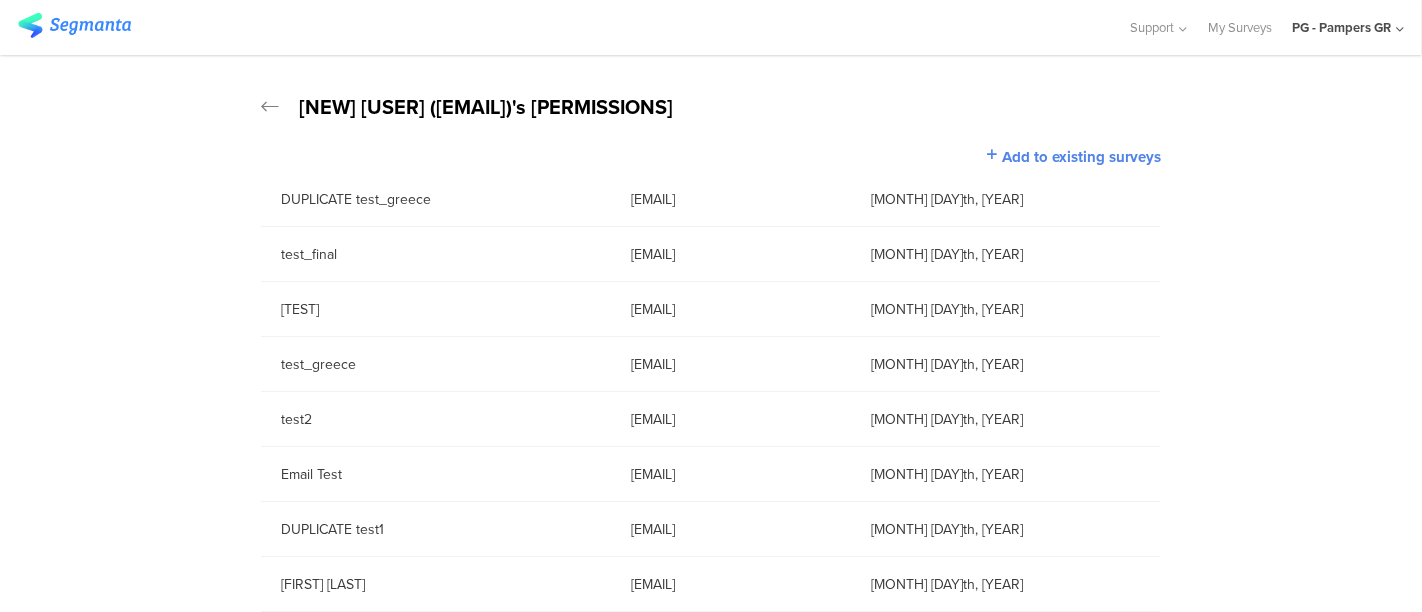 scroll, scrollTop: 20, scrollLeft: 0, axis: vertical 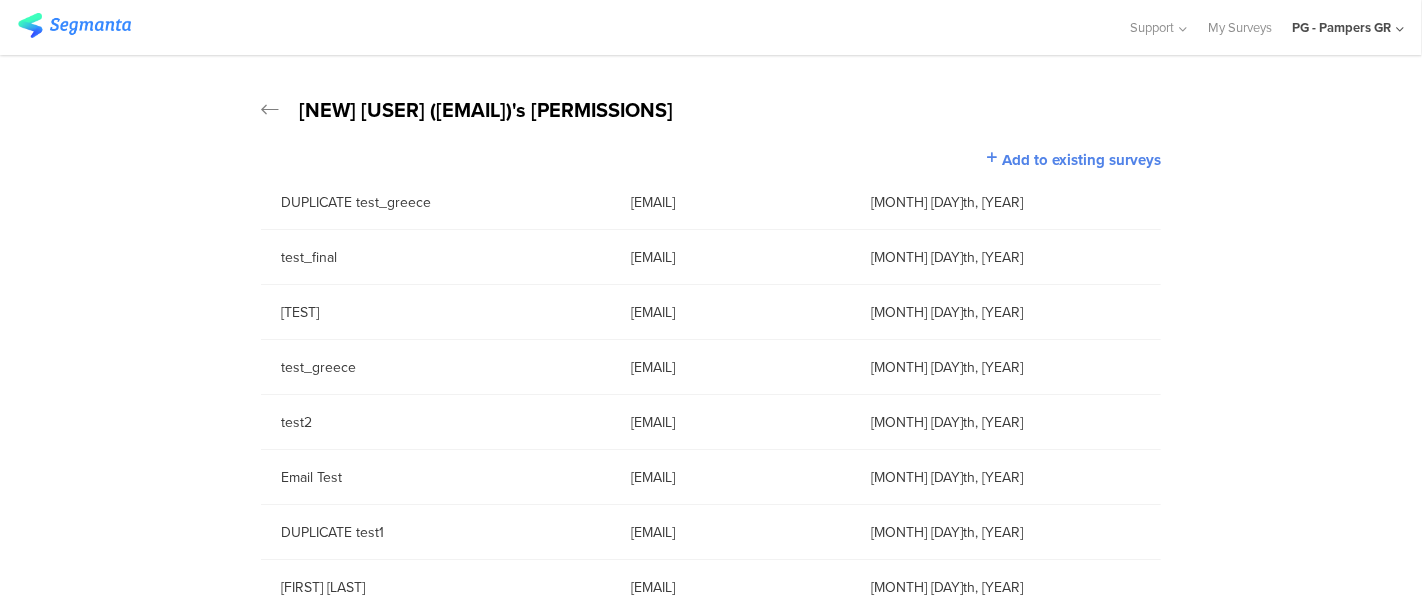 click on "PG - Pampers GR" at bounding box center (1341, 27) 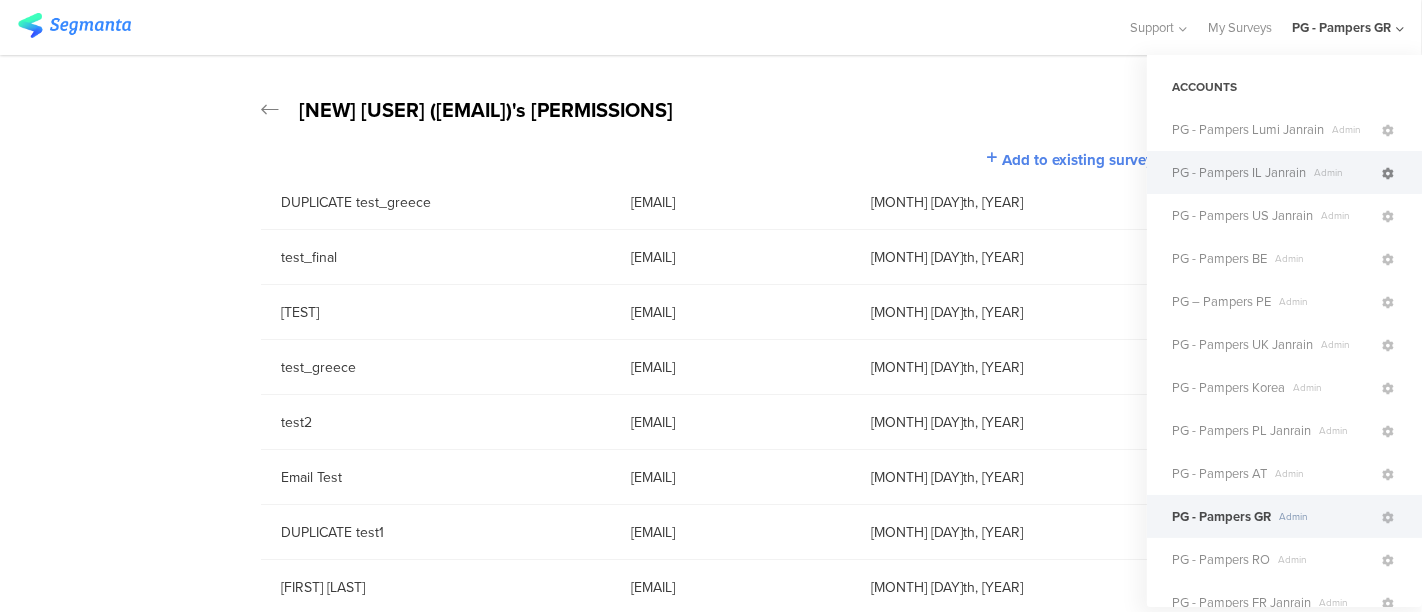 click at bounding box center [1388, 174] 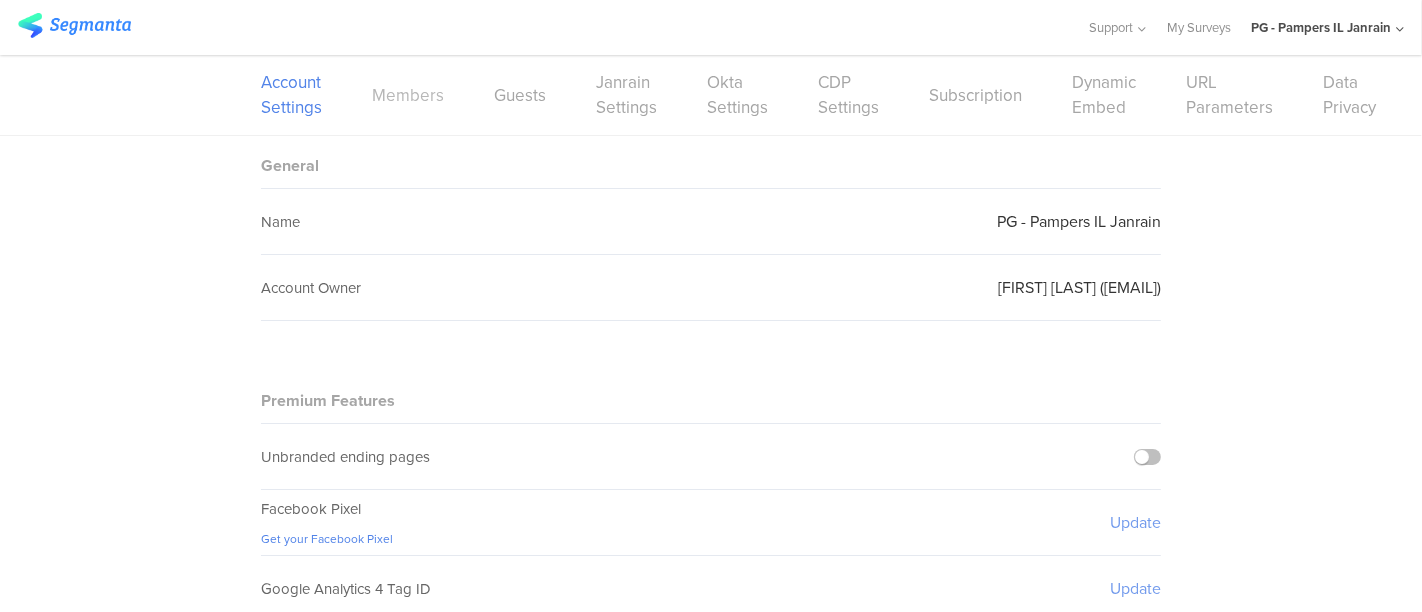 click on "Members" at bounding box center [408, 95] 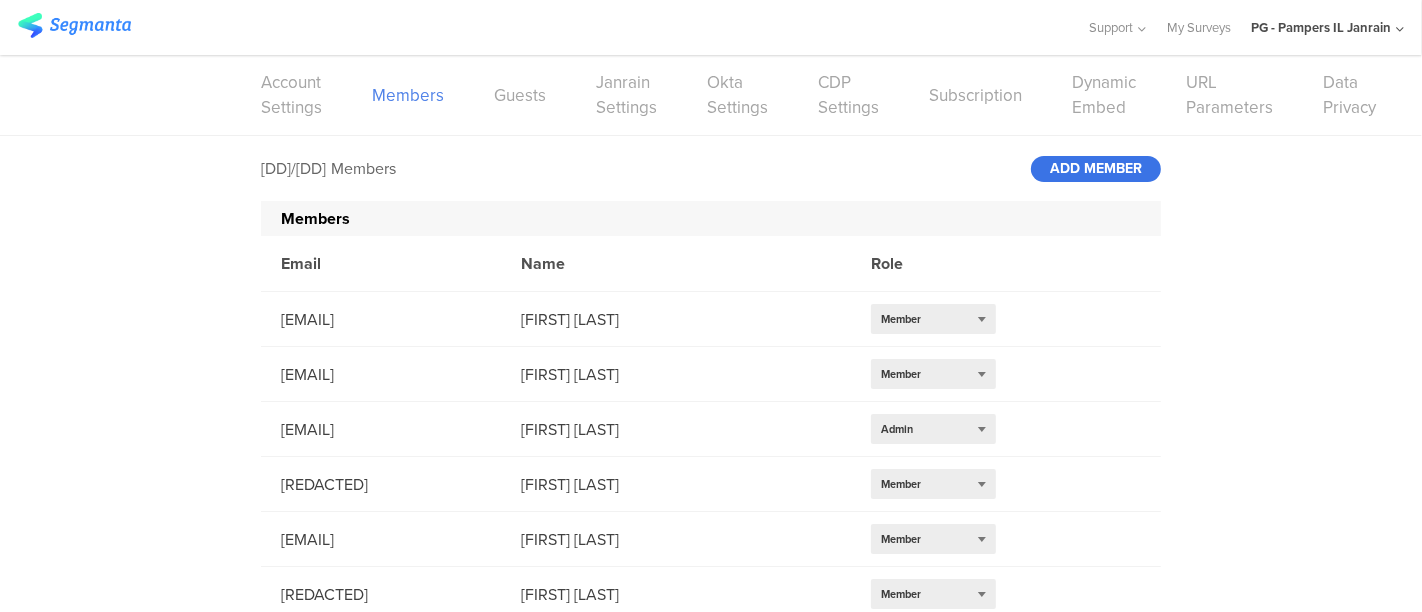 click on "ADD
MEMBER" at bounding box center [1096, 169] 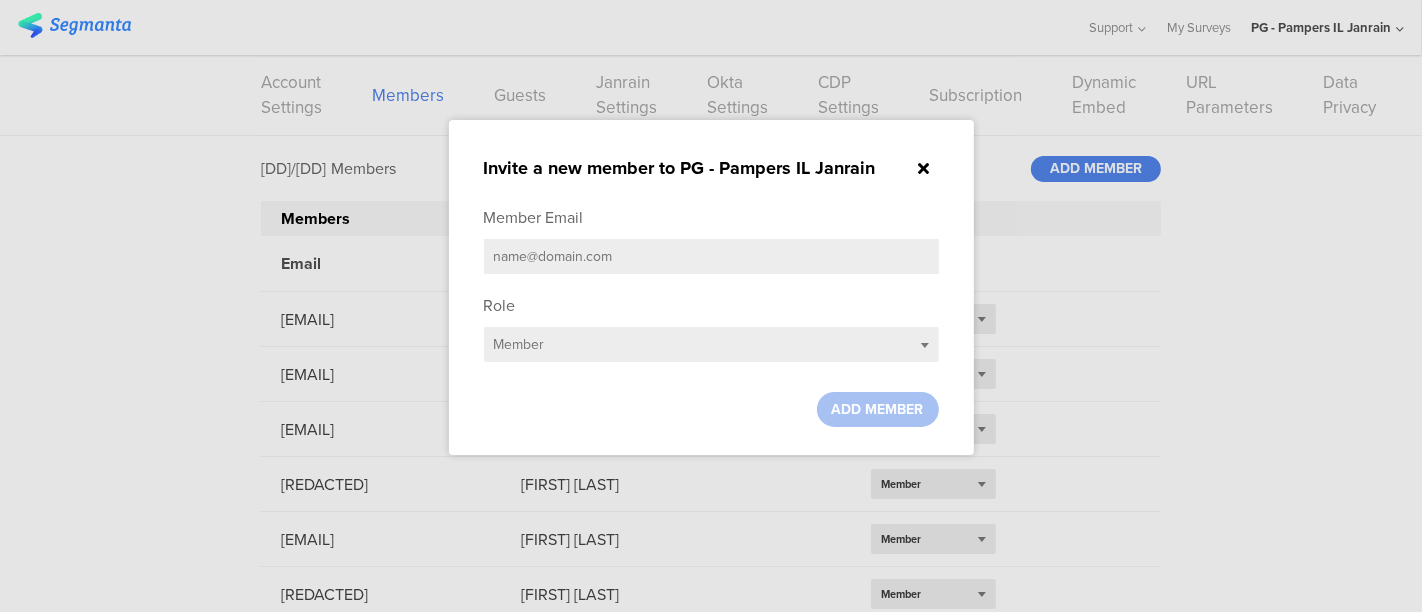 click at bounding box center (711, 256) 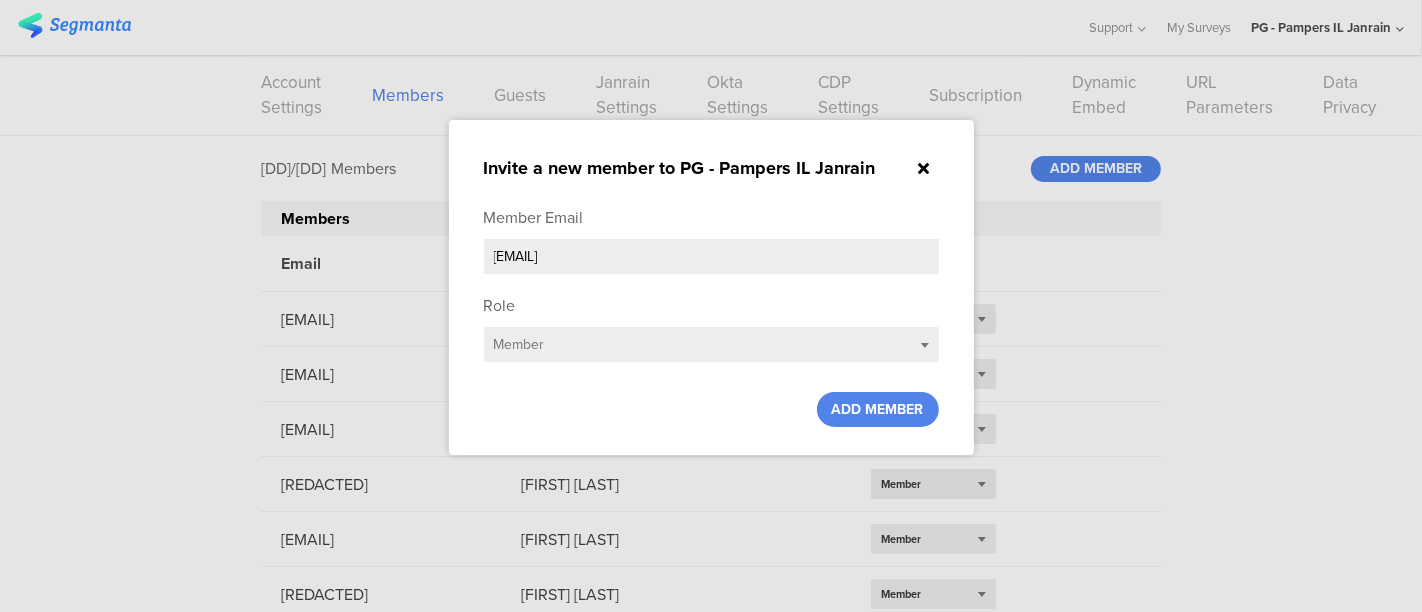 type on "[EMAIL]" 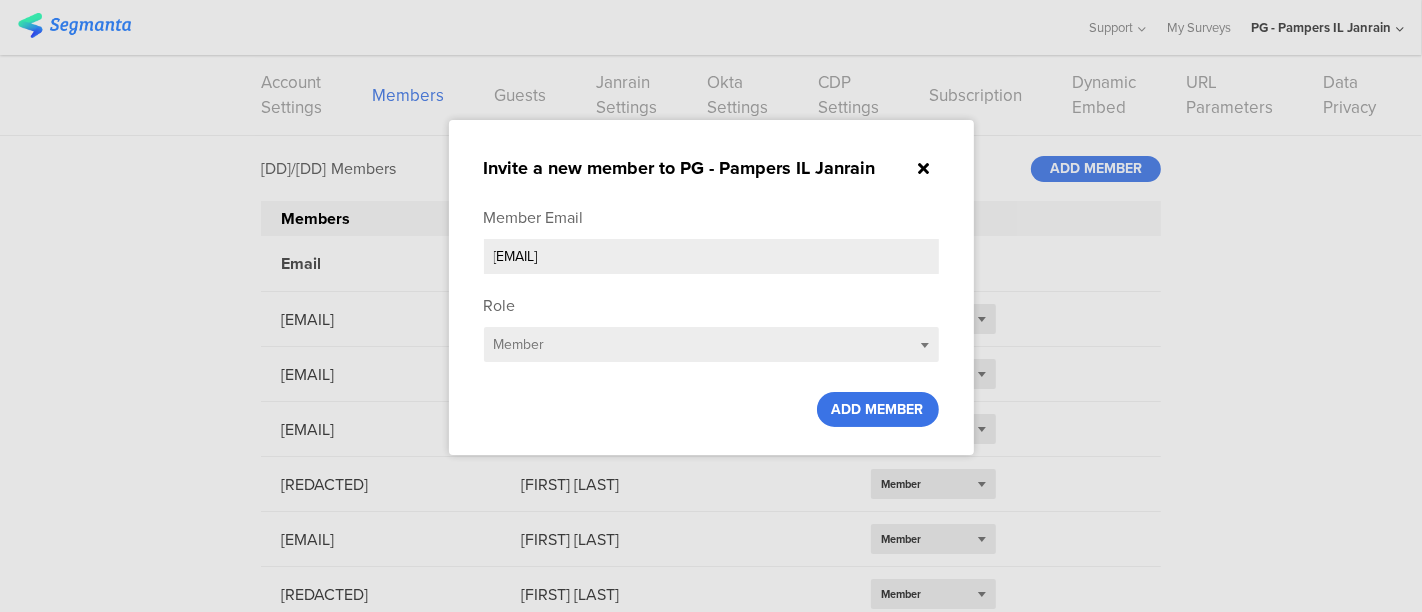 click on "ADD MEMBER" at bounding box center [878, 409] 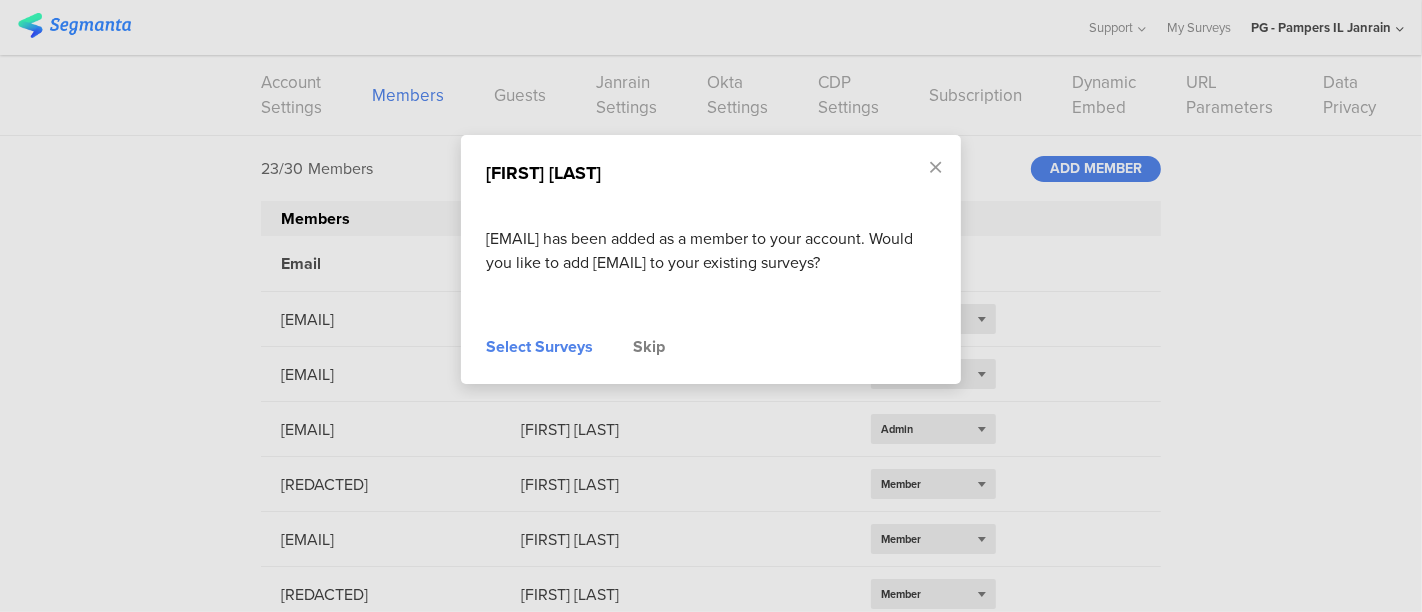 click on "Select Surveys" at bounding box center [539, 347] 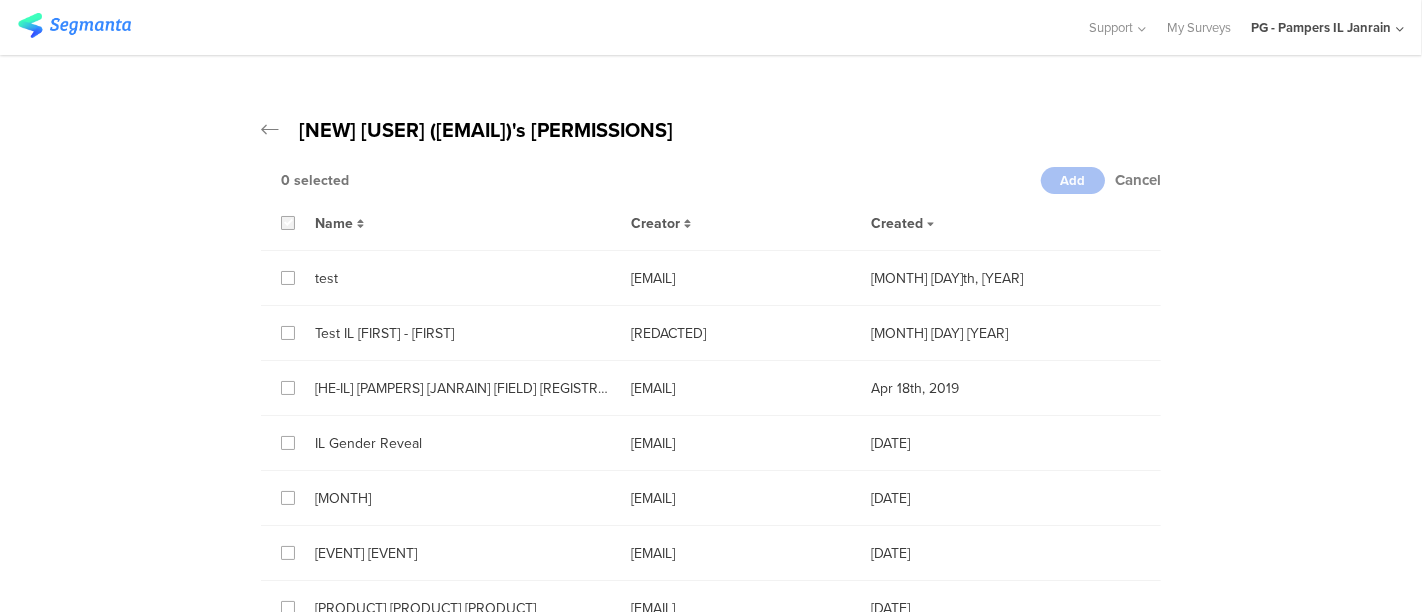 click at bounding box center [288, 223] 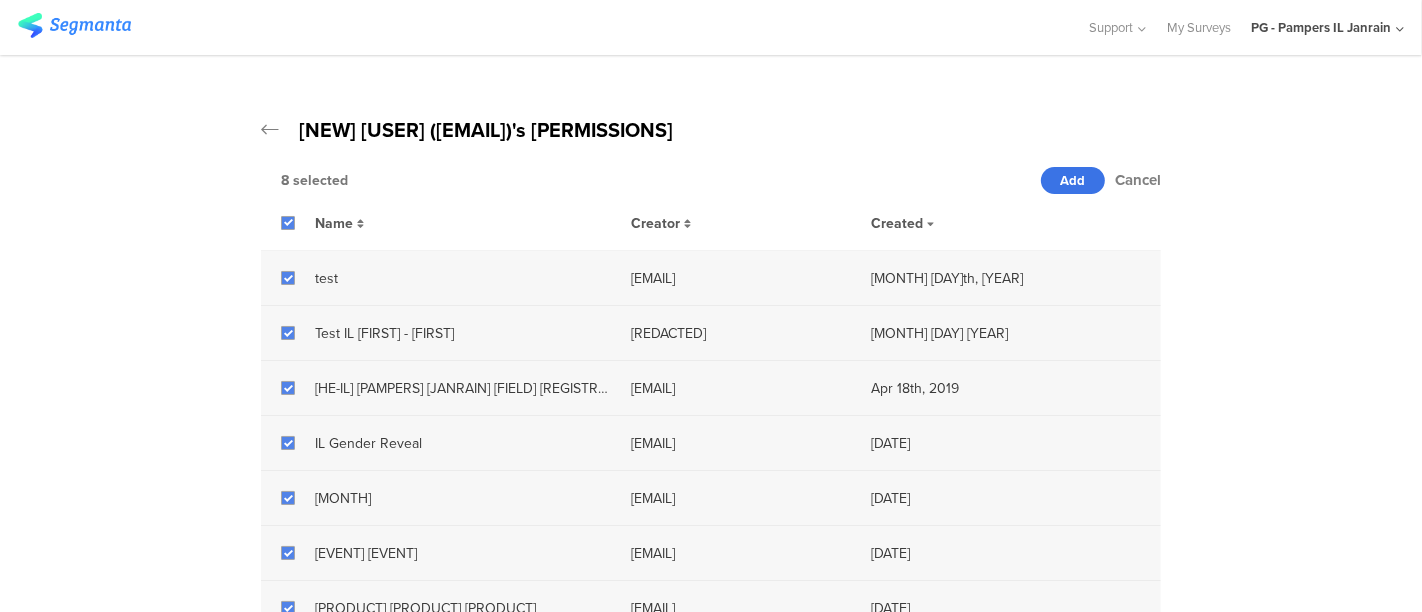 click on "Add" at bounding box center [1073, 180] 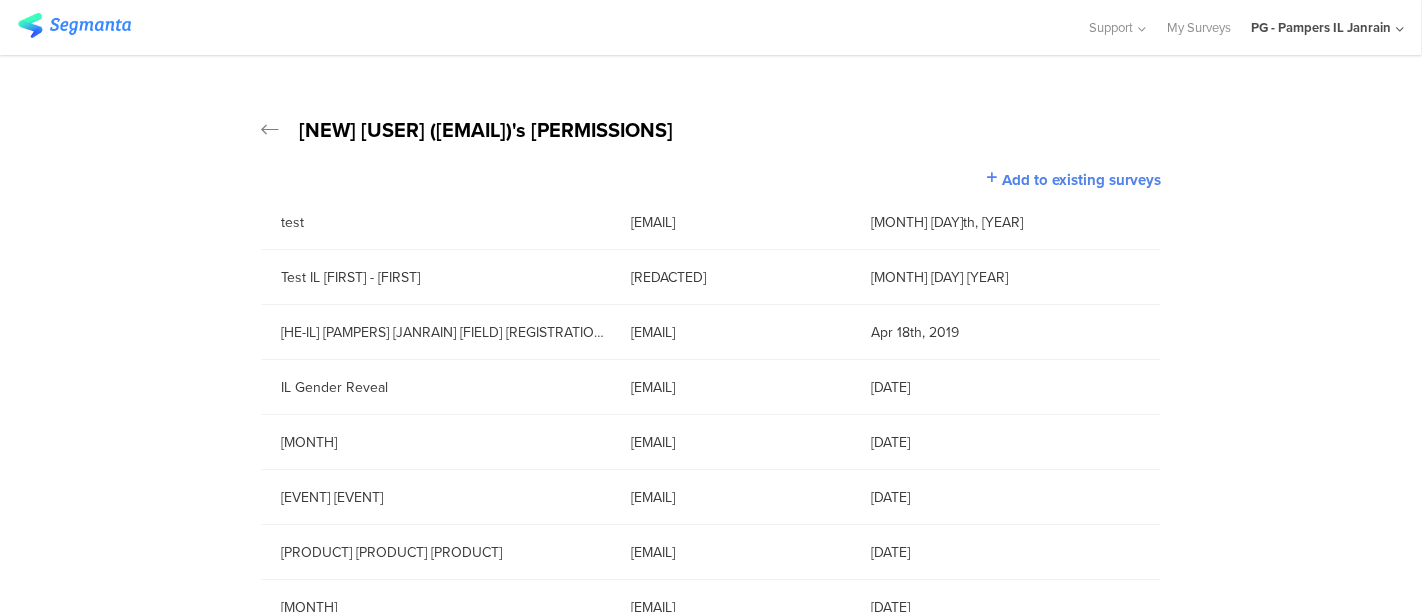 click on "PG - Pampers IL Janrain" at bounding box center [1327, 27] 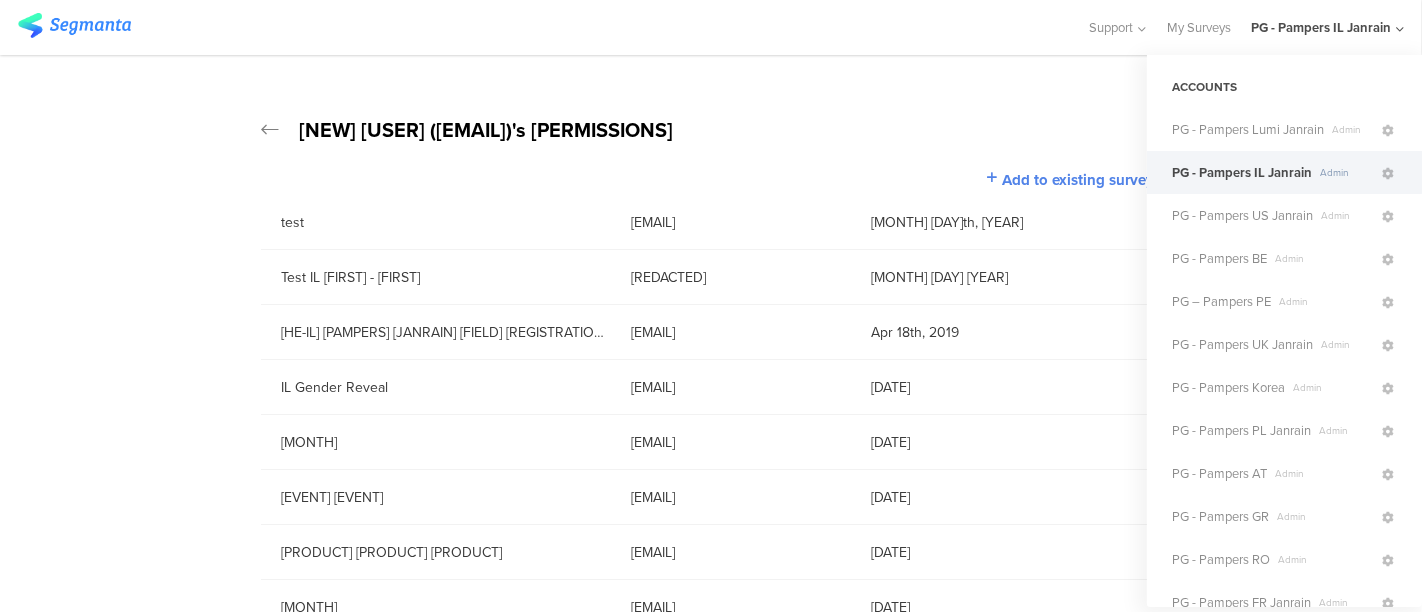 scroll, scrollTop: 494, scrollLeft: 0, axis: vertical 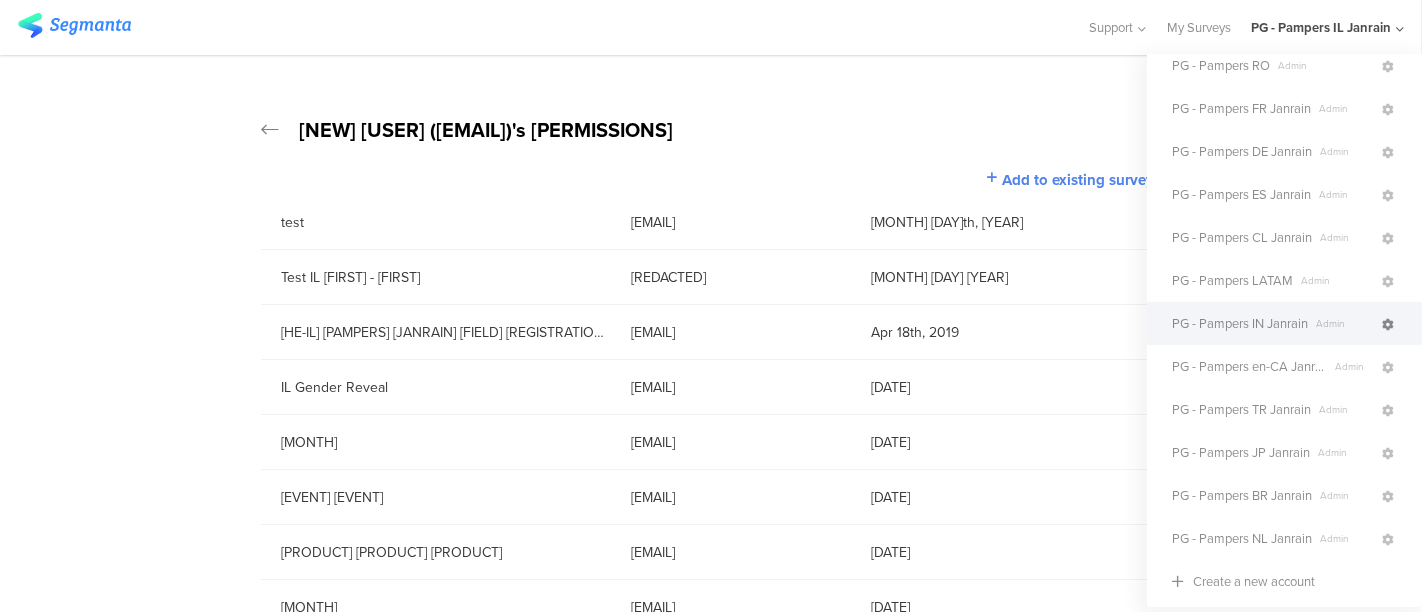 click at bounding box center (1388, 325) 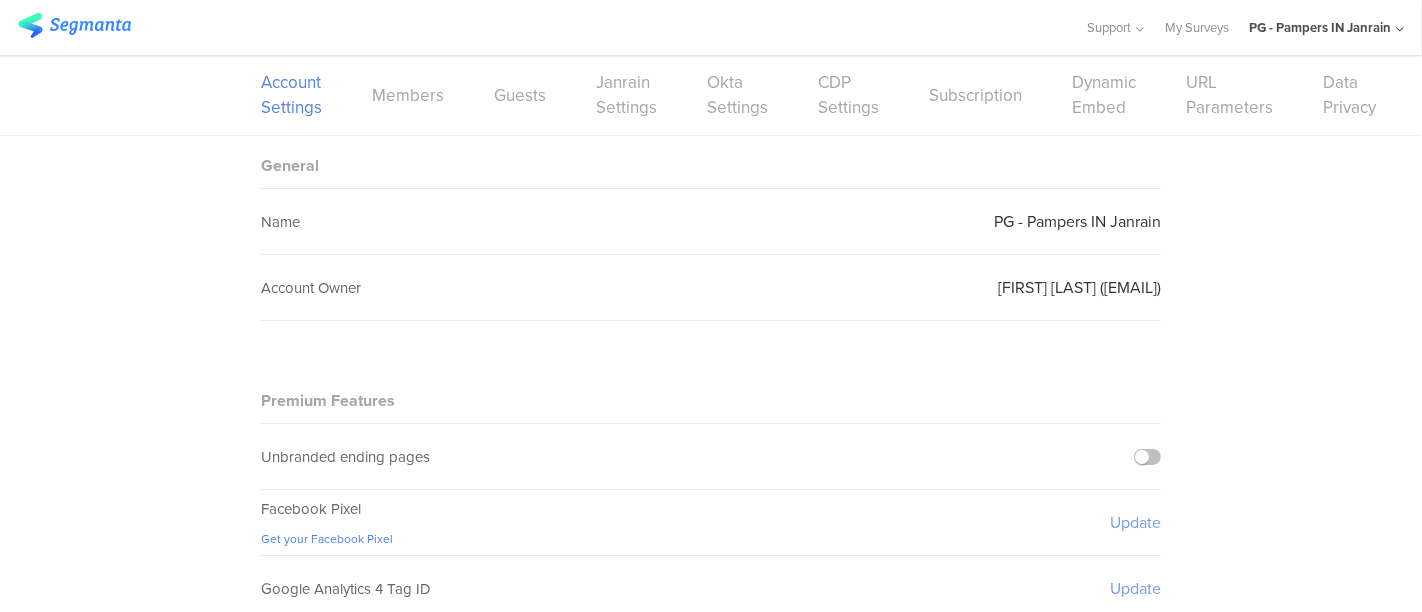 click on "Members" at bounding box center (408, 95) 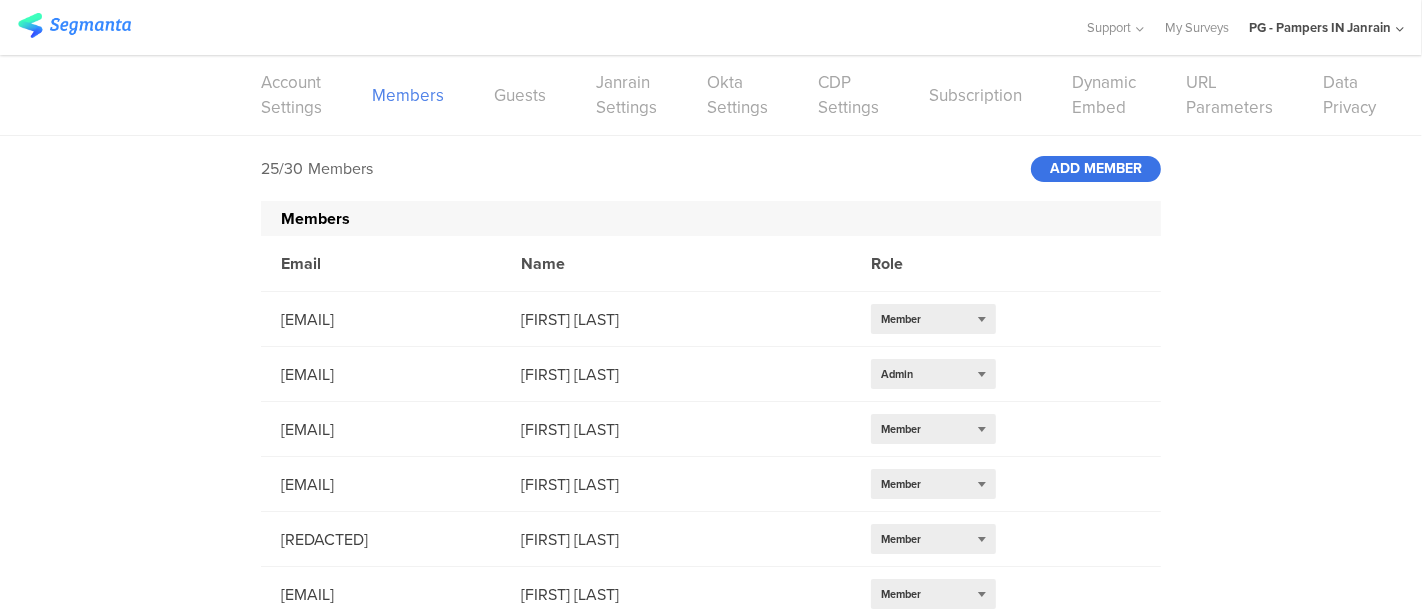 click on "ADD
MEMBER" at bounding box center [1096, 169] 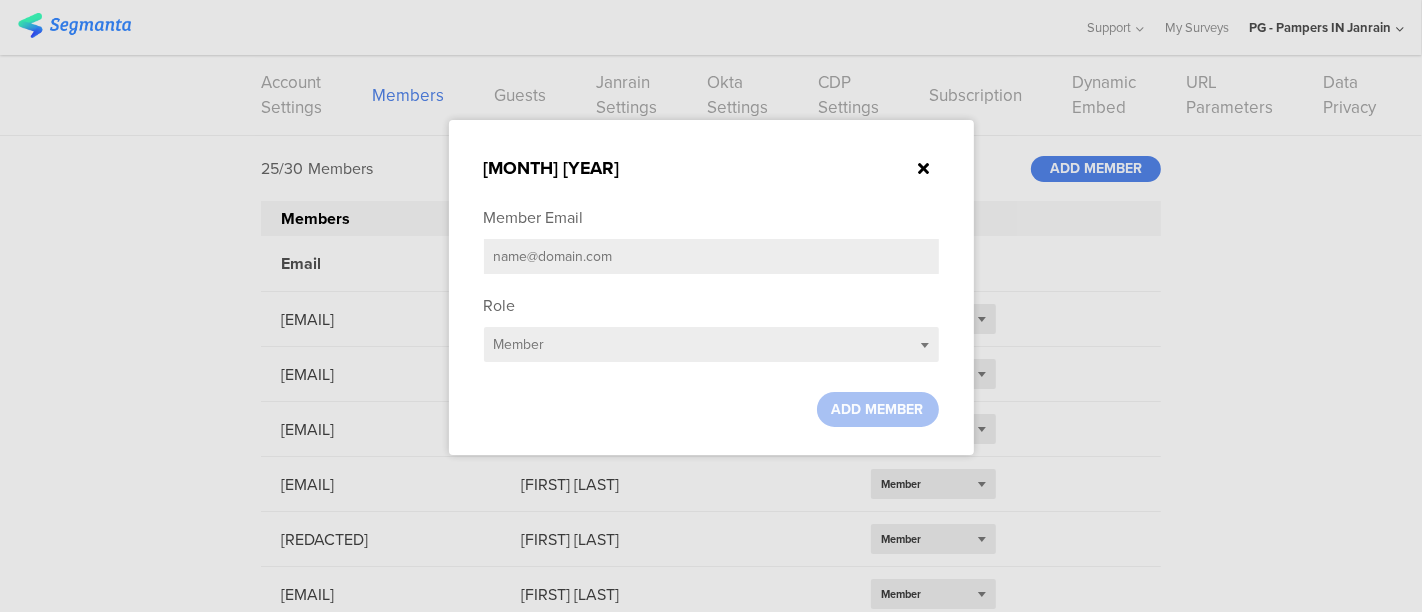 click on "Member Email" at bounding box center [711, 245] 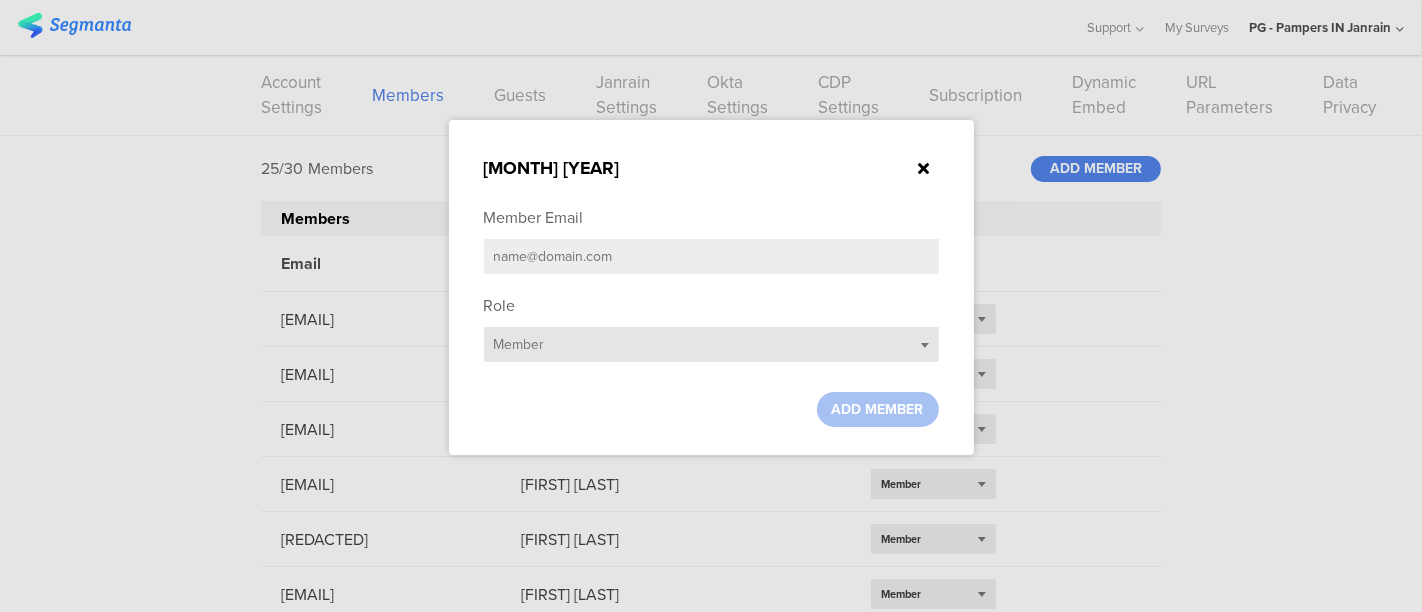 paste on "[EMAIL]" 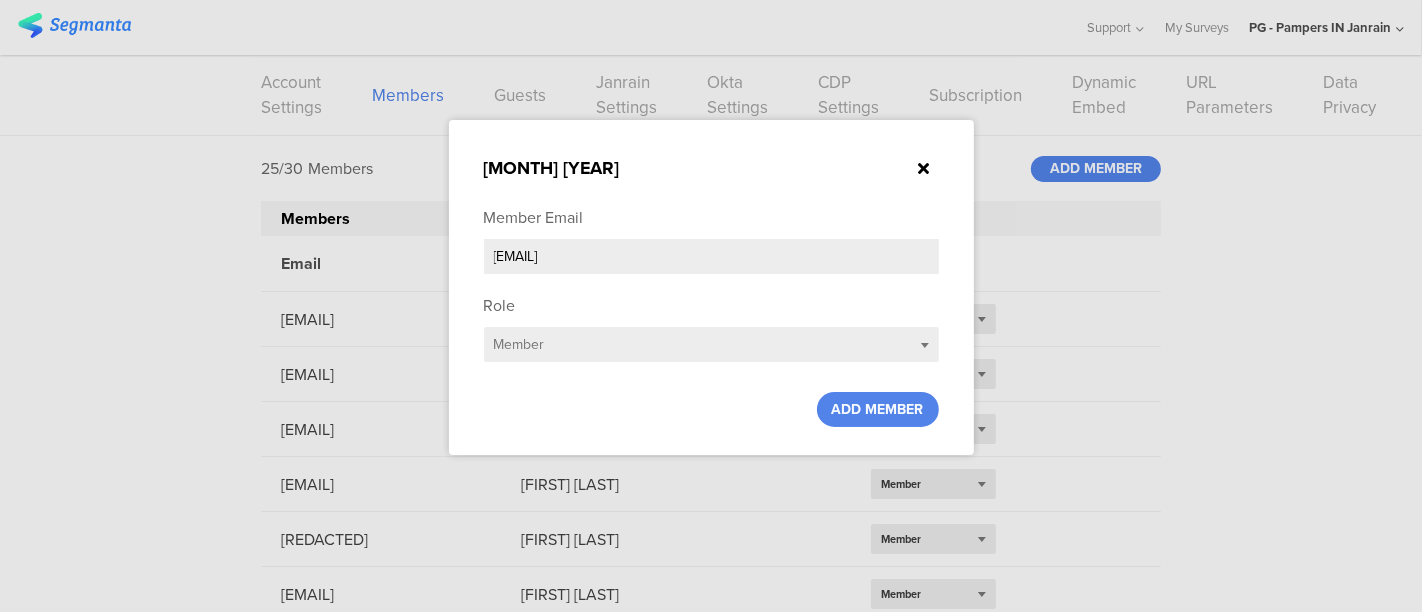 type on "[EMAIL]" 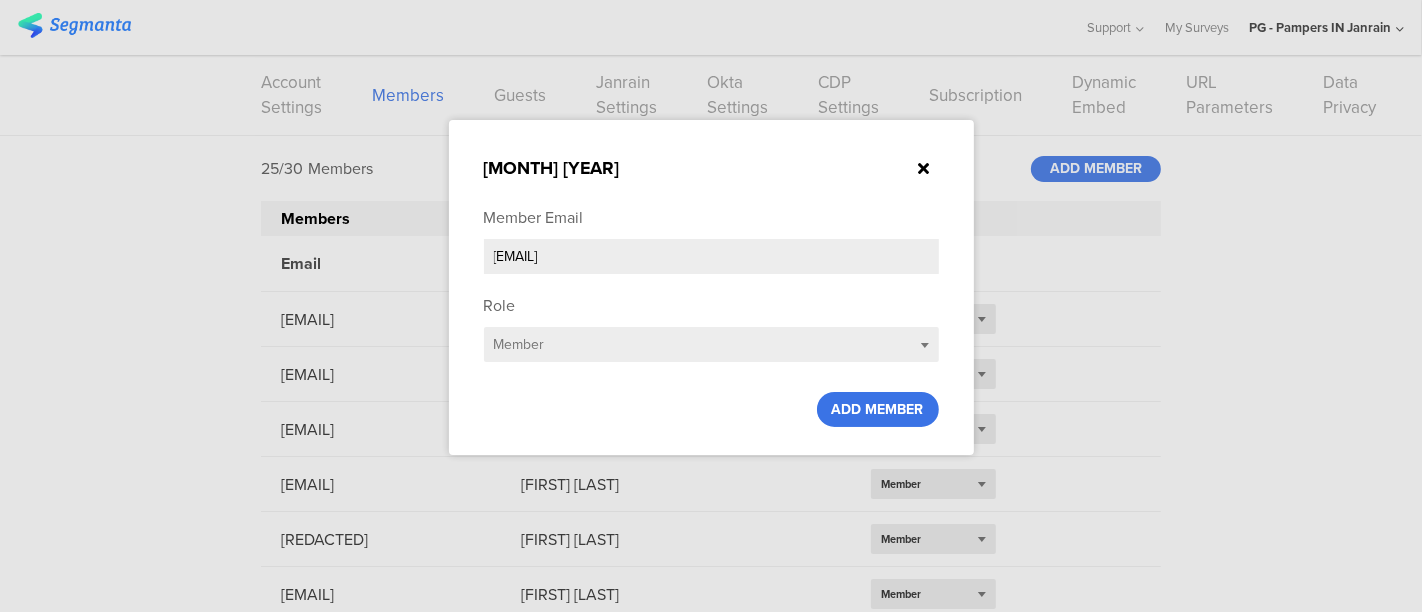 click on "ADD MEMBER" at bounding box center (878, 409) 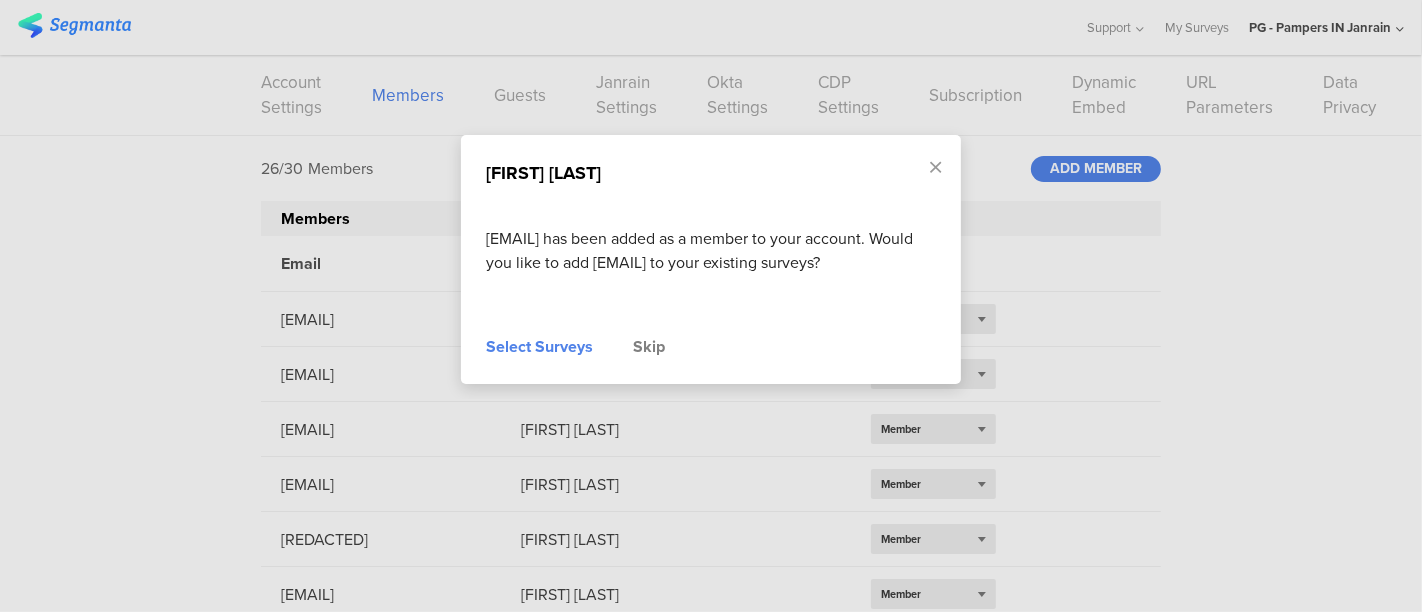 click on "Select Surveys" at bounding box center (539, 347) 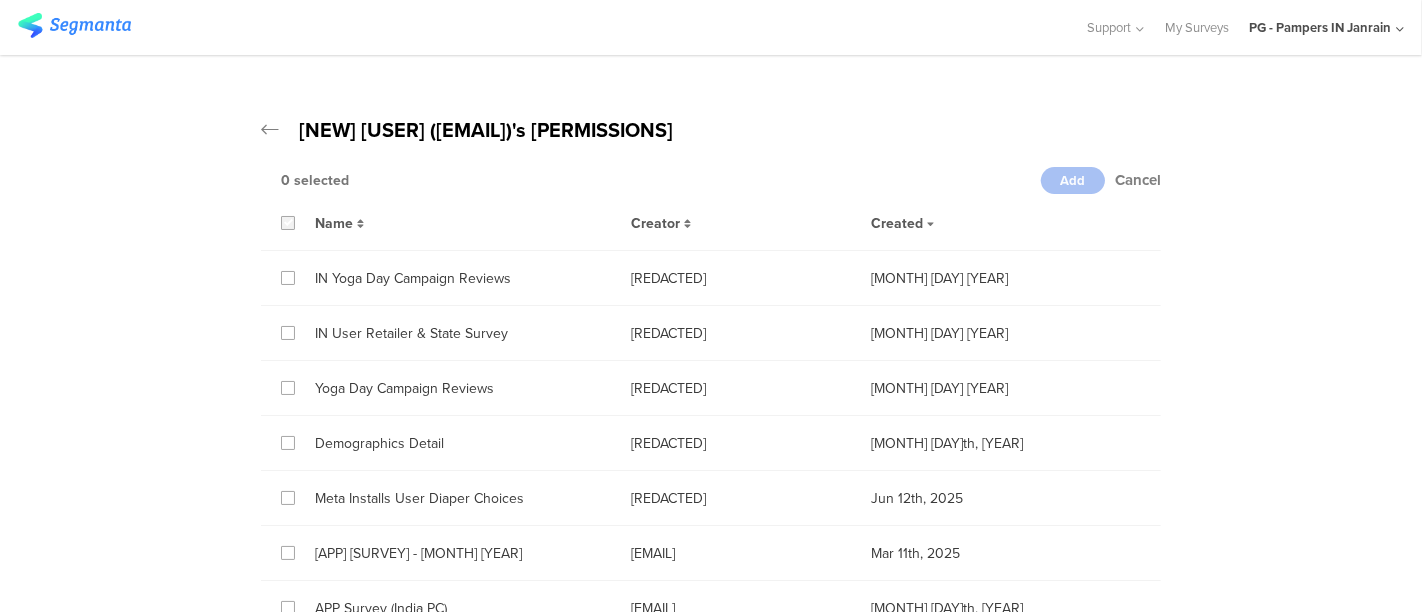click at bounding box center (288, 223) 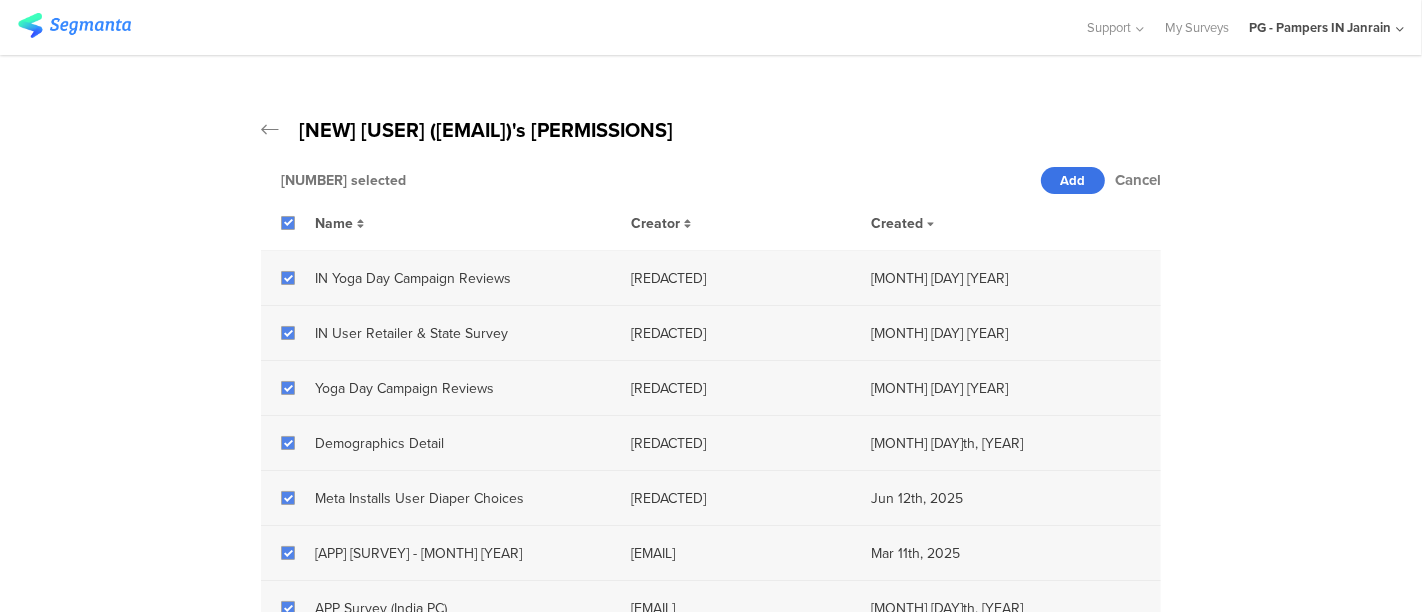 click on "Add" at bounding box center [1073, 180] 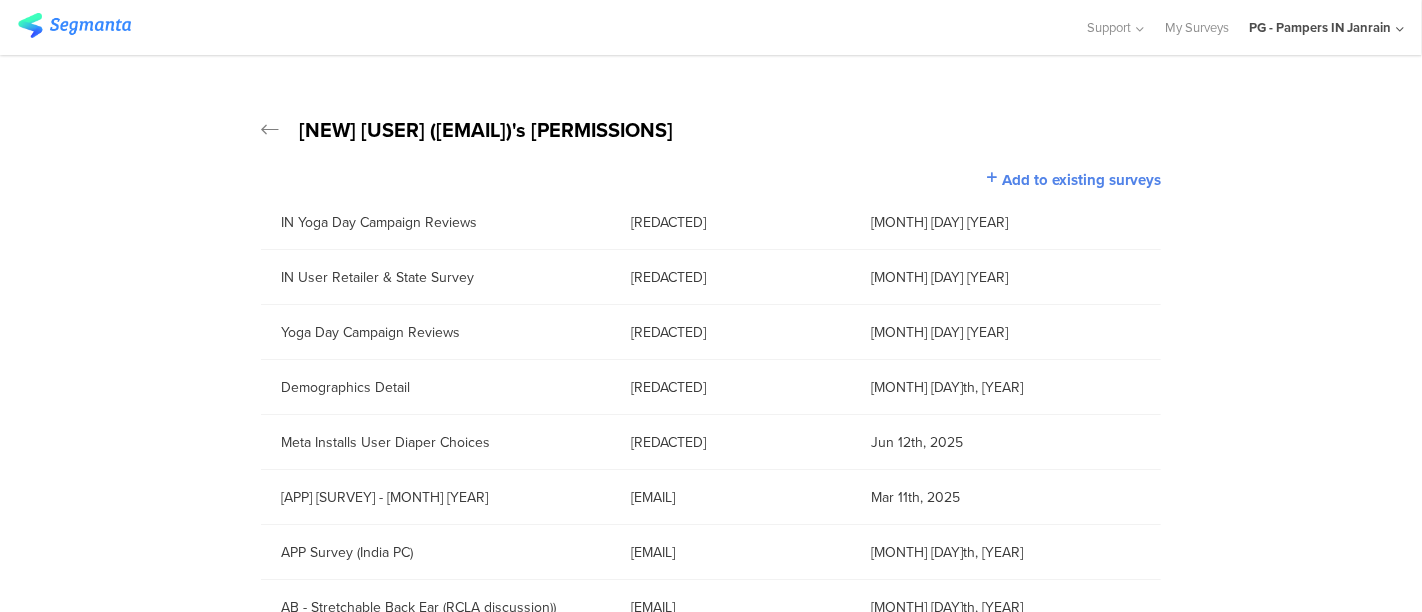 click on "PG - Pampers IN Janrain" at bounding box center [1320, 27] 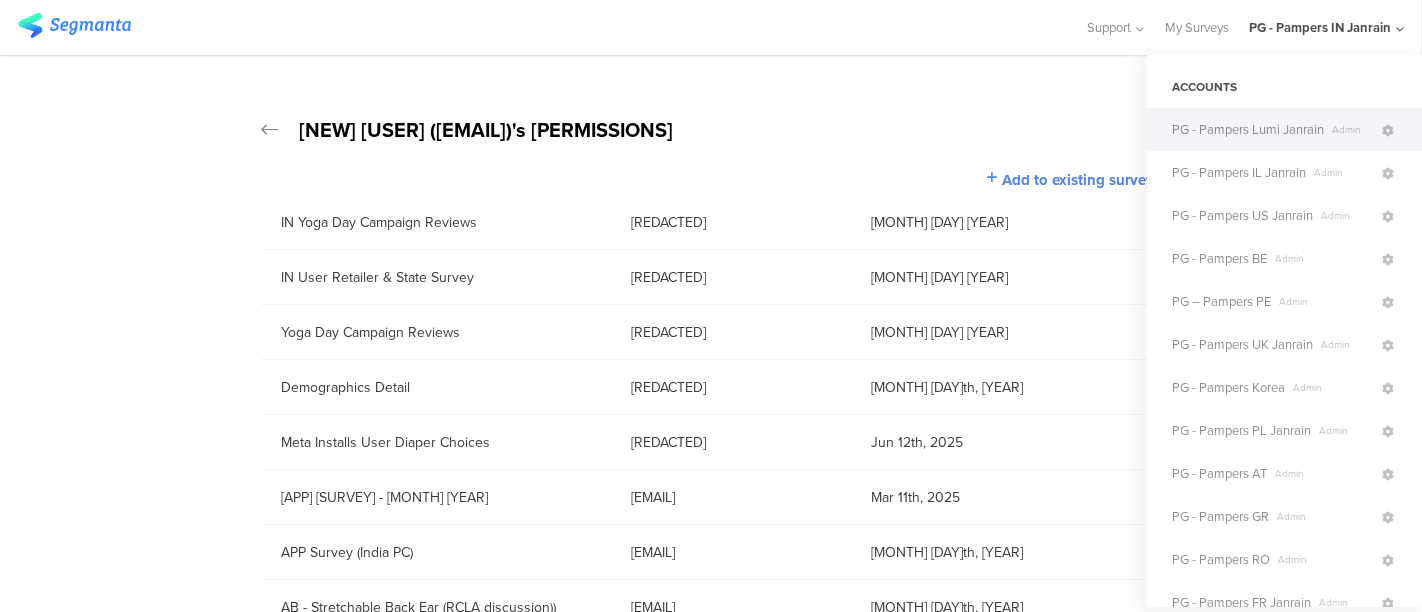 scroll, scrollTop: 623, scrollLeft: 0, axis: vertical 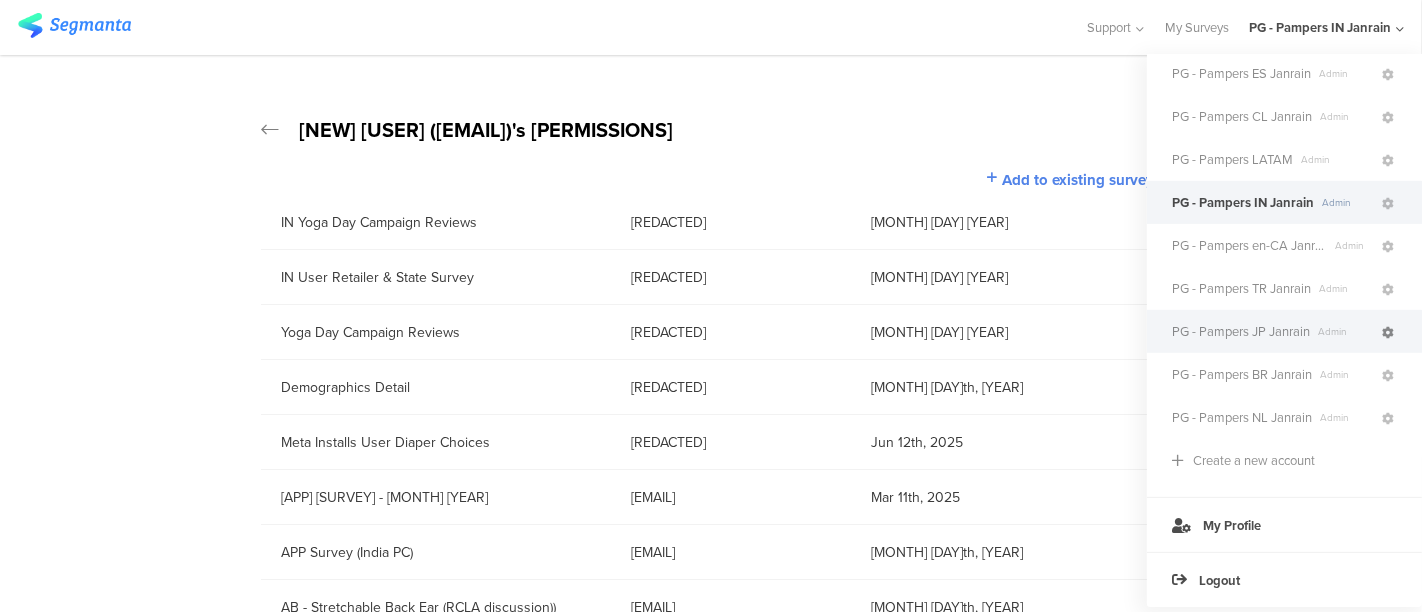 click at bounding box center (1388, 331) 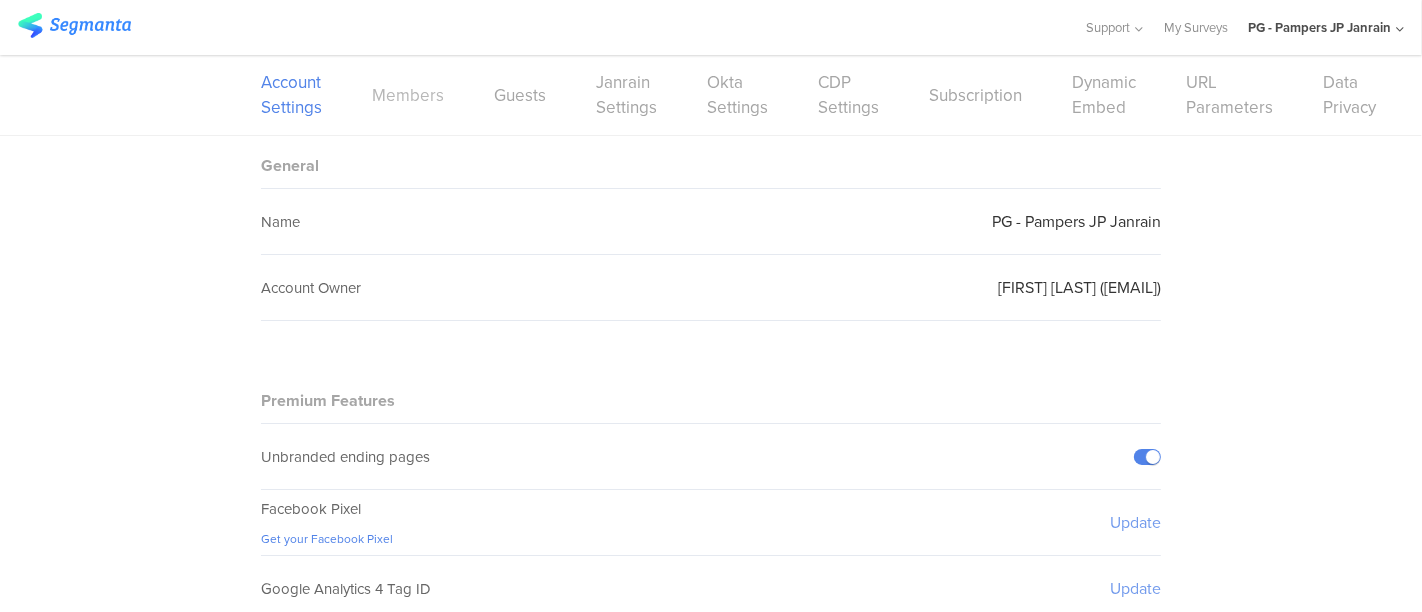 click on "Members" at bounding box center [408, 95] 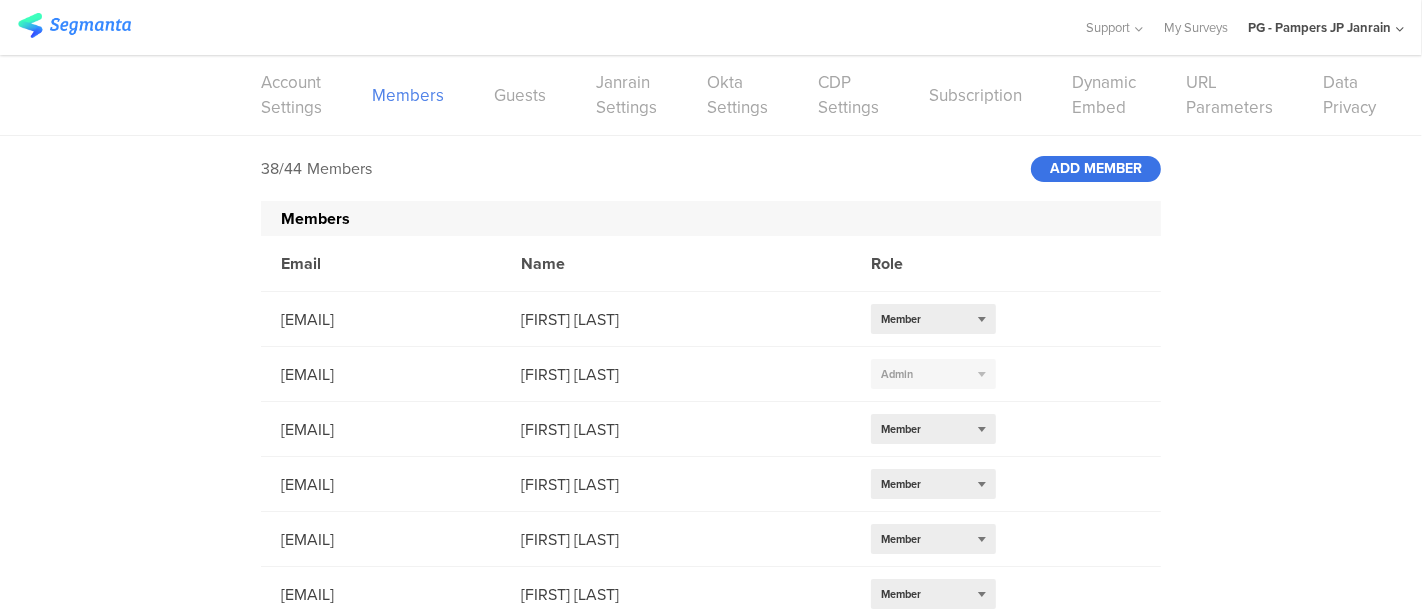 click on "ADD
MEMBER" at bounding box center [1096, 169] 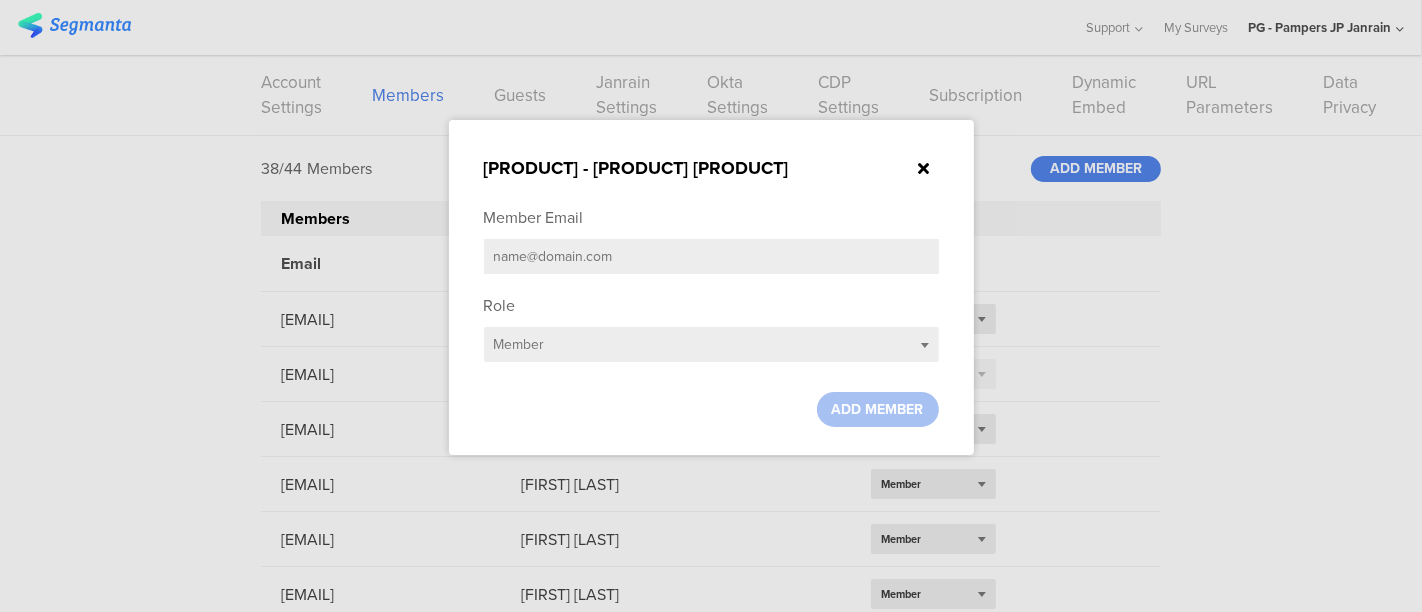 click at bounding box center (711, 256) 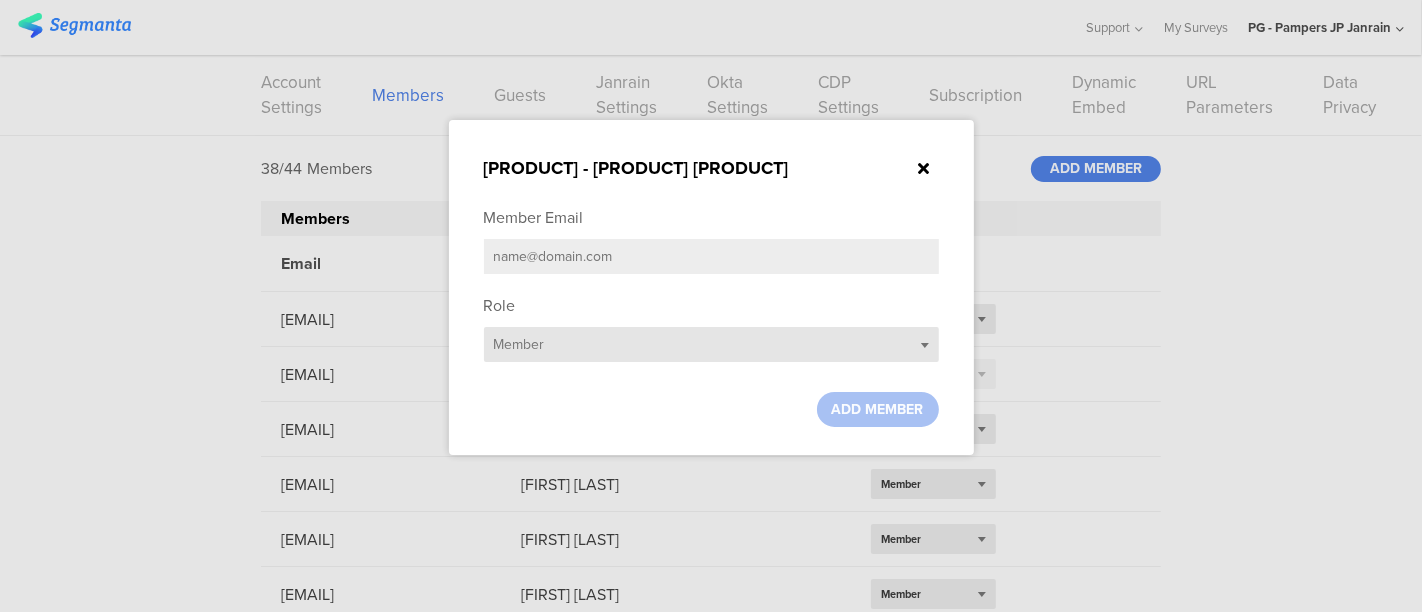 paste on "[EMAIL]" 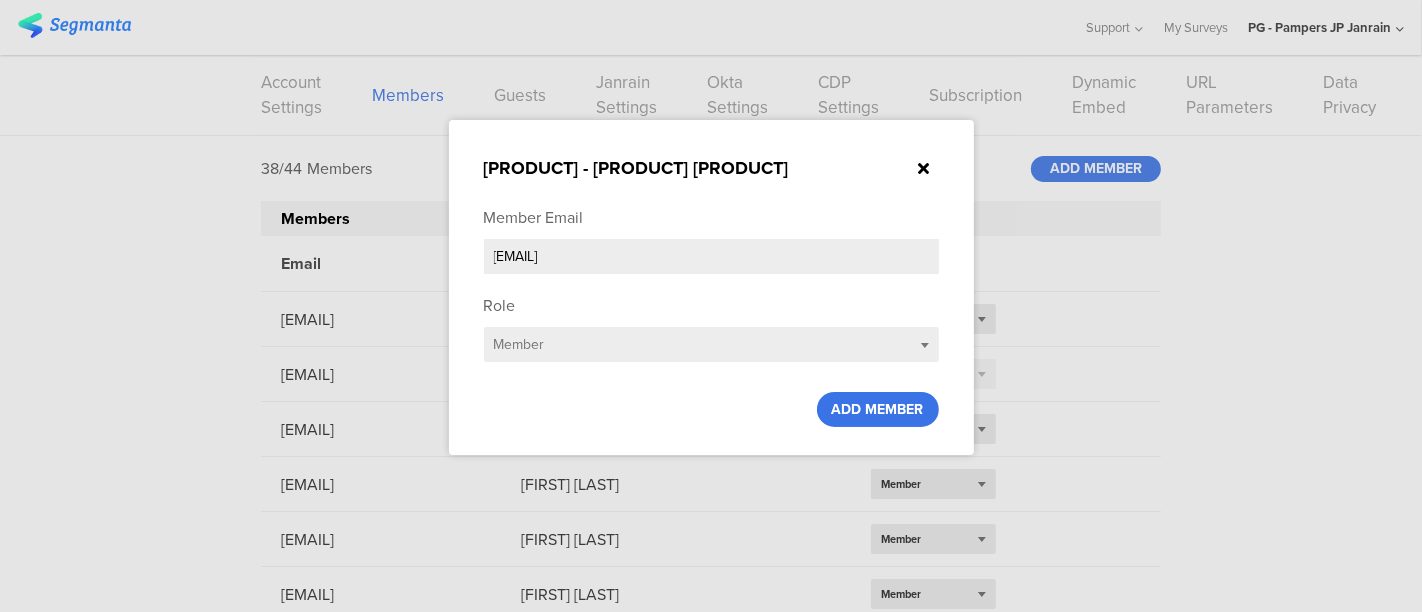 type on "[EMAIL]" 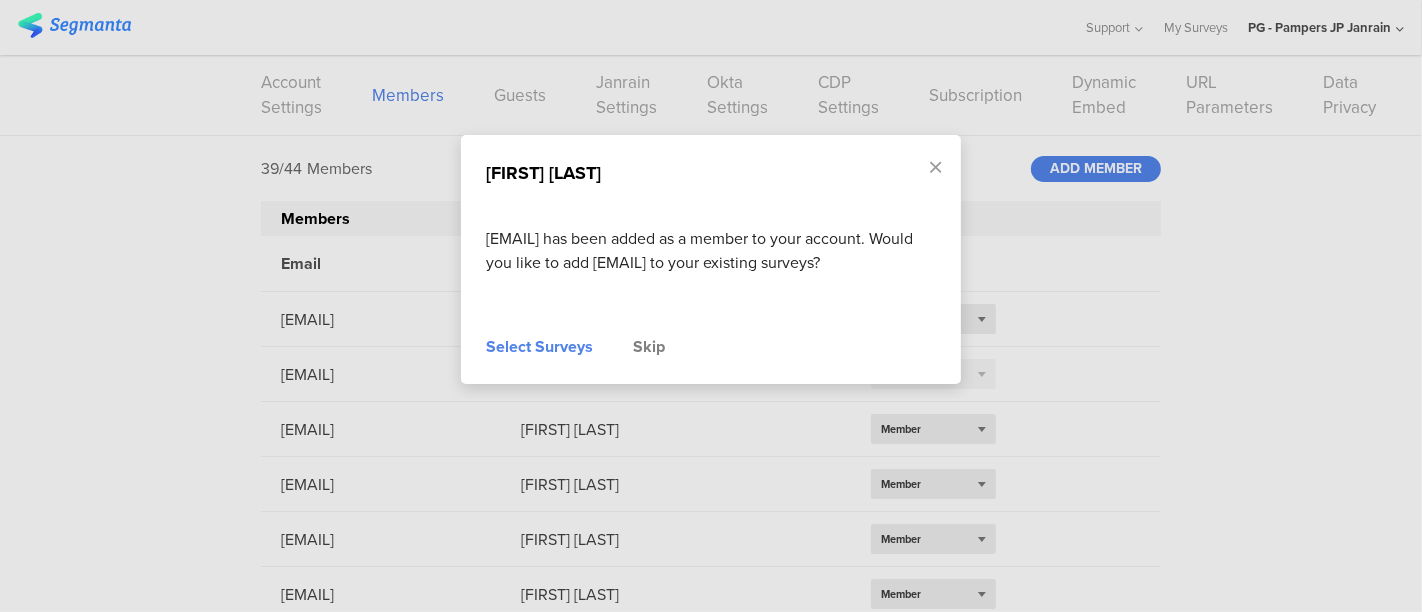 click on "Select Surveys" at bounding box center [539, 347] 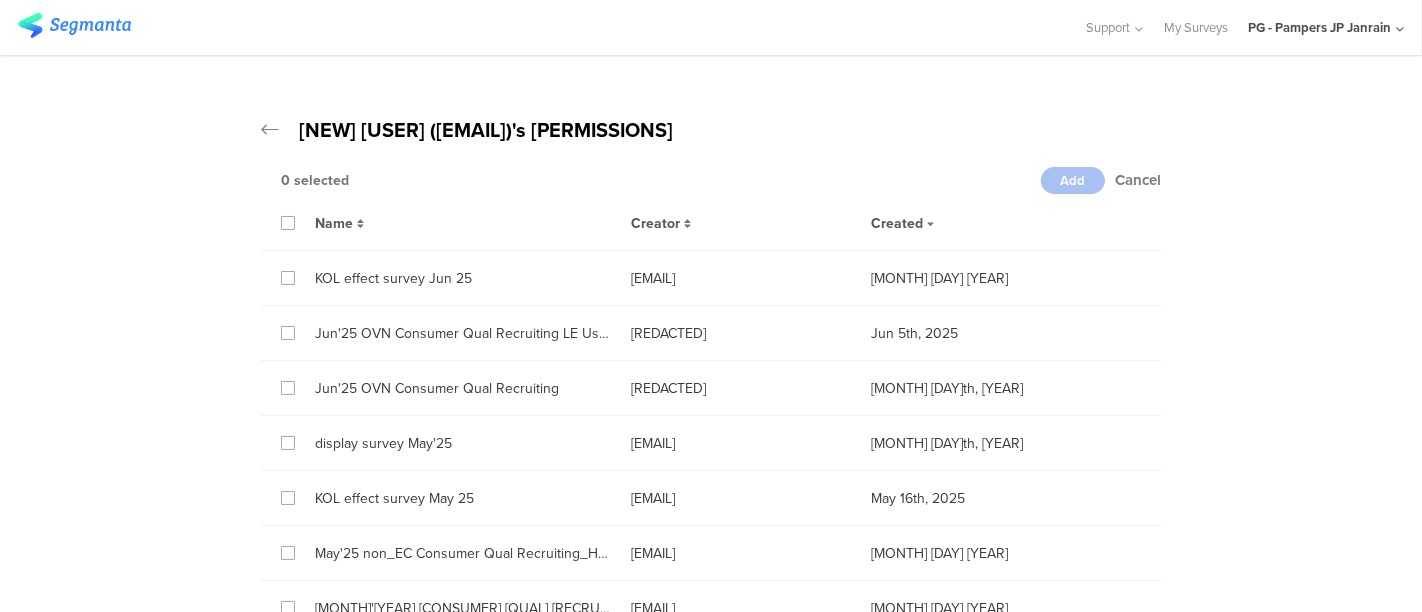 click at bounding box center [288, 223] 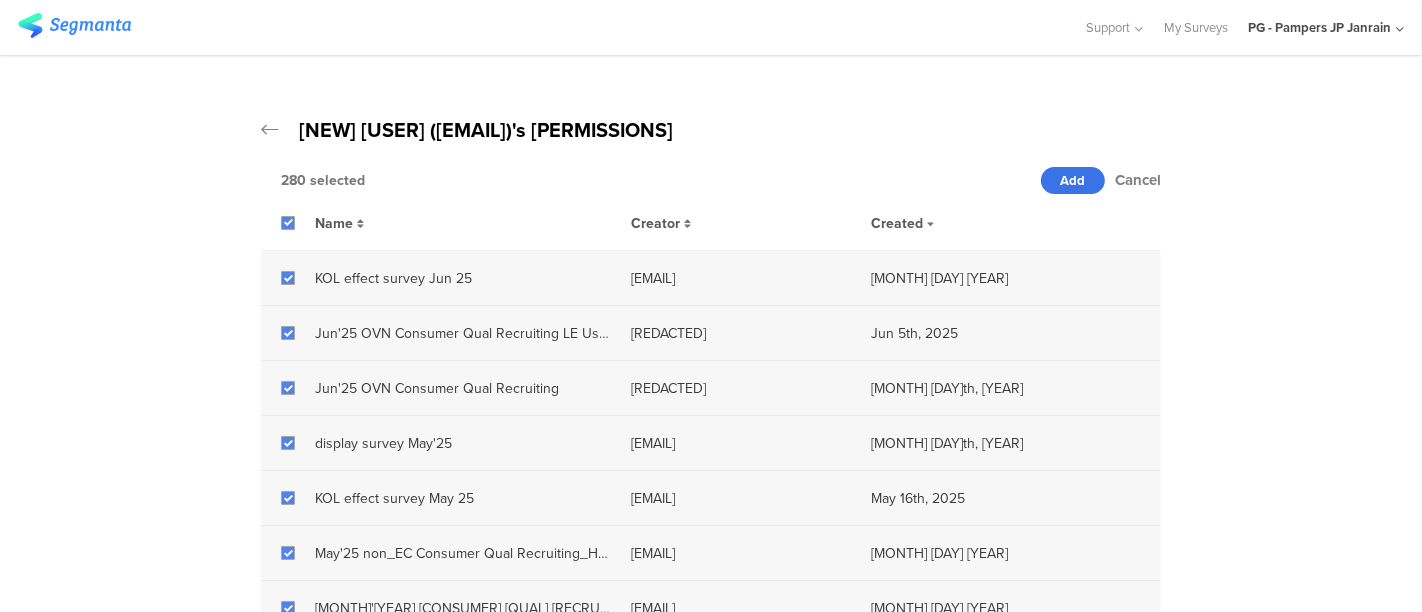 click on "Add" at bounding box center [1073, 180] 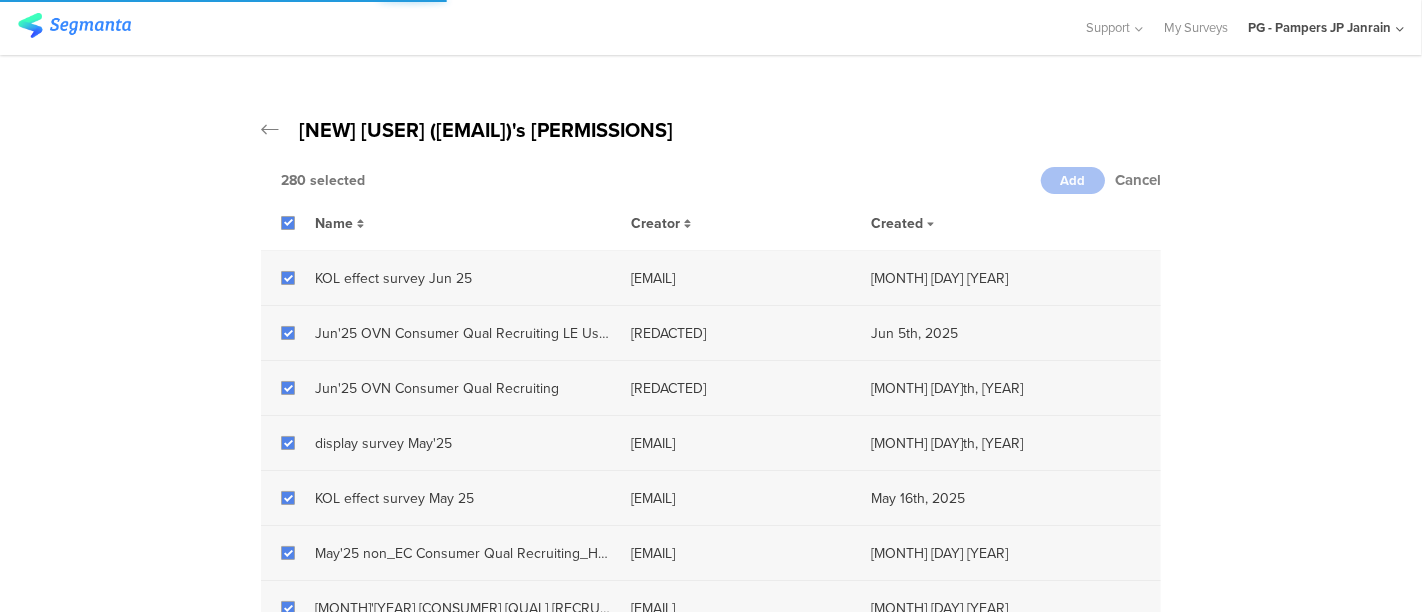 click on "PG - Pampers JP Janrain" at bounding box center [1326, 27] 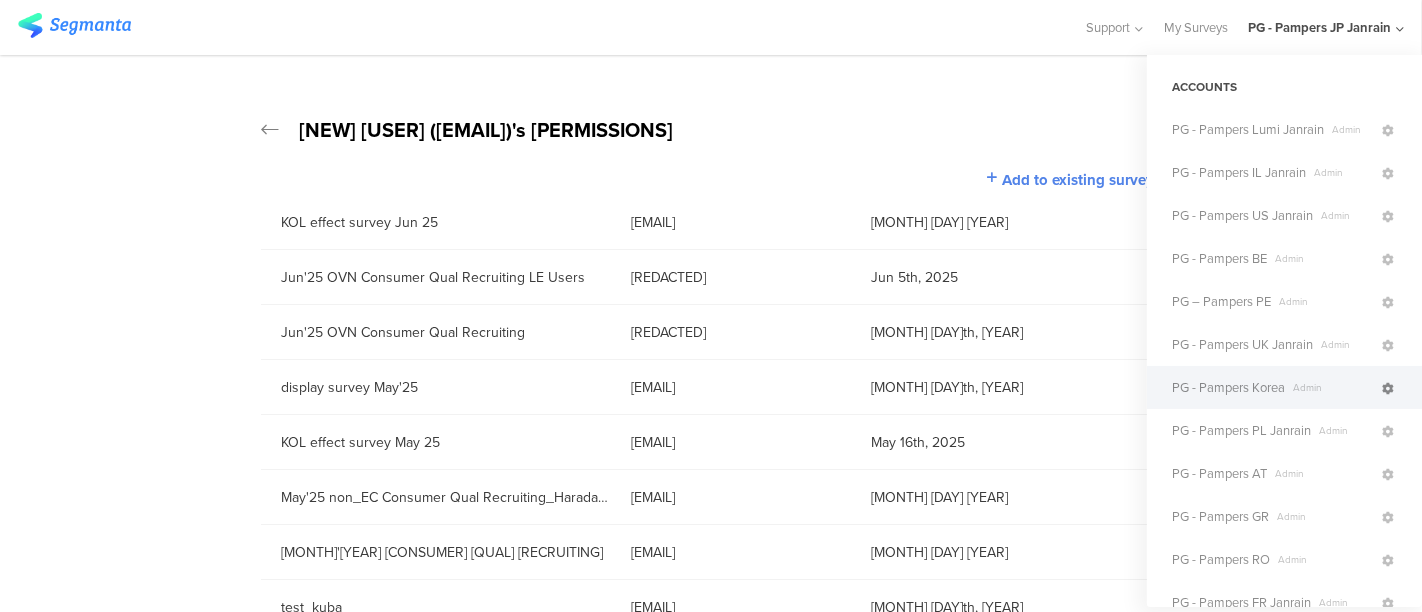 click at bounding box center [1388, 389] 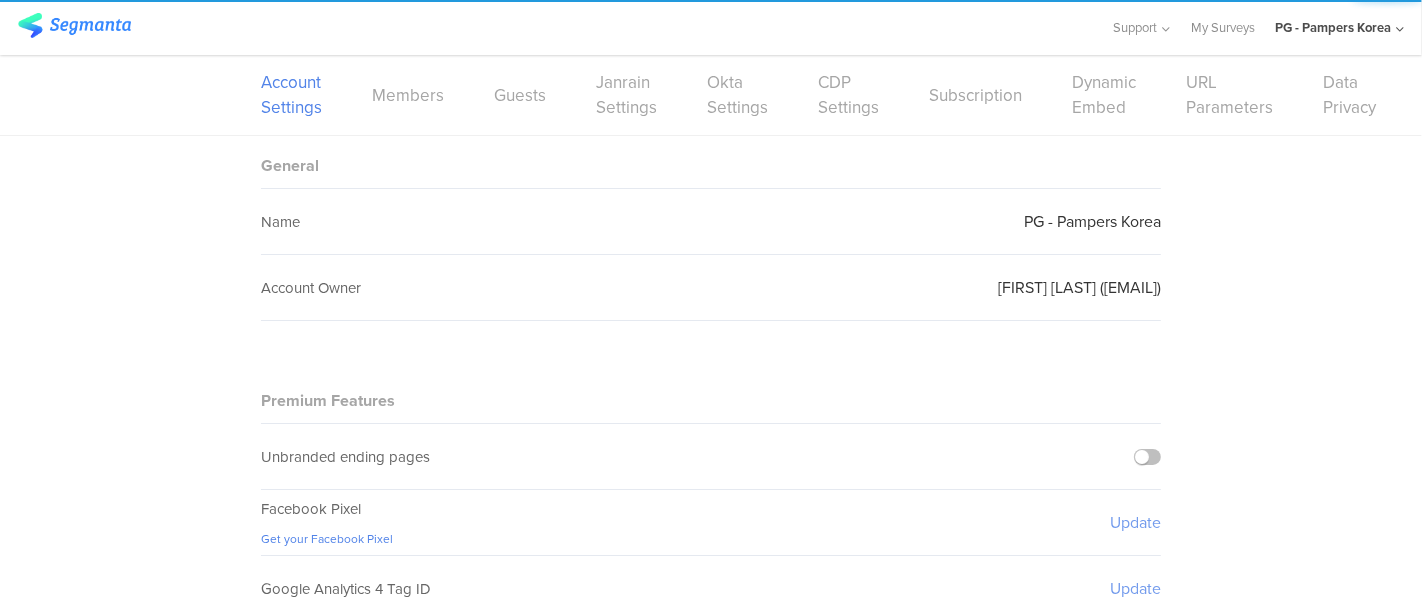 click on "Members" at bounding box center [408, 95] 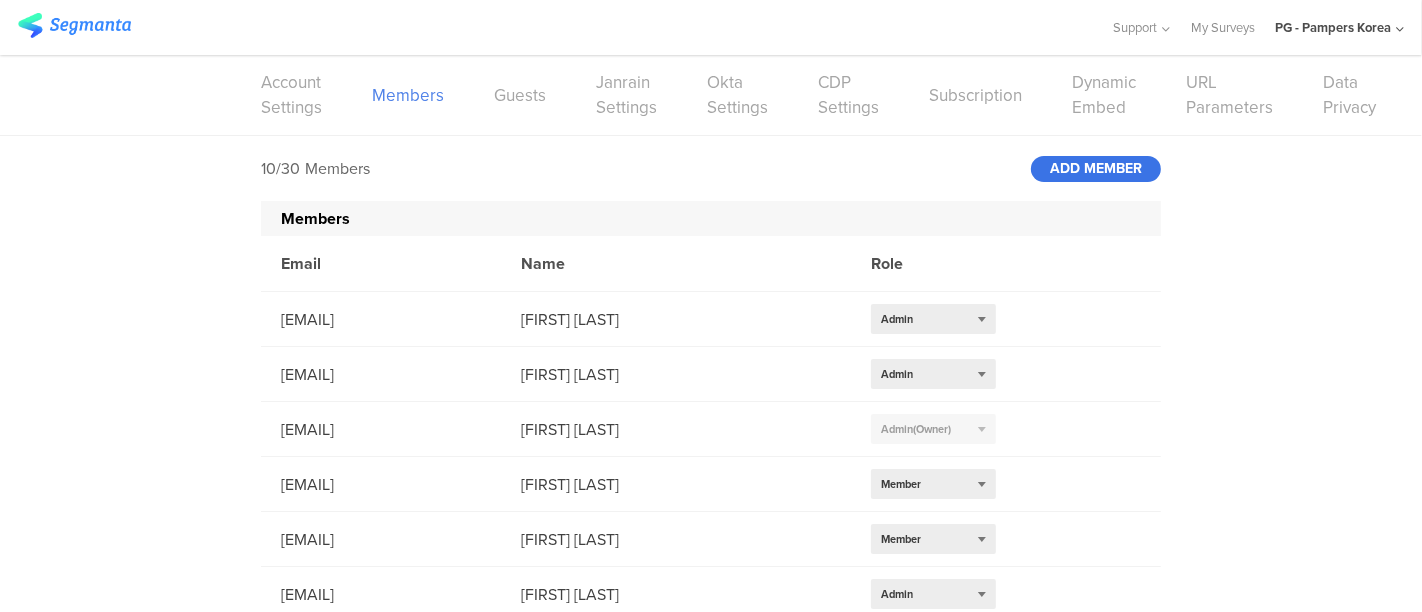 click on "ADD
MEMBER" at bounding box center [1096, 169] 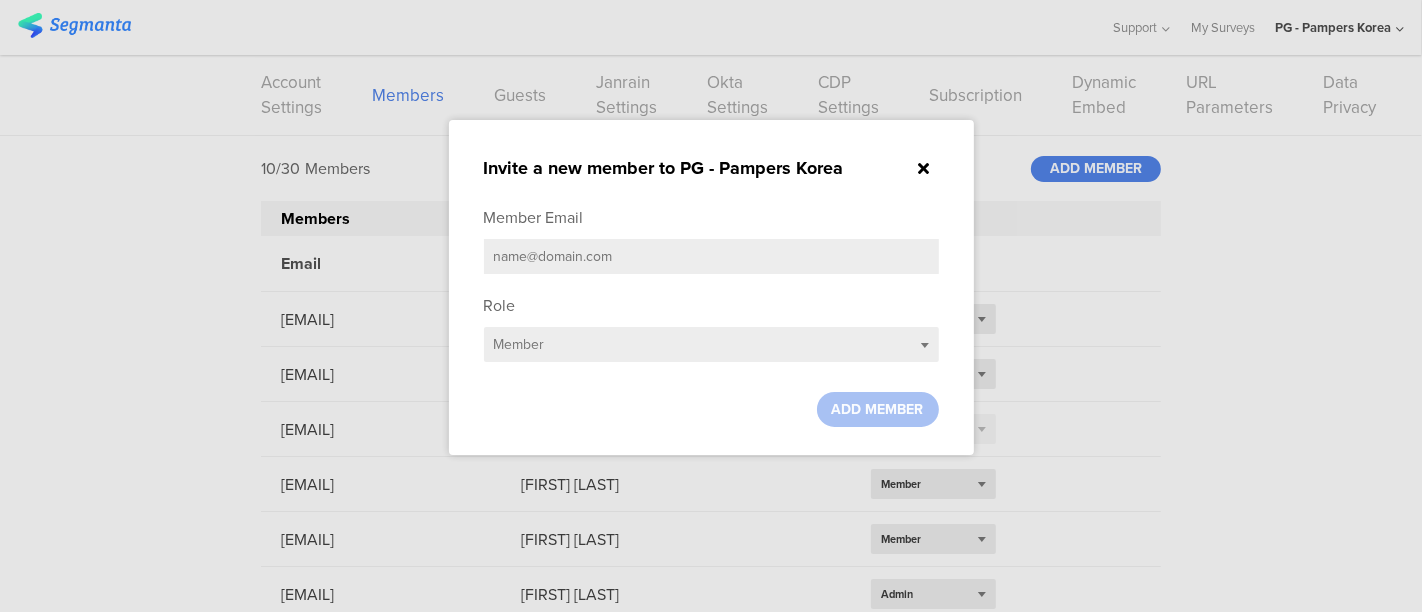 click at bounding box center [711, 256] 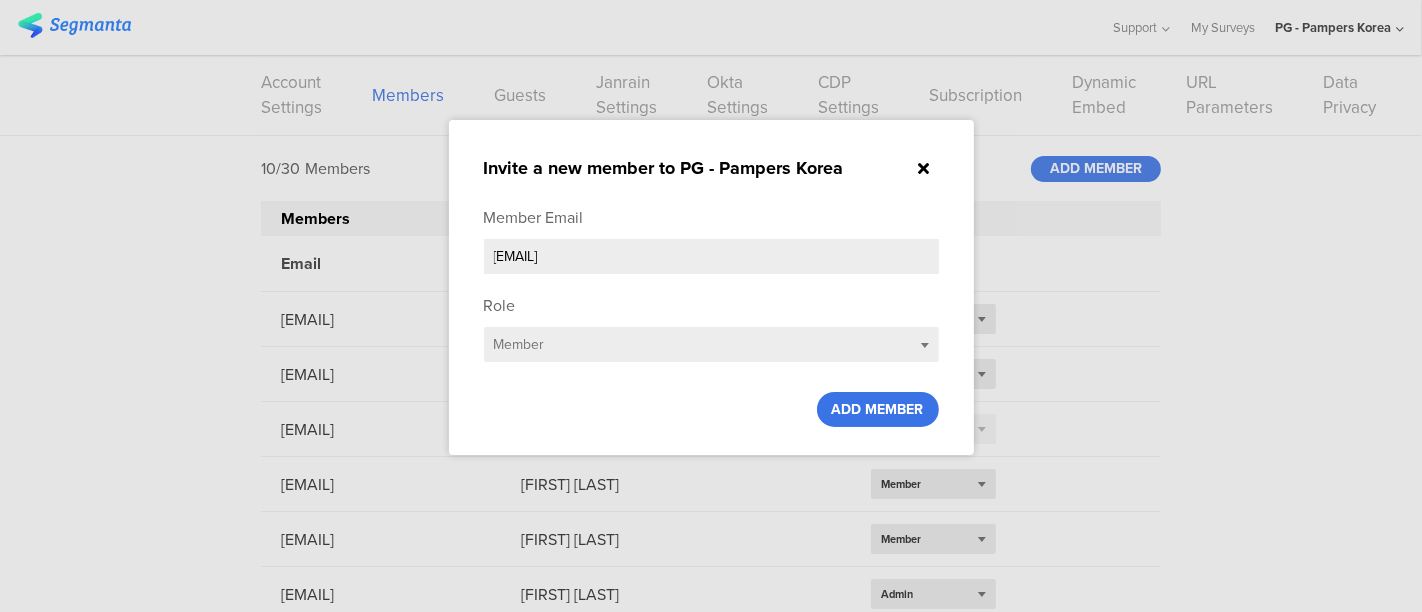 type on "[EMAIL]" 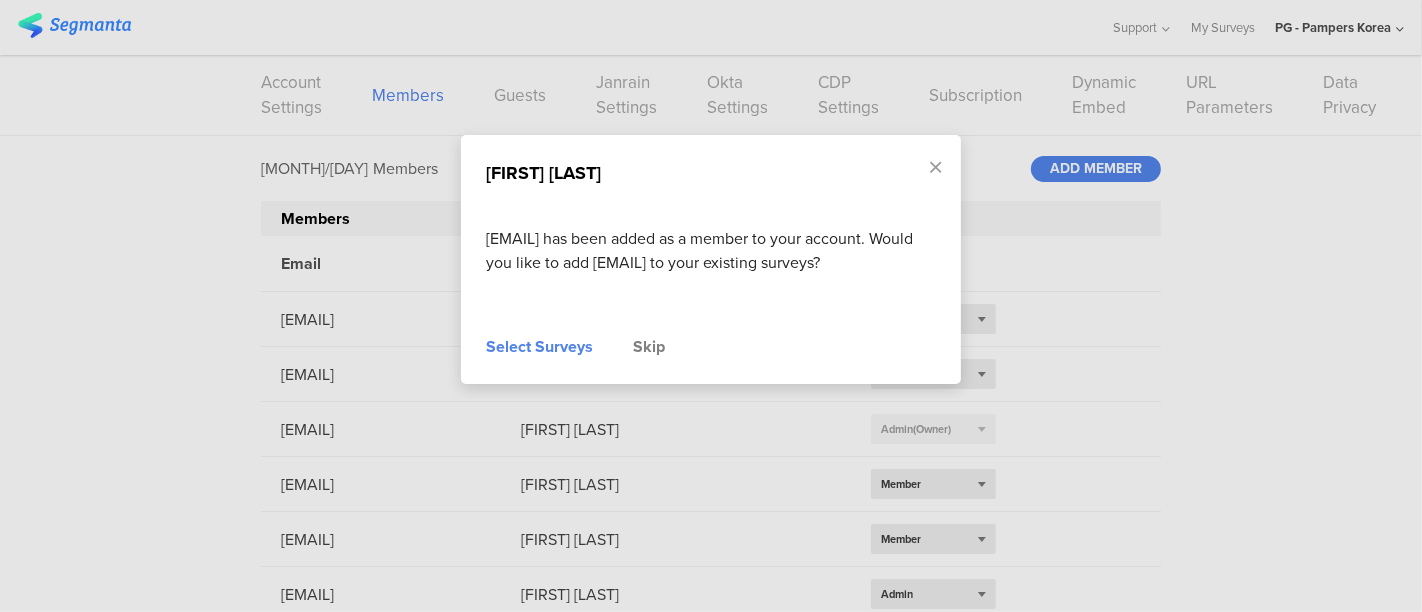 click on "Select Surveys" at bounding box center [539, 347] 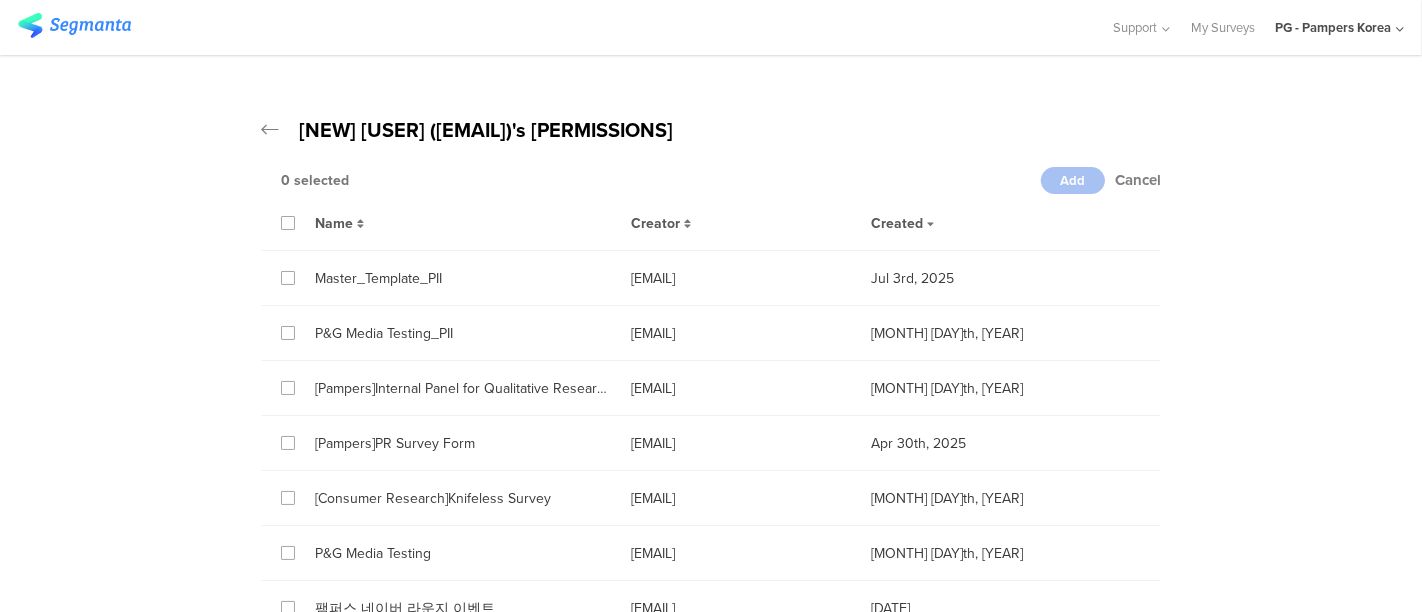click on "Name
Creator
Created" at bounding box center (711, 223) 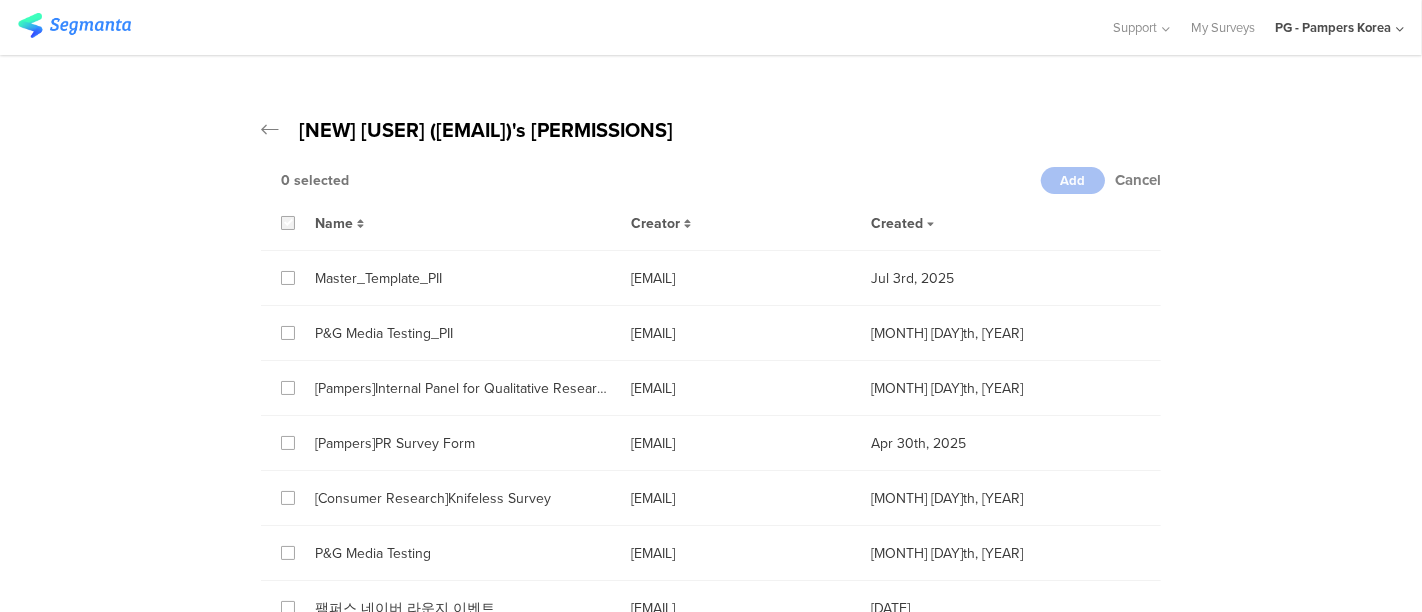 click at bounding box center [288, 223] 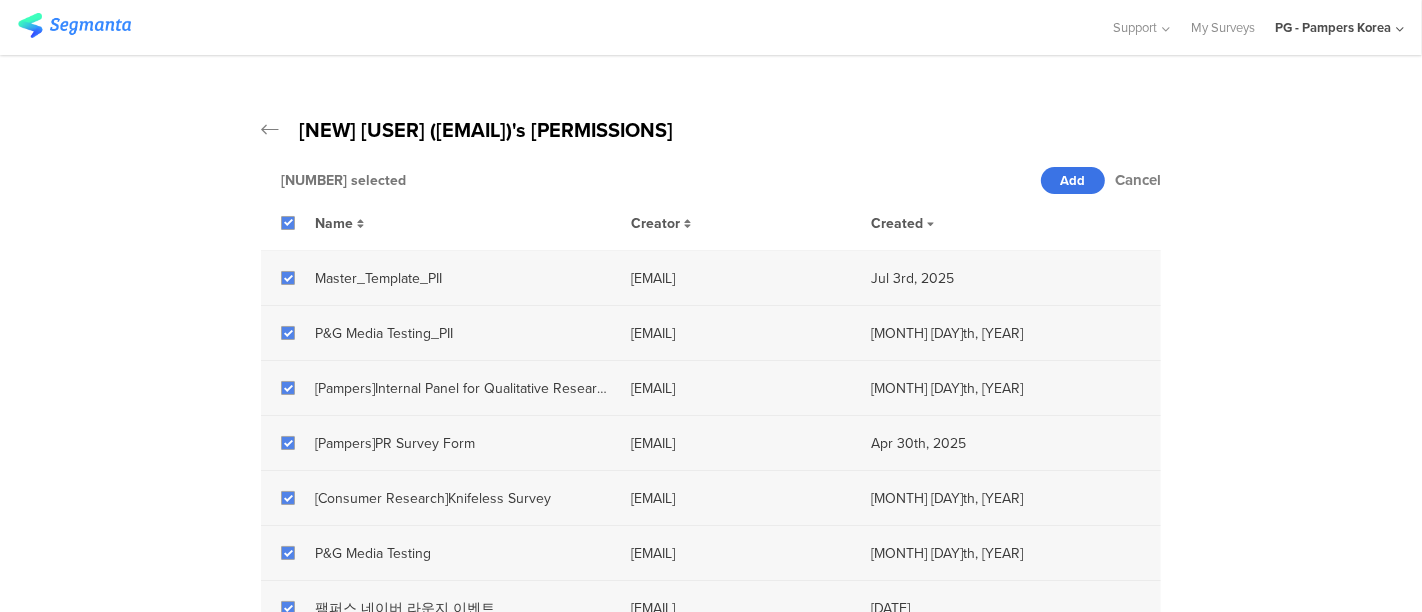 click on "Add" at bounding box center [1073, 180] 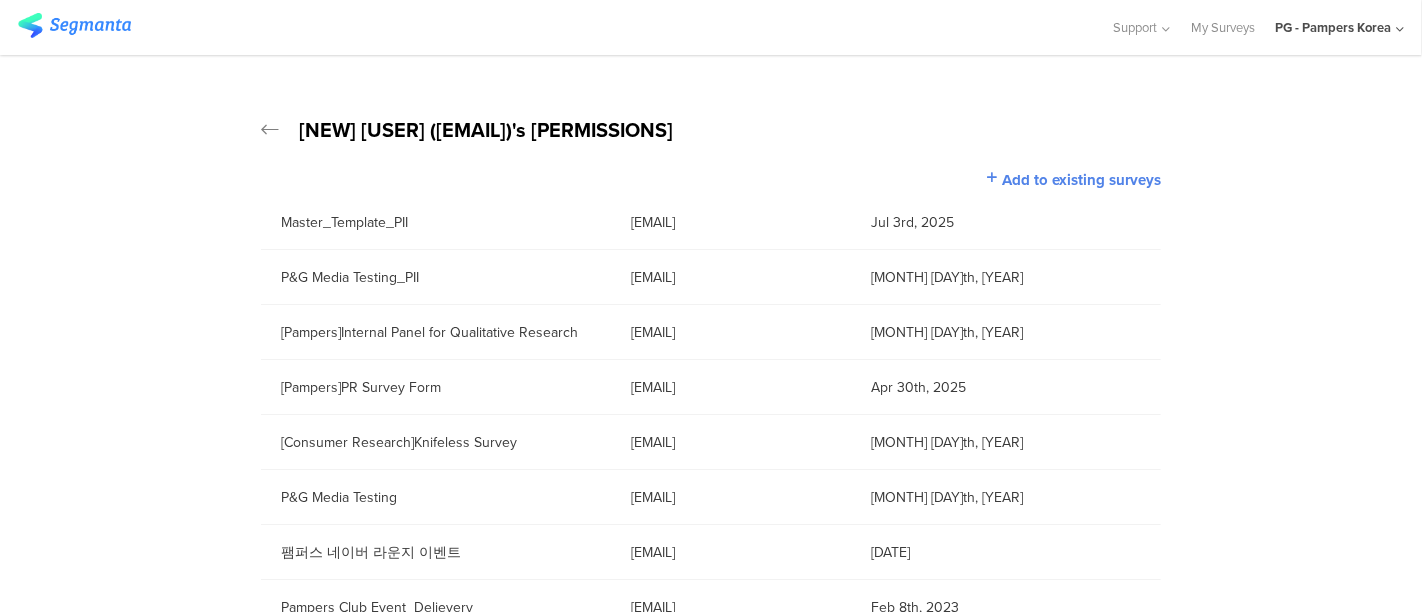 click on "PG - Pampers Korea" at bounding box center [1333, 27] 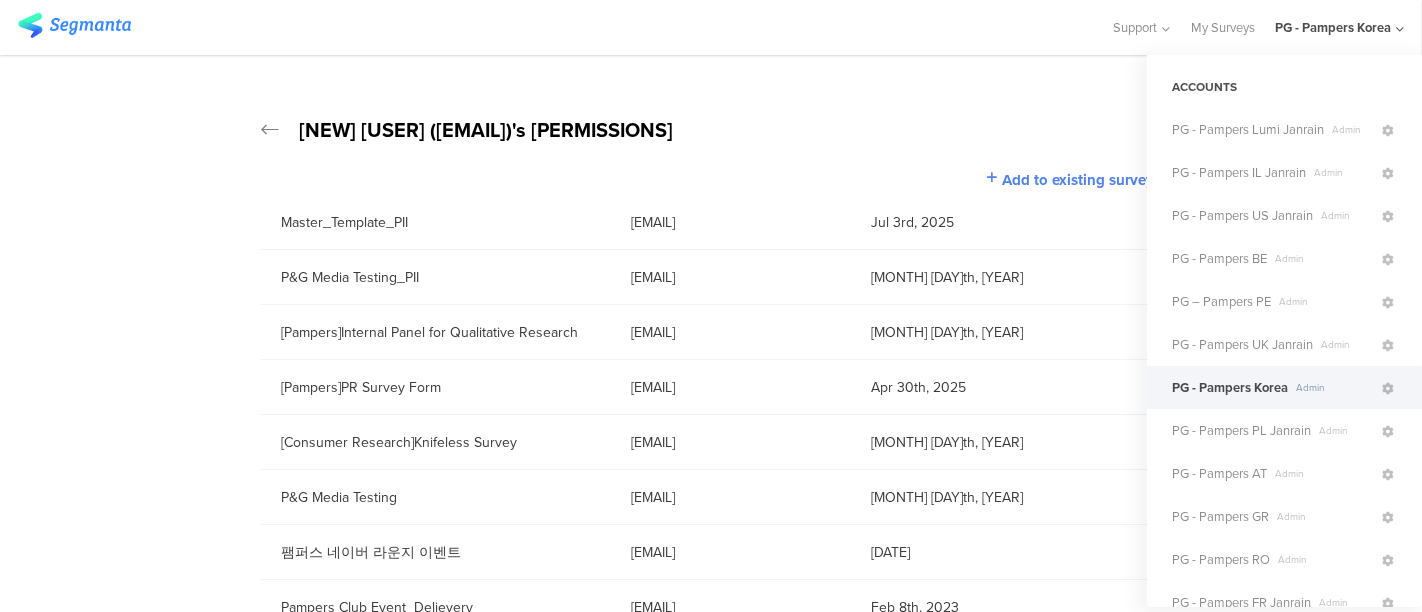 scroll, scrollTop: 451, scrollLeft: 0, axis: vertical 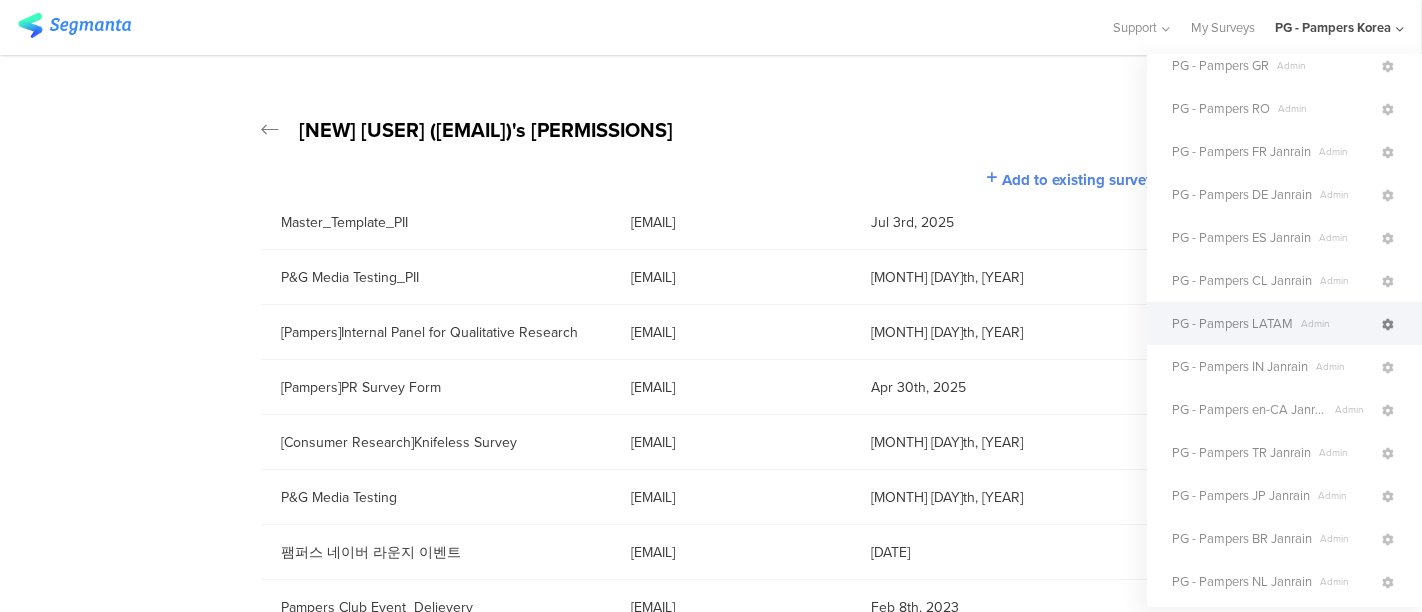 click at bounding box center (1388, 325) 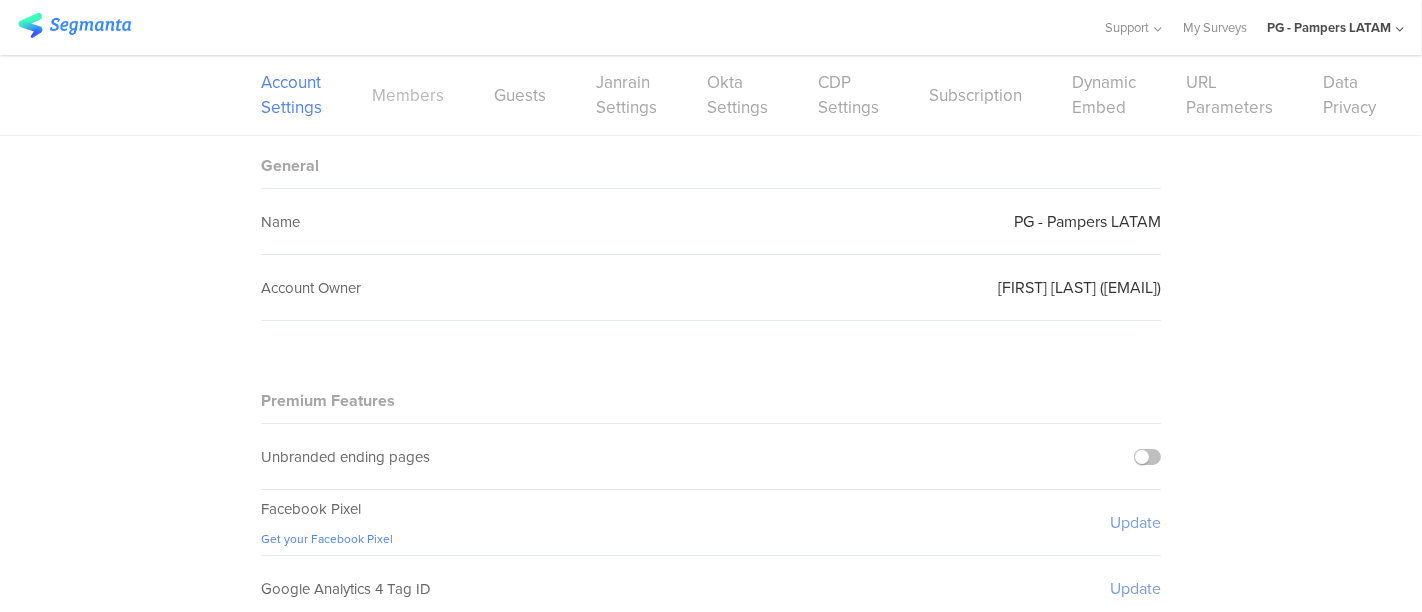 click on "Members" at bounding box center [408, 95] 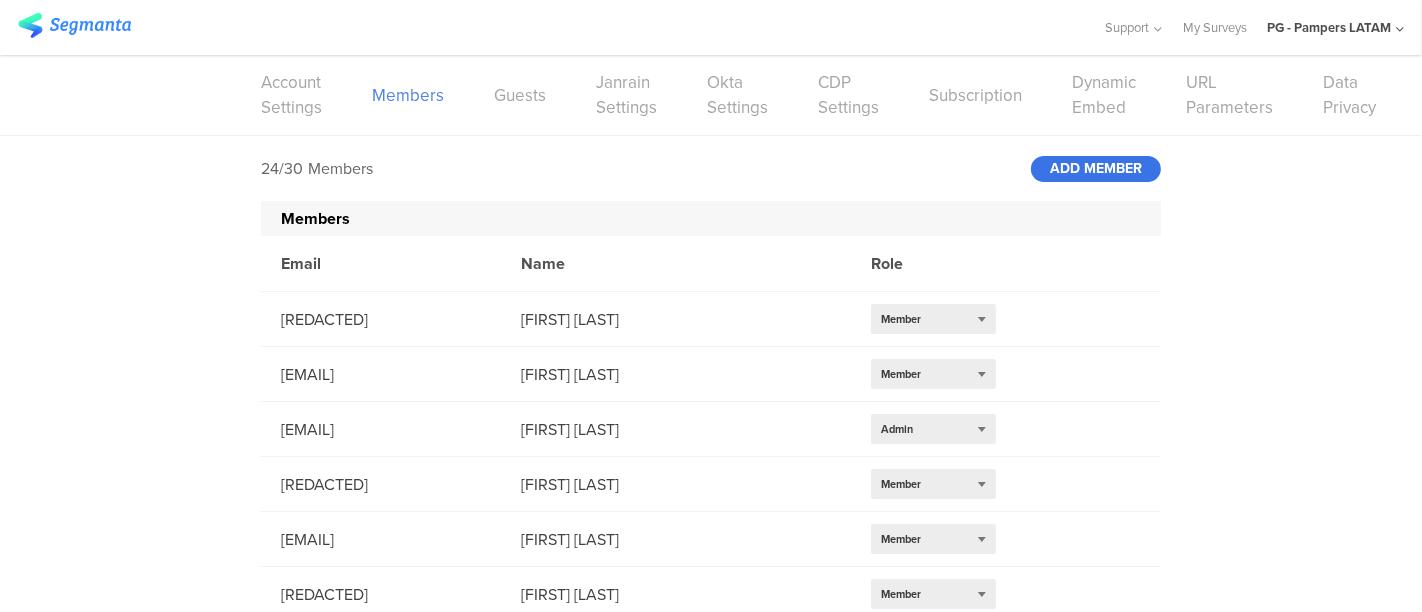 click on "ADD
MEMBER" at bounding box center [1096, 169] 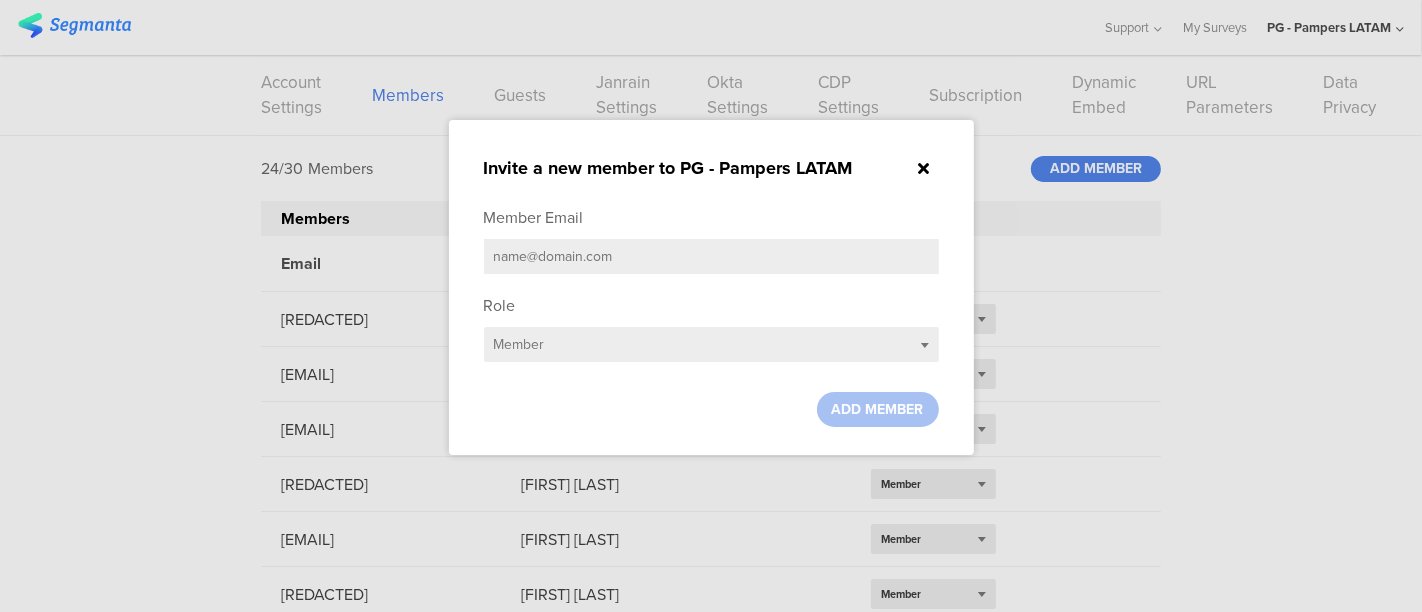 click at bounding box center (711, 256) 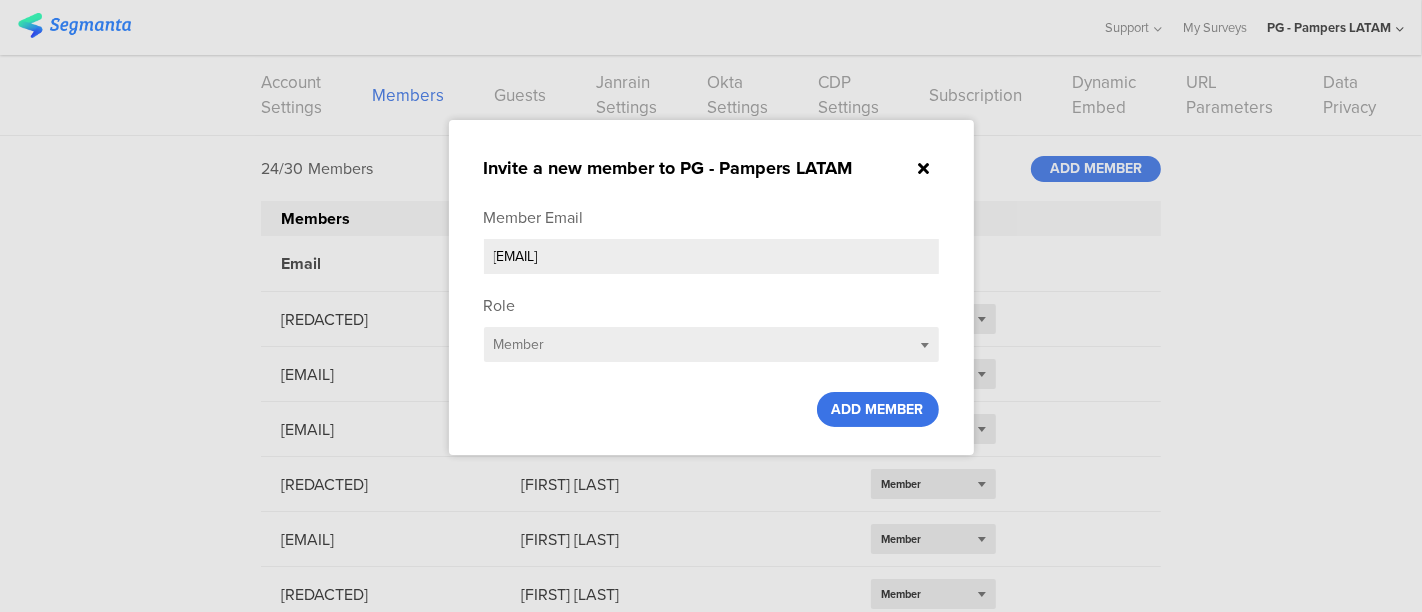 type on "[EMAIL]" 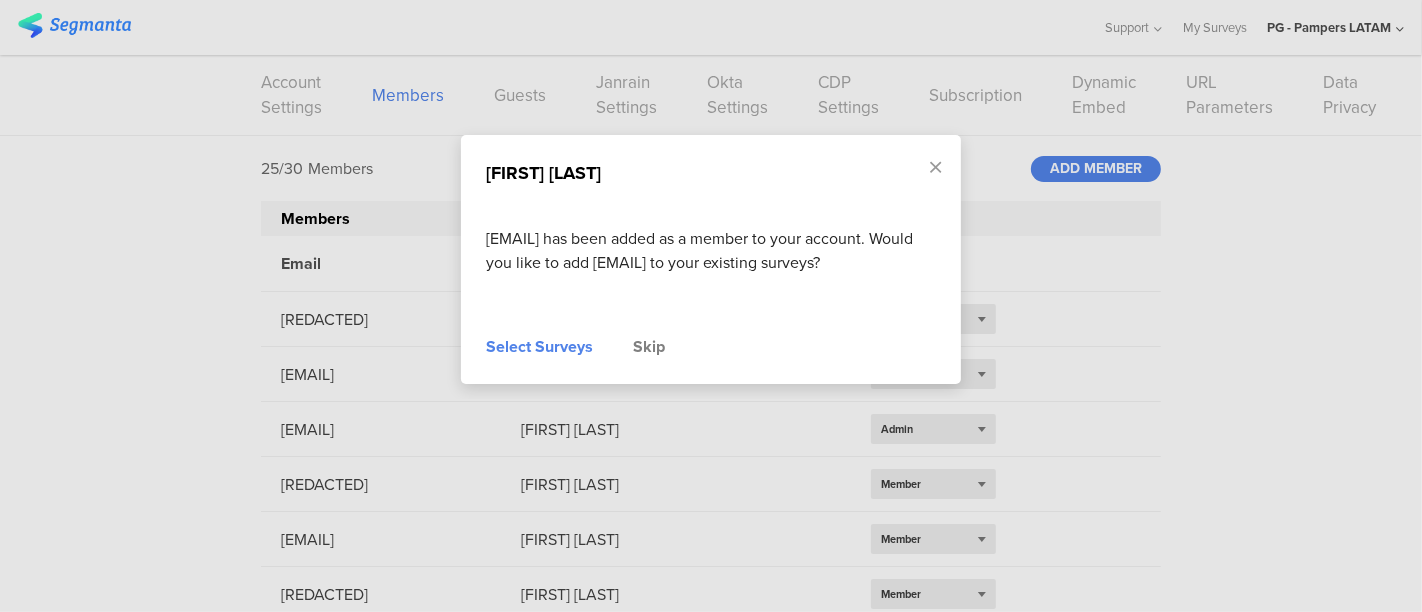 click on "Select Surveys" at bounding box center [539, 347] 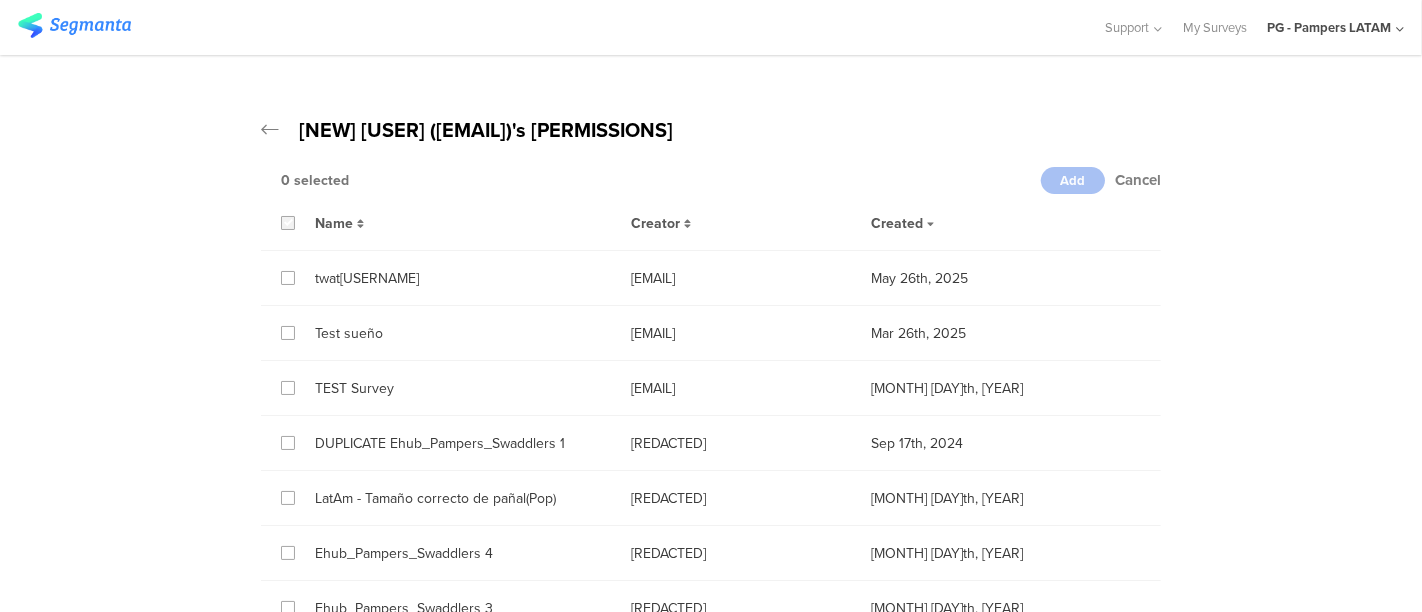 click at bounding box center (288, 223) 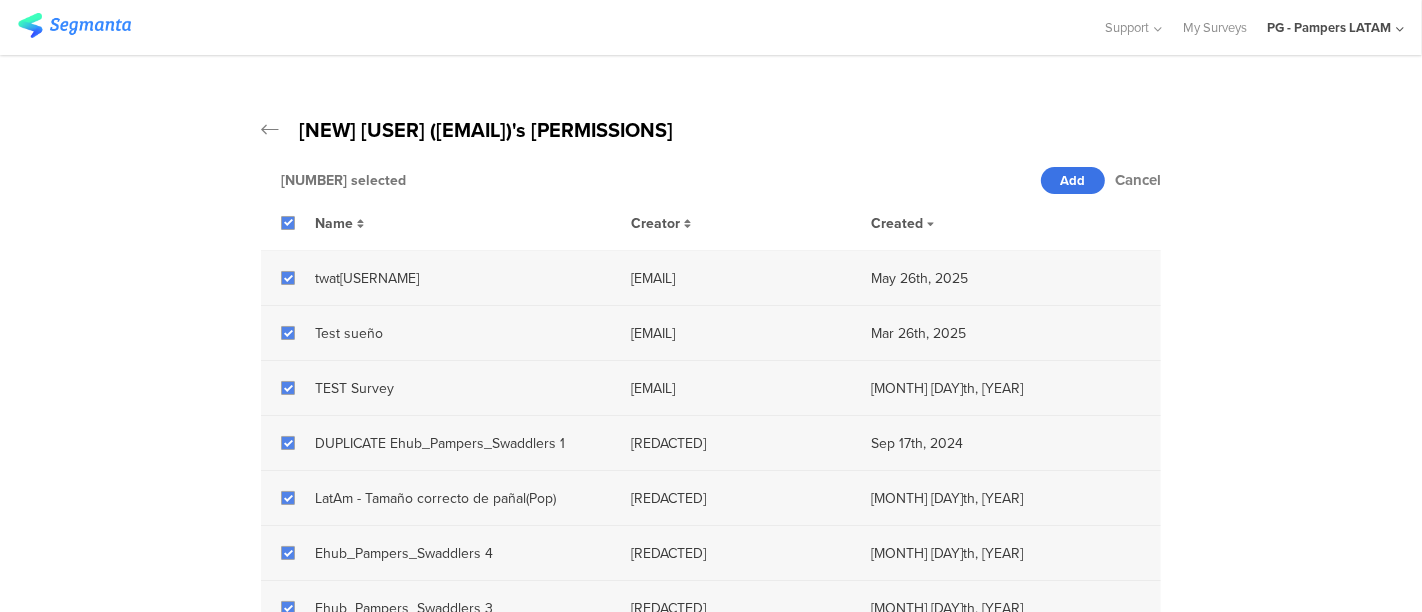 click on "Add" at bounding box center (1073, 180) 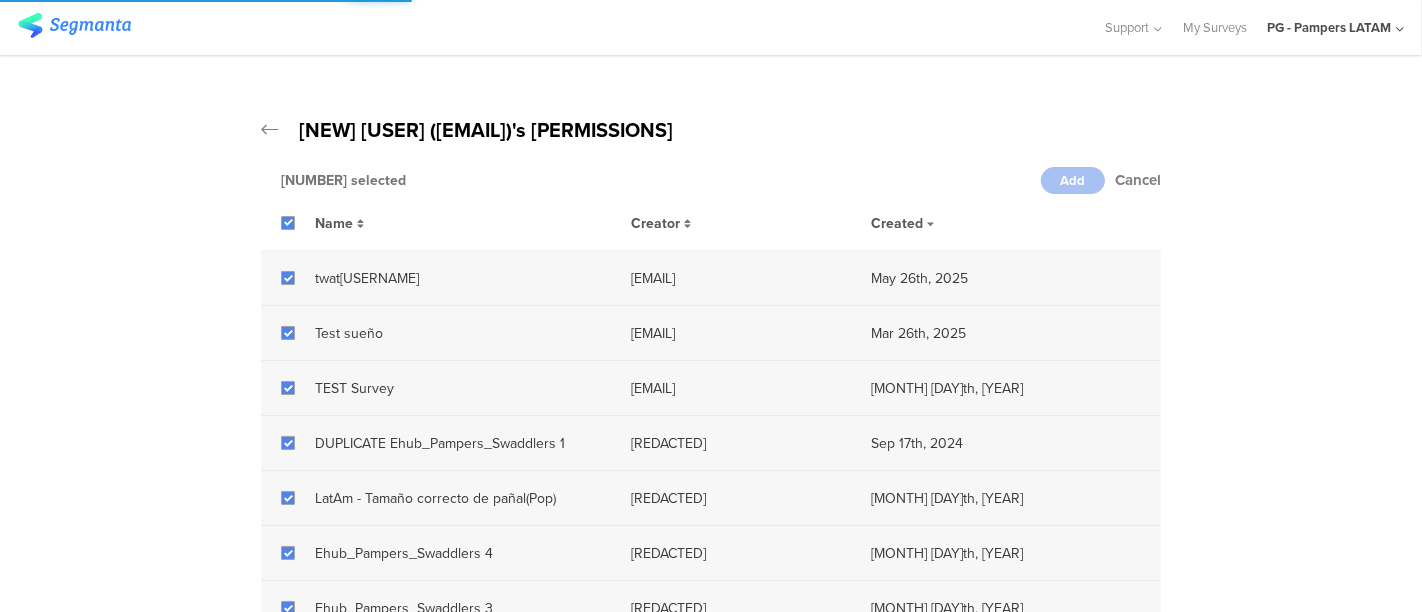 click on "PG - Pampers LATAM" at bounding box center (1329, 27) 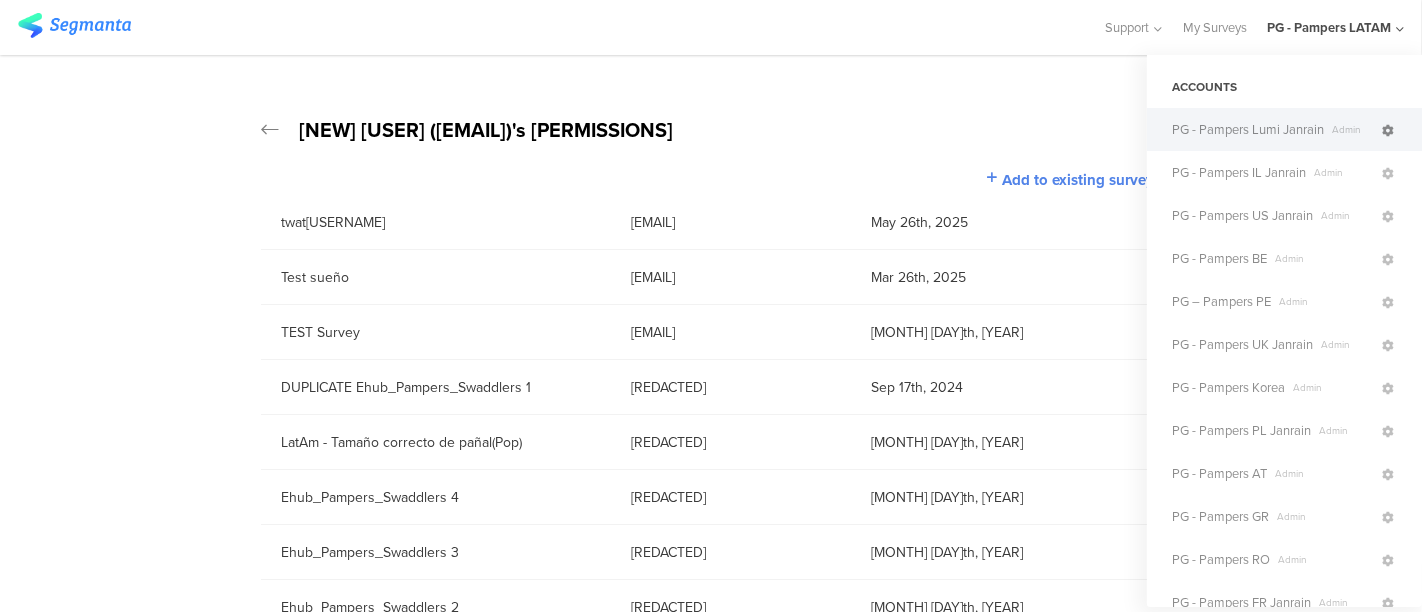 click at bounding box center (1388, 131) 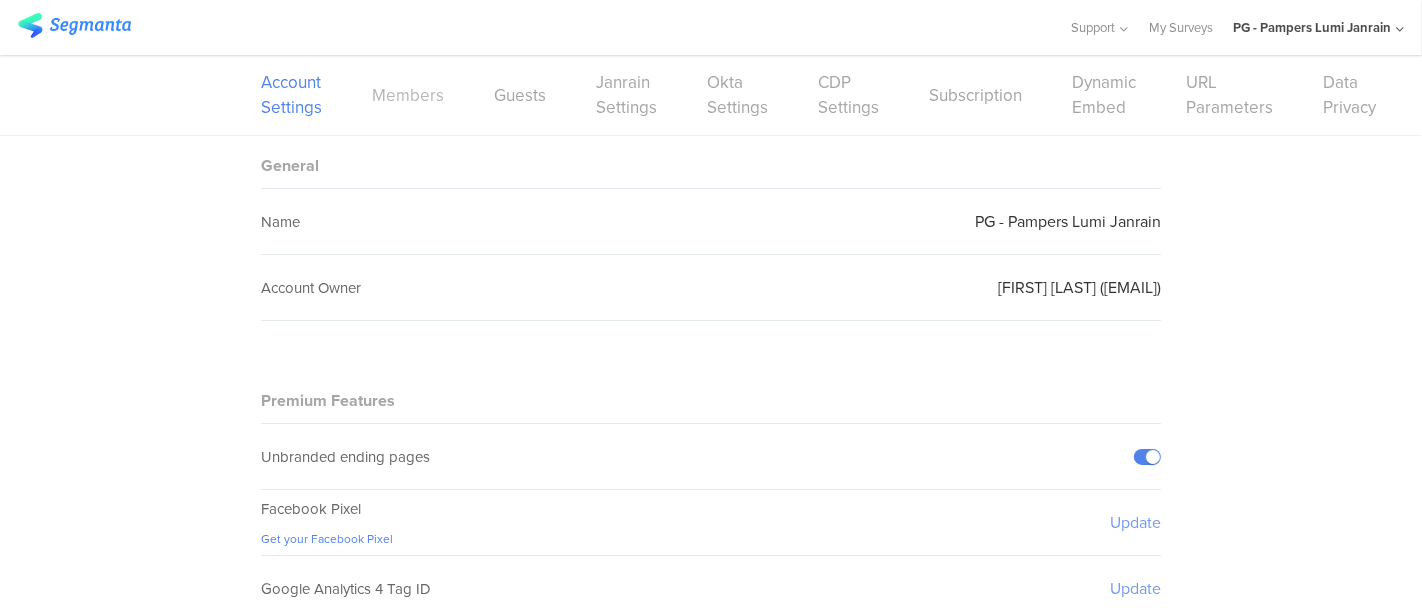 click on "Members" at bounding box center (408, 95) 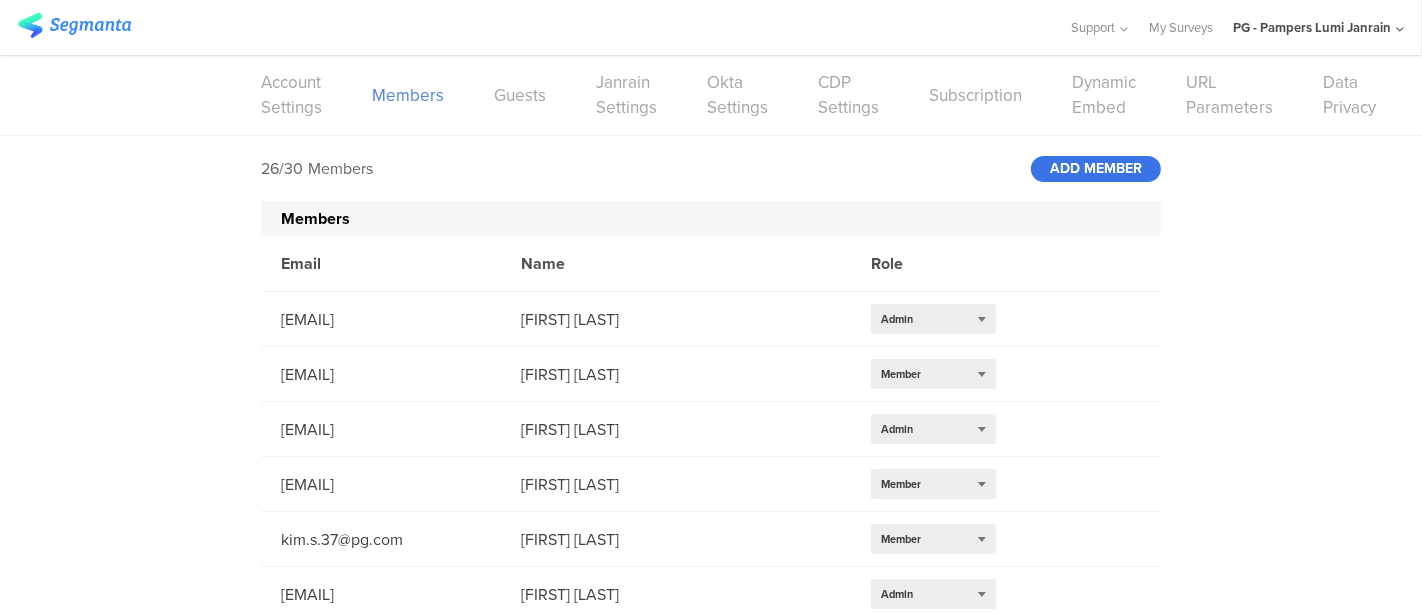 click on "ADD
MEMBER" at bounding box center (1096, 169) 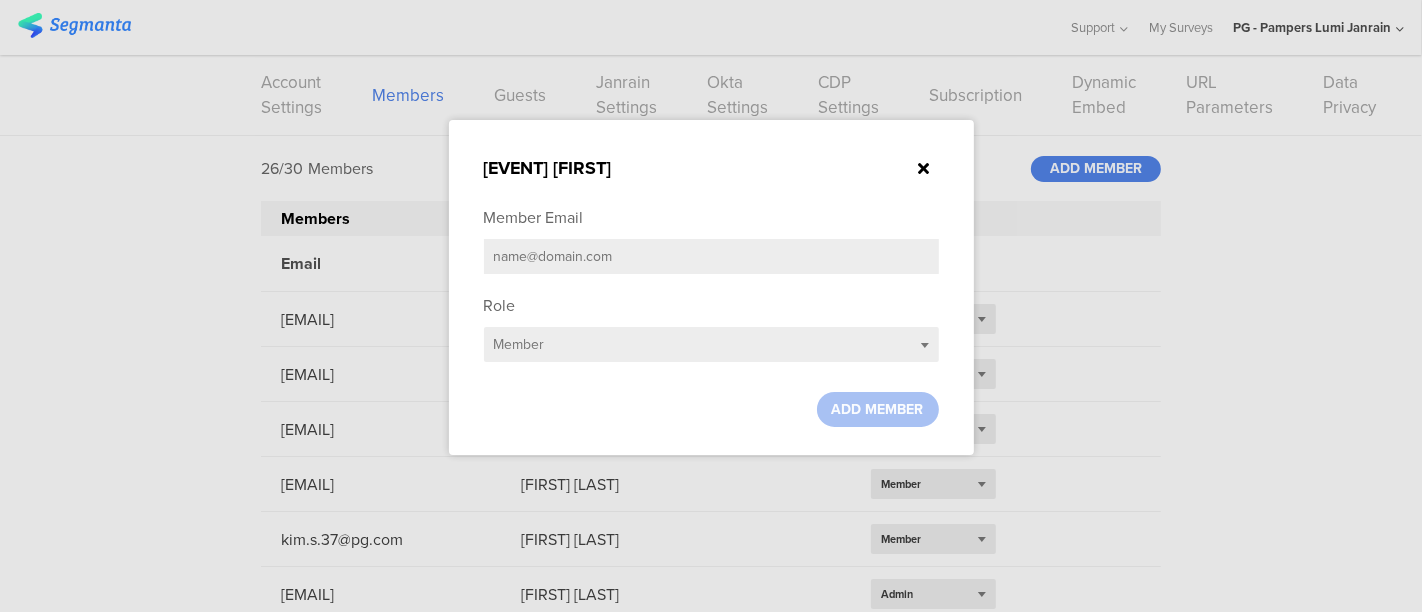 click on "Member Email" at bounding box center [711, 245] 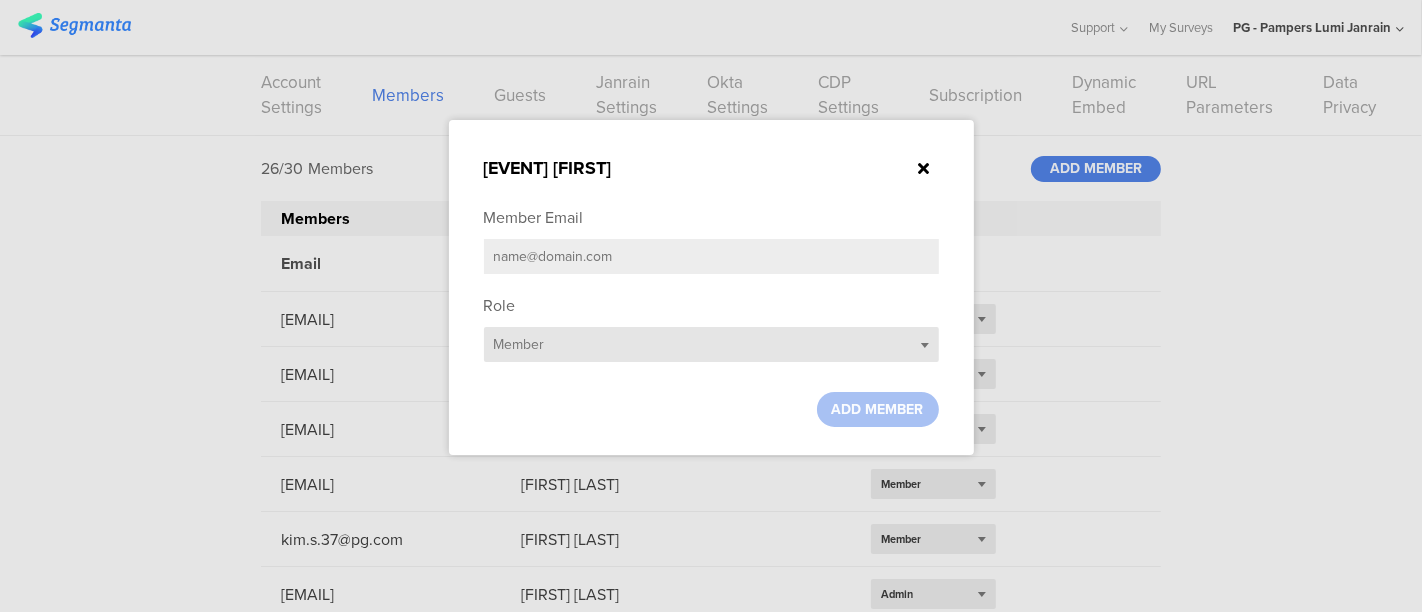 paste on "[EMAIL]" 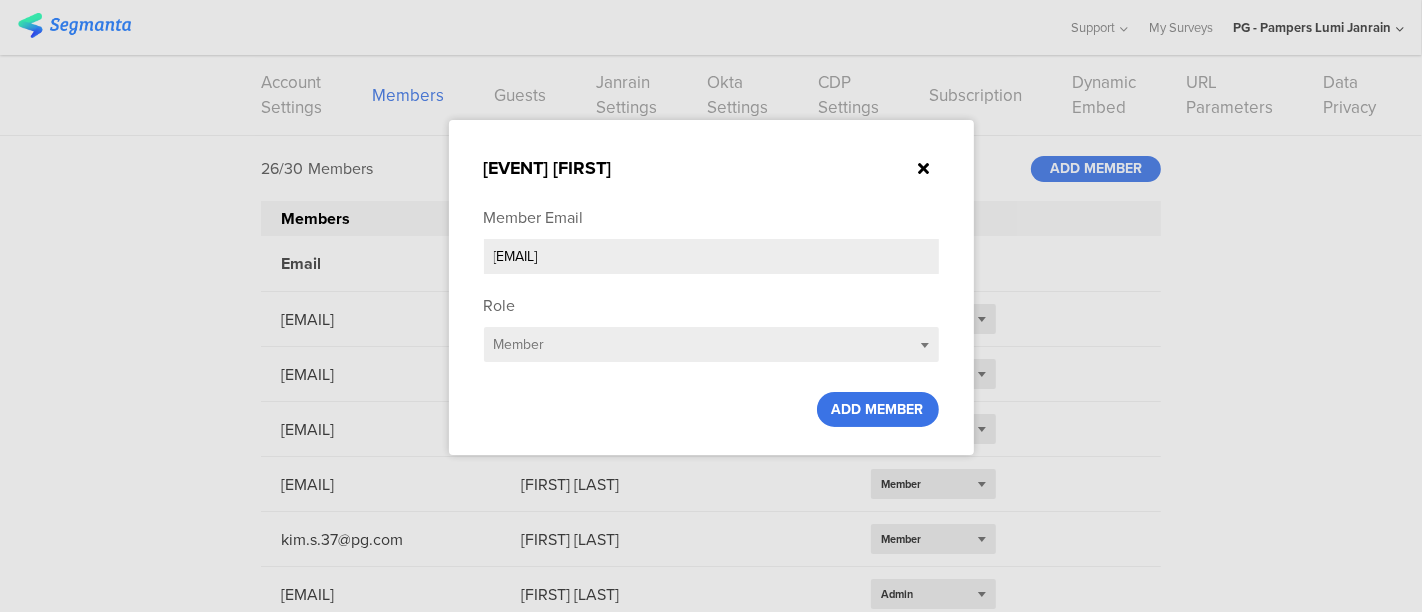type on "[EMAIL]" 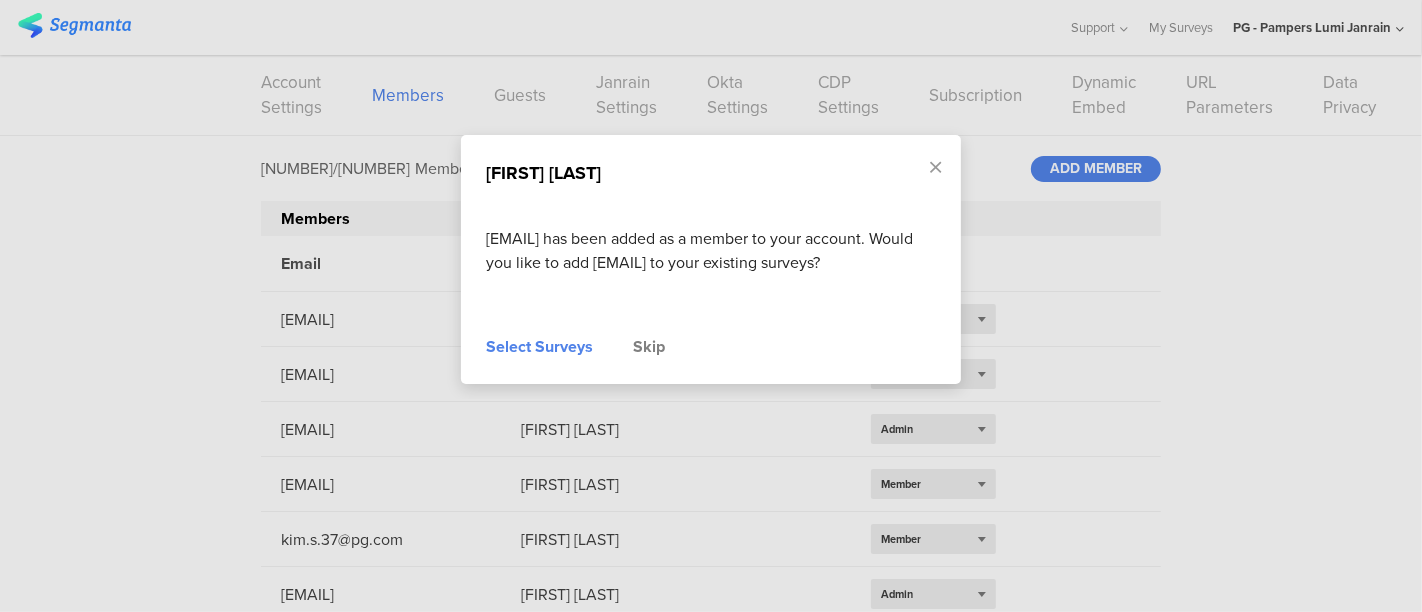 click on "Select Surveys" at bounding box center (539, 347) 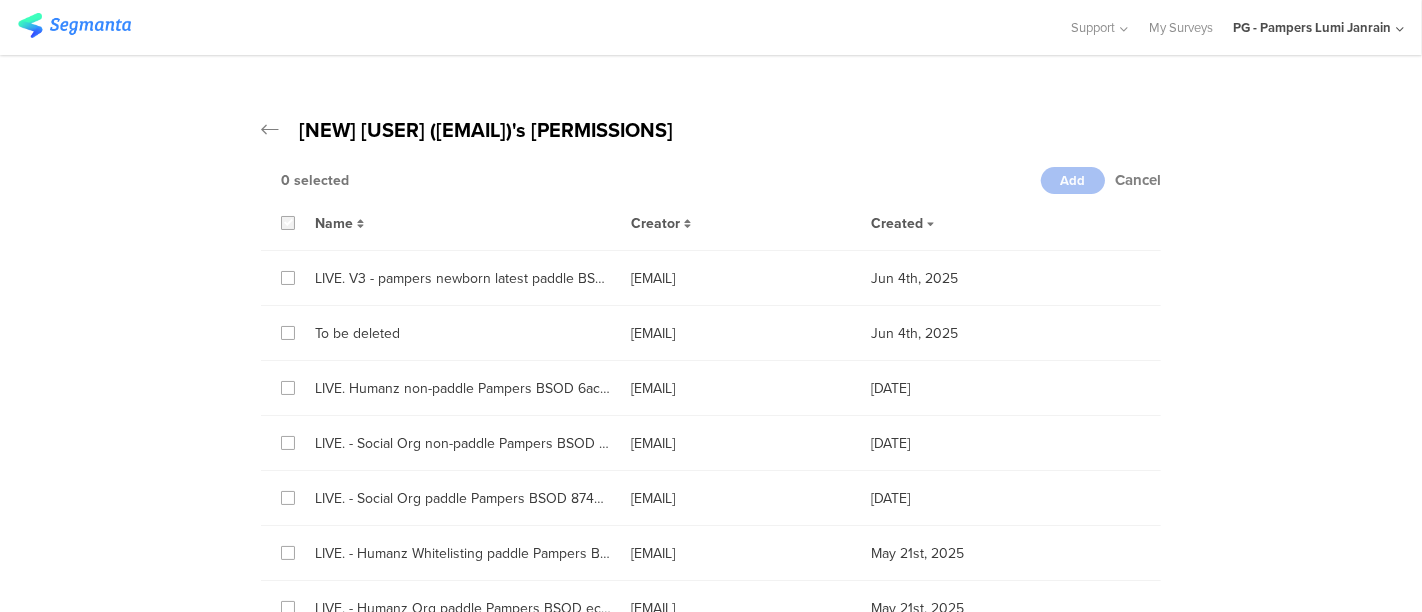 click at bounding box center [288, 223] 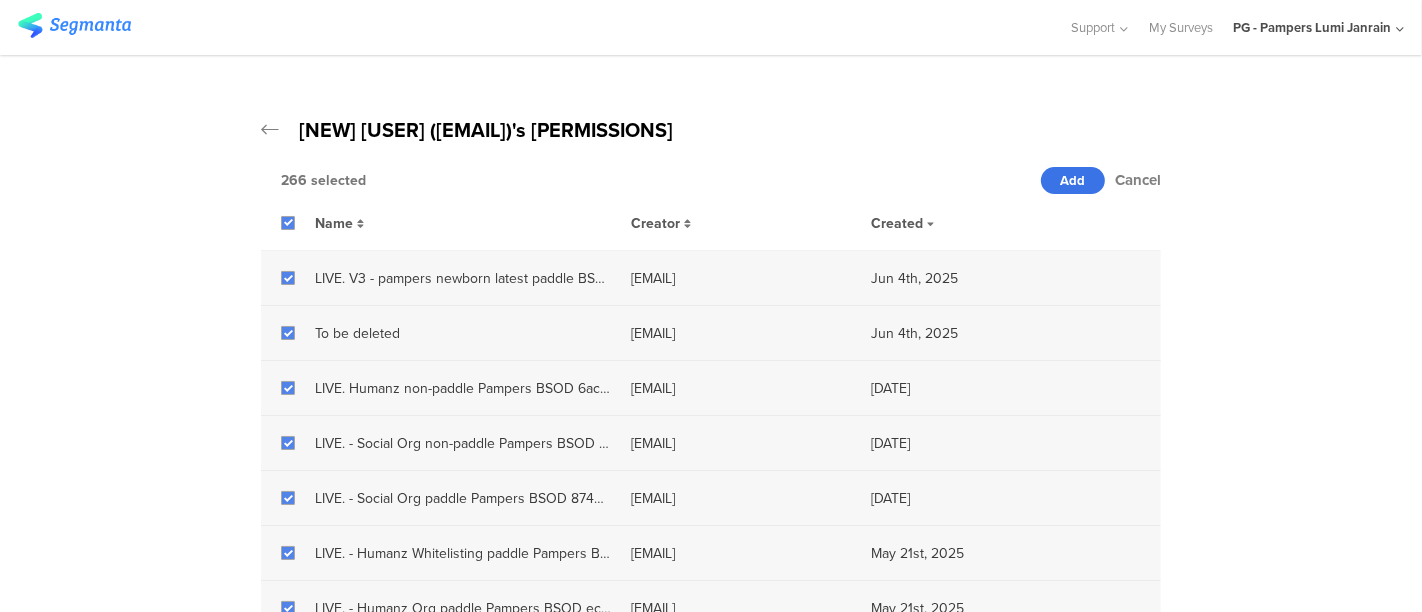 click on "Add" at bounding box center [1073, 180] 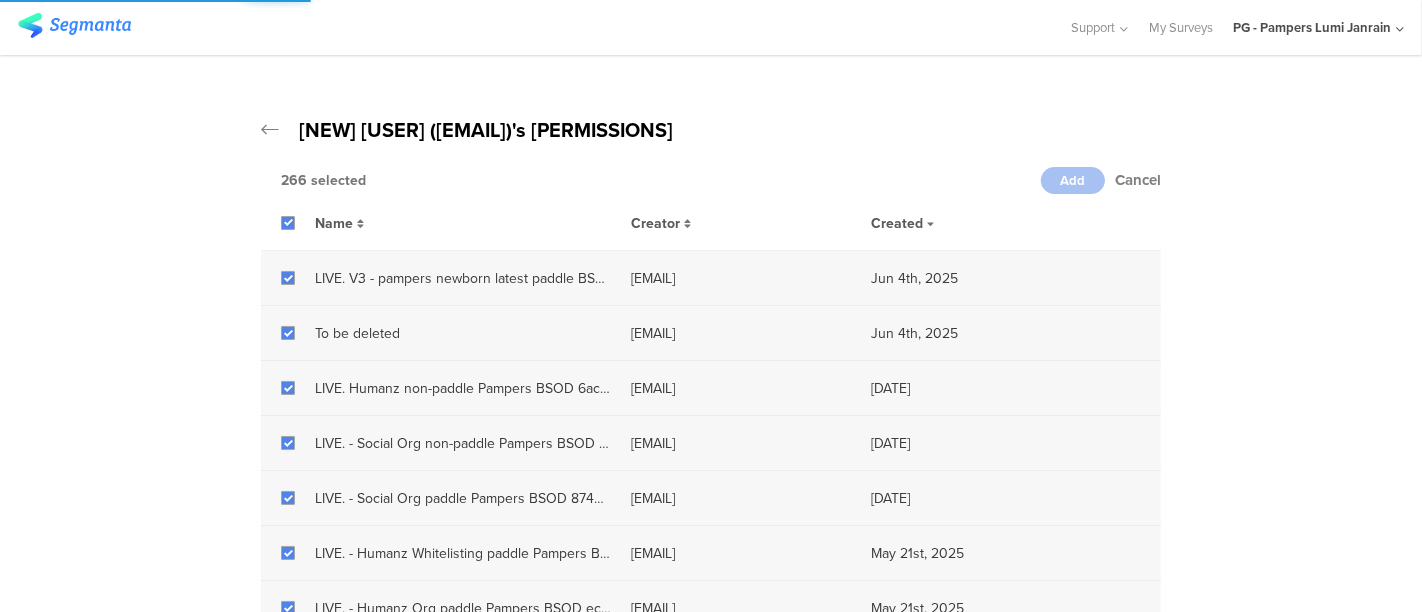 click on "PG - Pampers Lumi Janrain" at bounding box center (1312, 27) 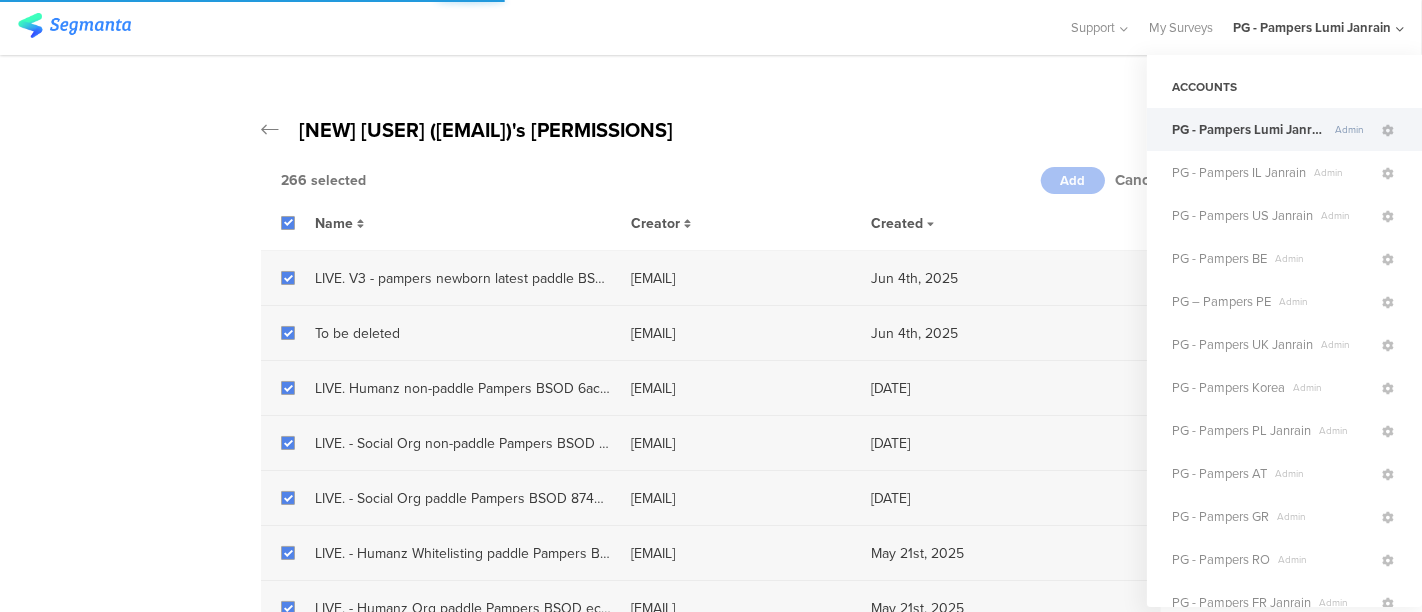 scroll, scrollTop: 631, scrollLeft: 0, axis: vertical 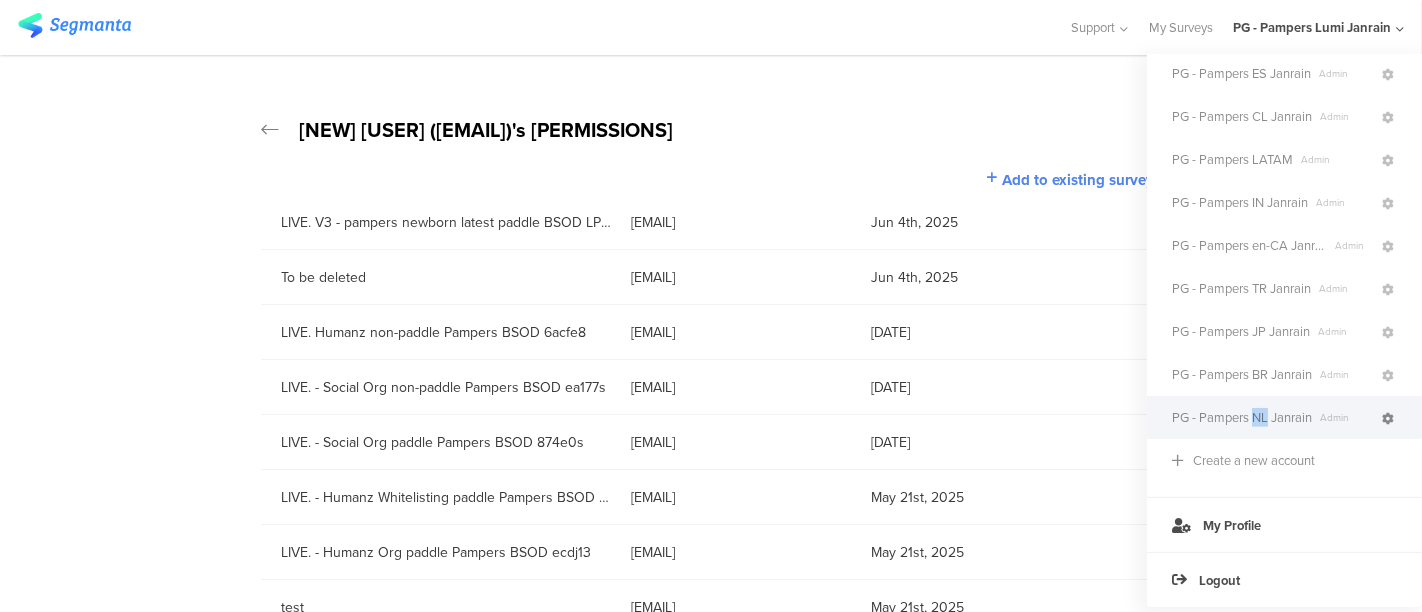 click at bounding box center [1388, 419] 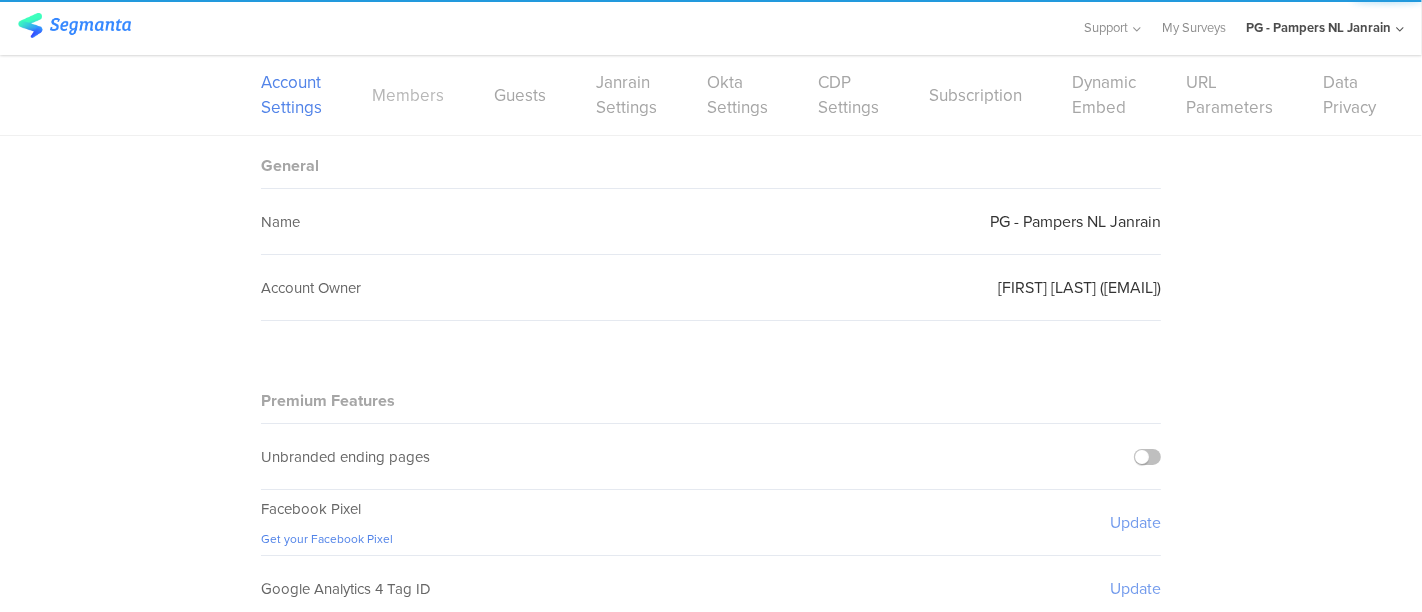 click on "Members" at bounding box center [408, 95] 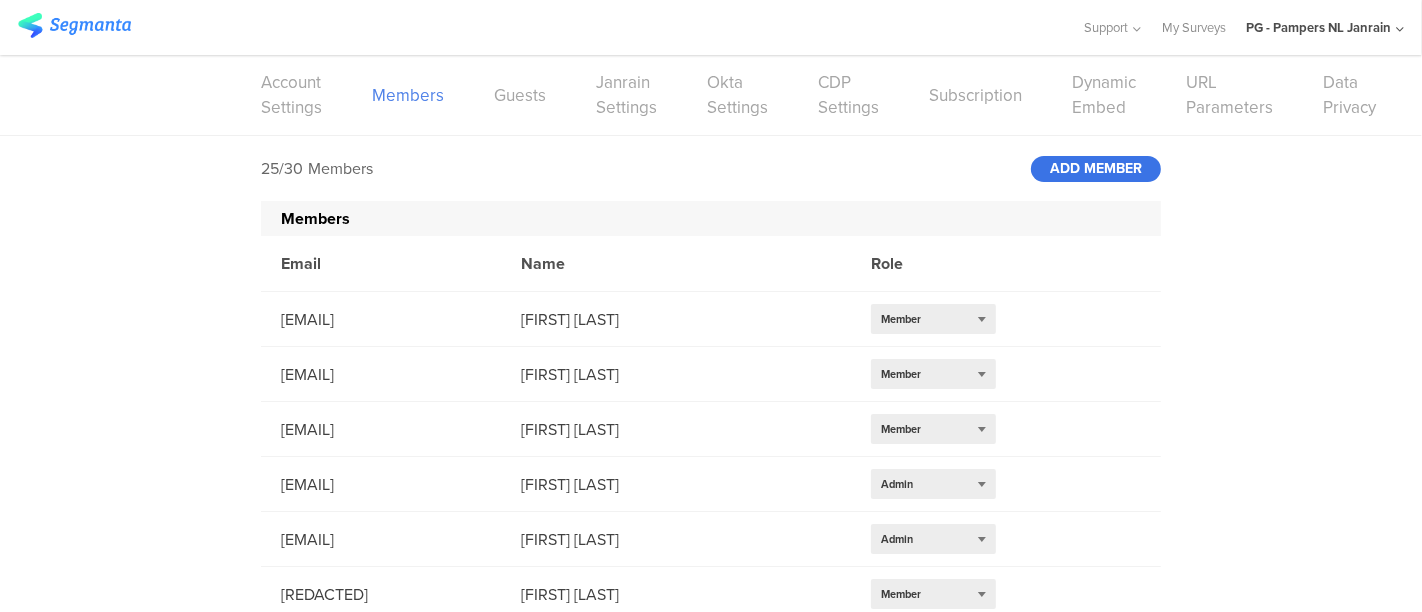 click on "ADD
MEMBER" at bounding box center (1096, 169) 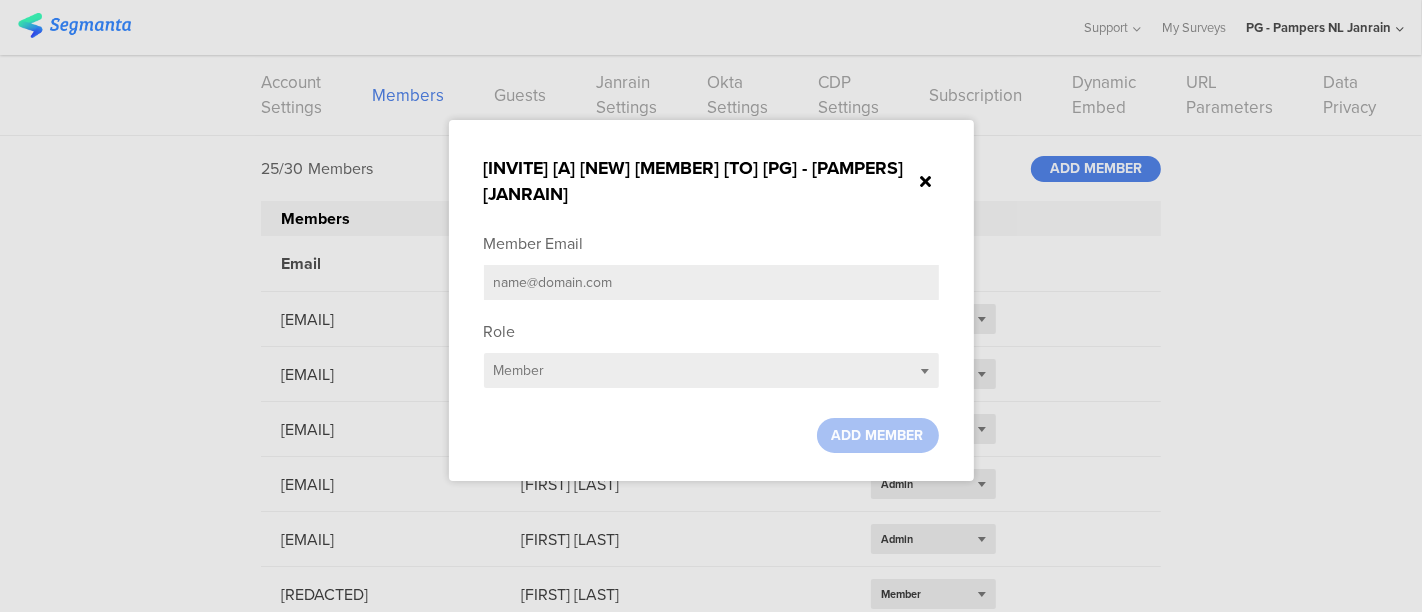 click at bounding box center [711, 282] 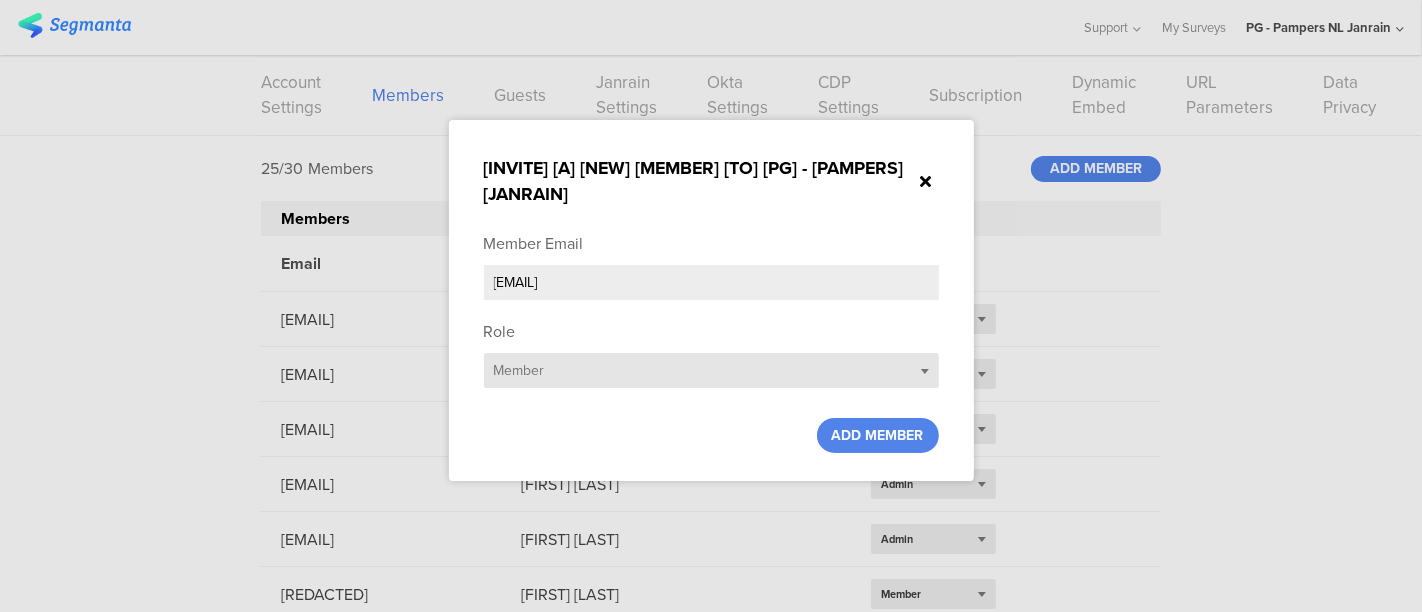 type on "[EMAIL]" 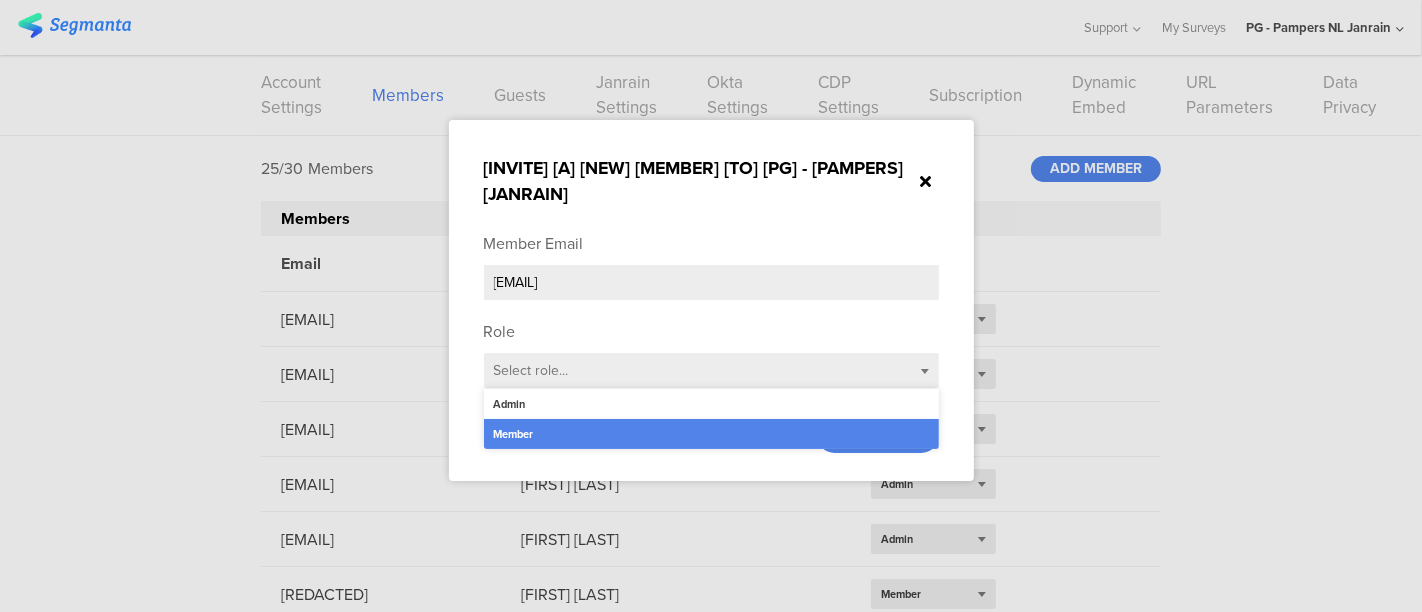 click on "Member" at bounding box center (711, 434) 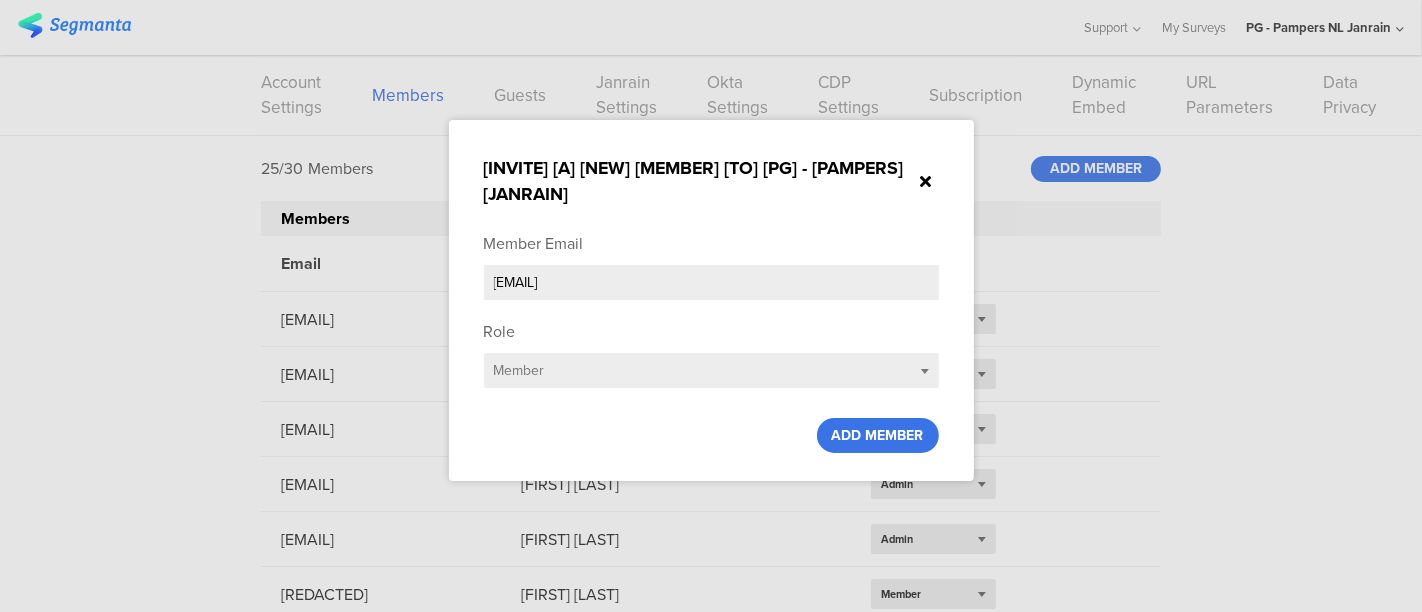click on "ADD MEMBER" at bounding box center [878, 435] 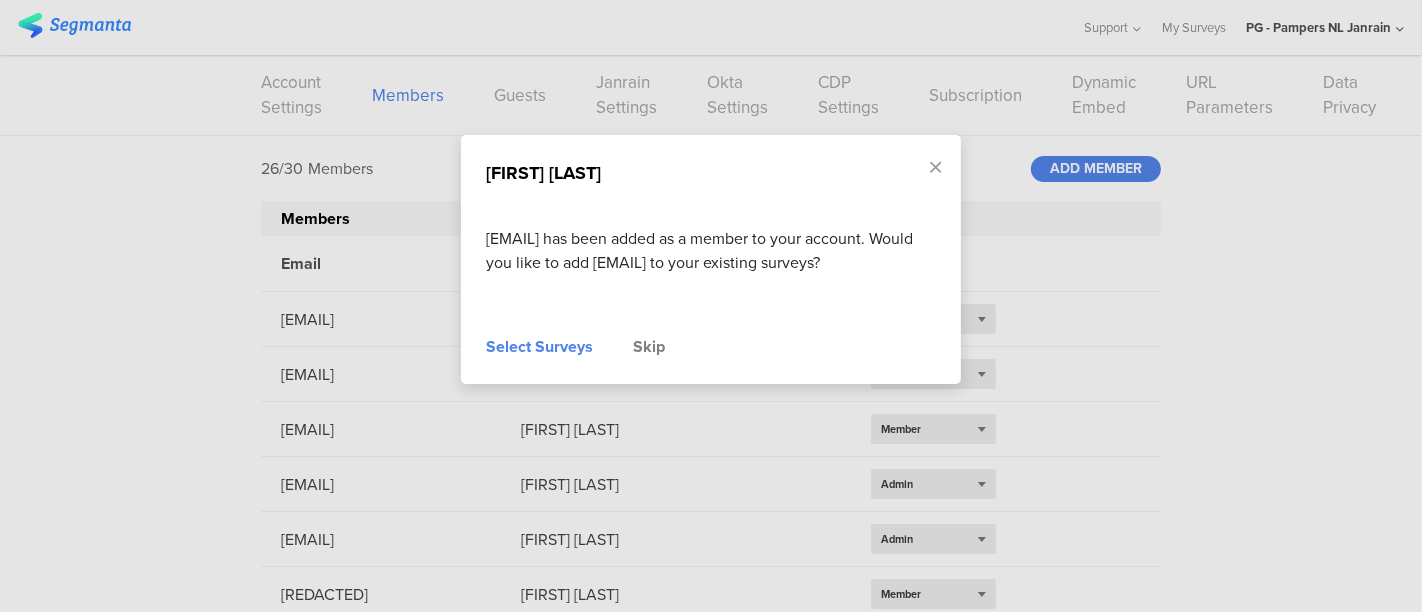 click on "Select Surveys" at bounding box center (539, 347) 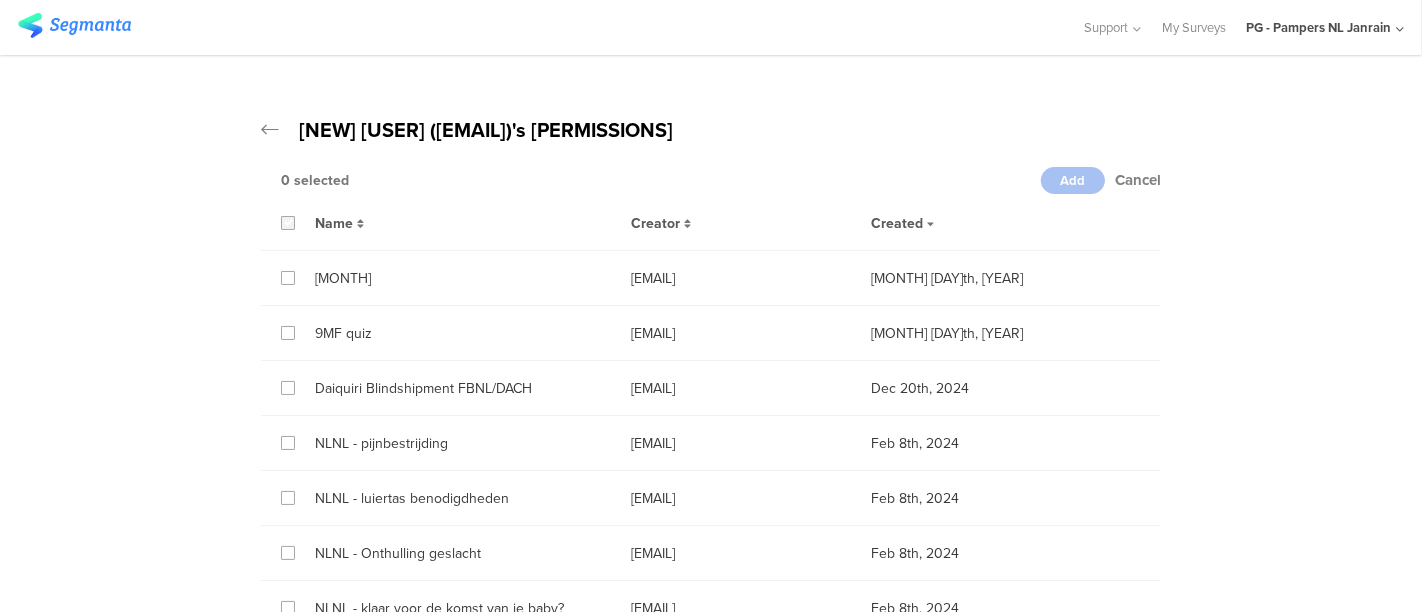 click at bounding box center (288, 223) 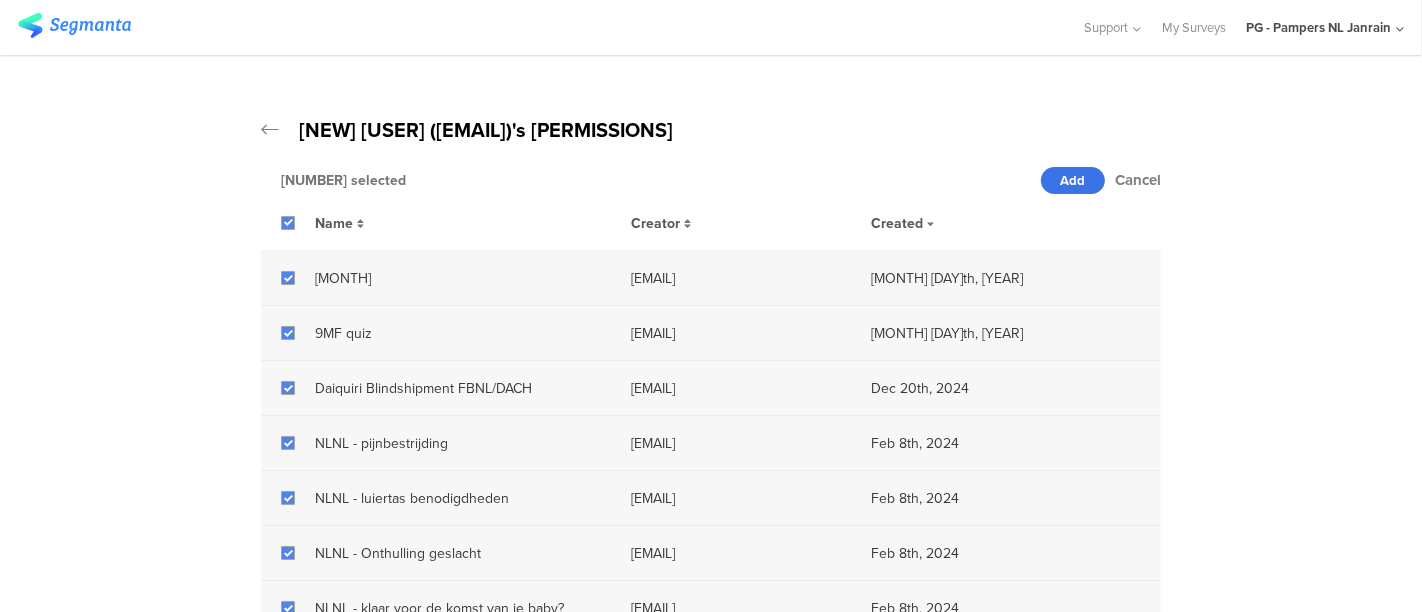 click on "Add" at bounding box center [1073, 180] 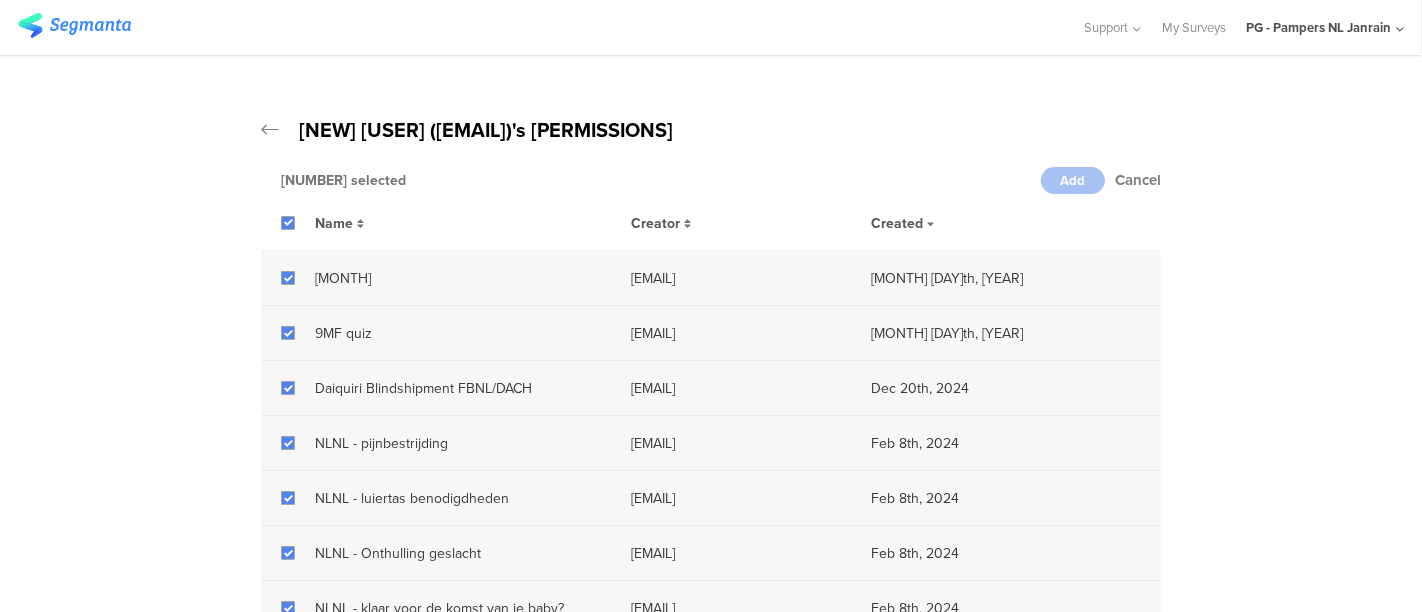 click on "PG - Pampers NL Janrain" at bounding box center (1318, 27) 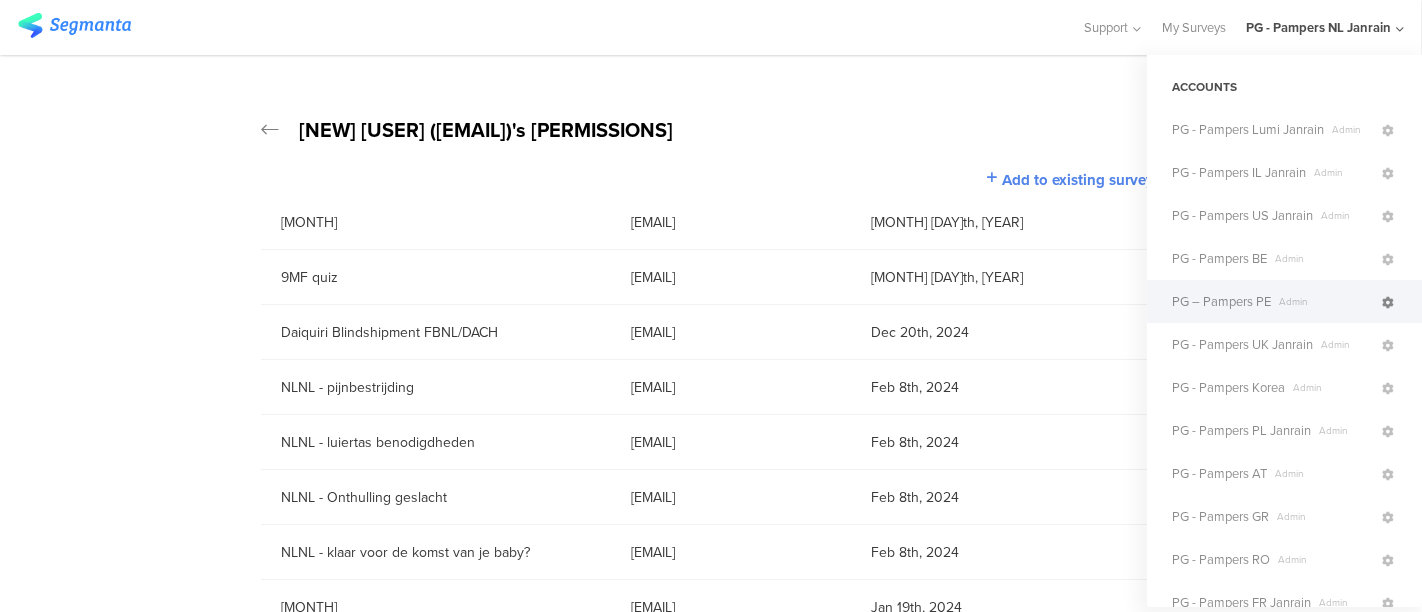 click at bounding box center [1388, 303] 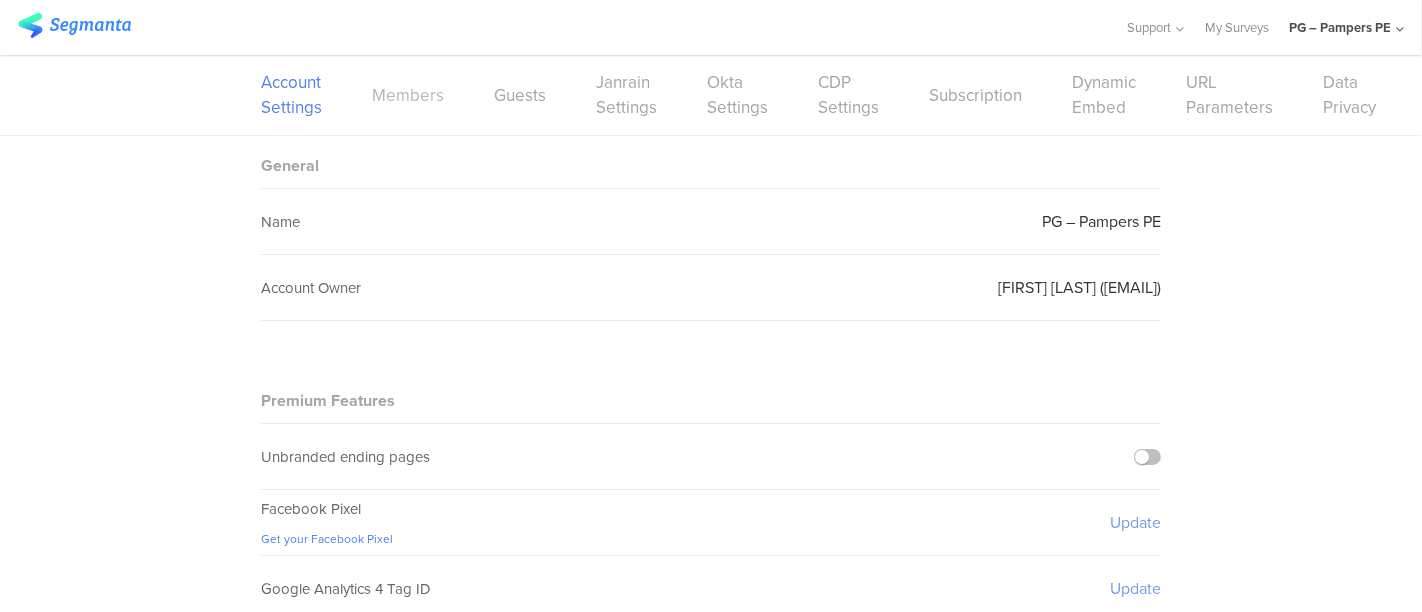 click on "Members" at bounding box center (408, 95) 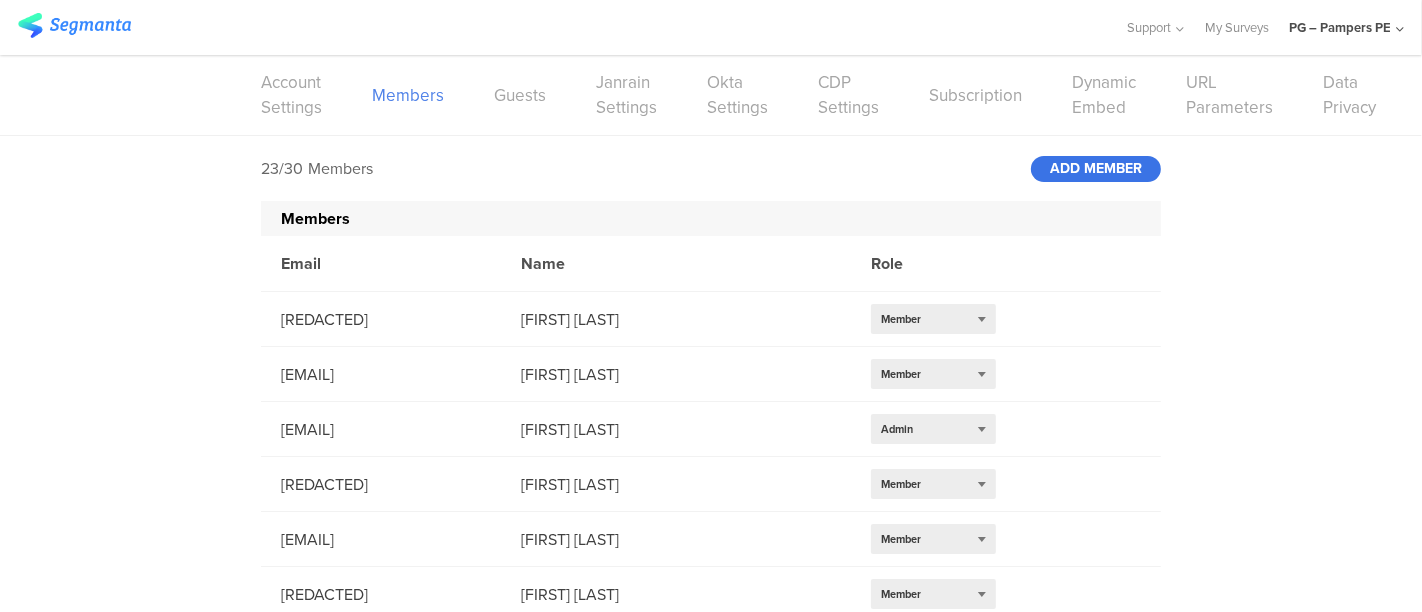 click on "ADD
MEMBER" at bounding box center [1096, 169] 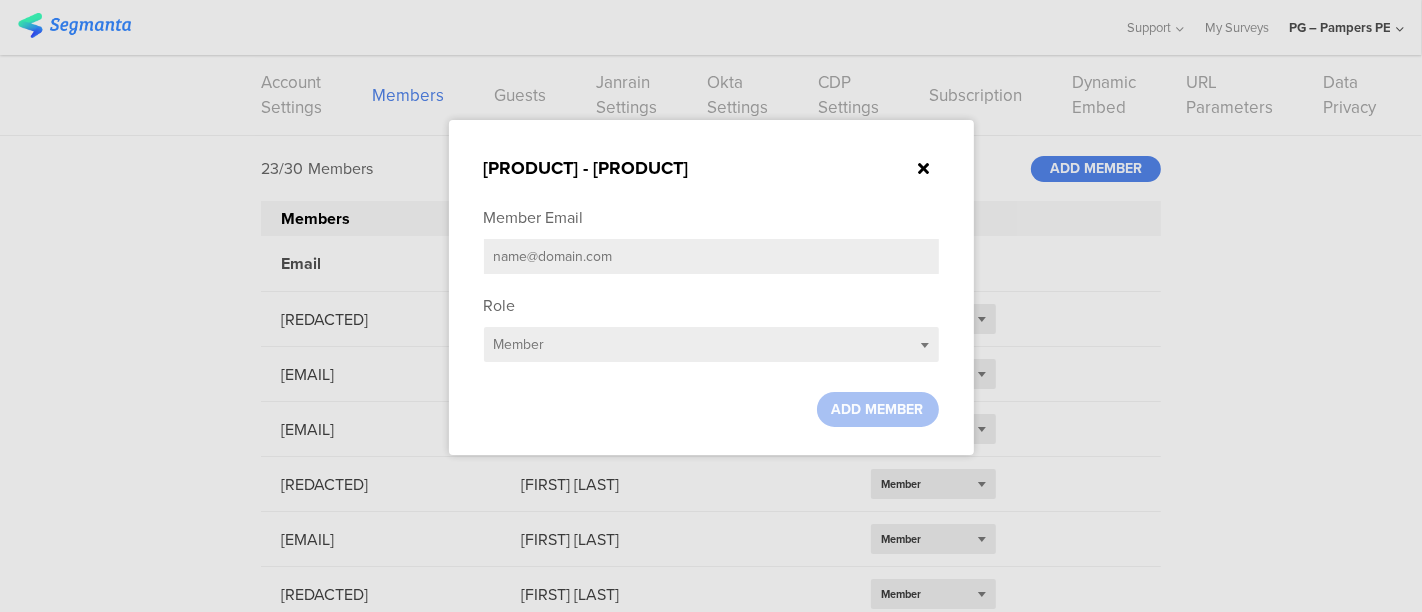 click at bounding box center (711, 256) 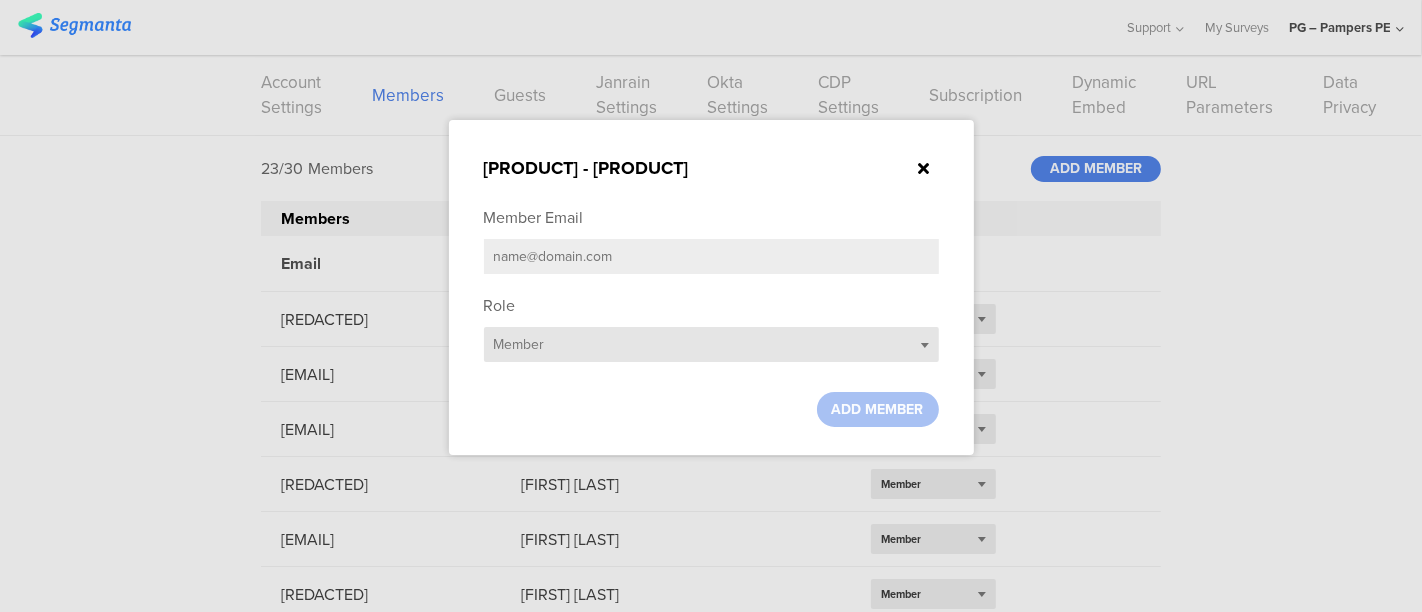 paste on "[EMAIL]" 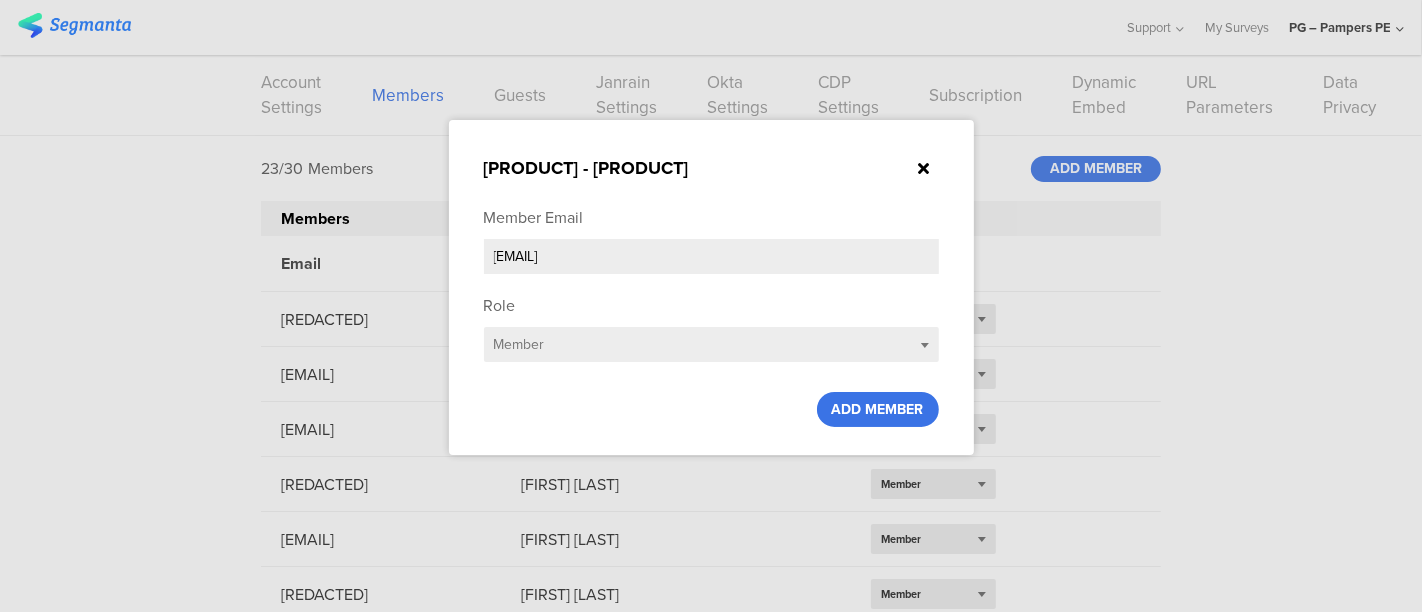 type on "[EMAIL]" 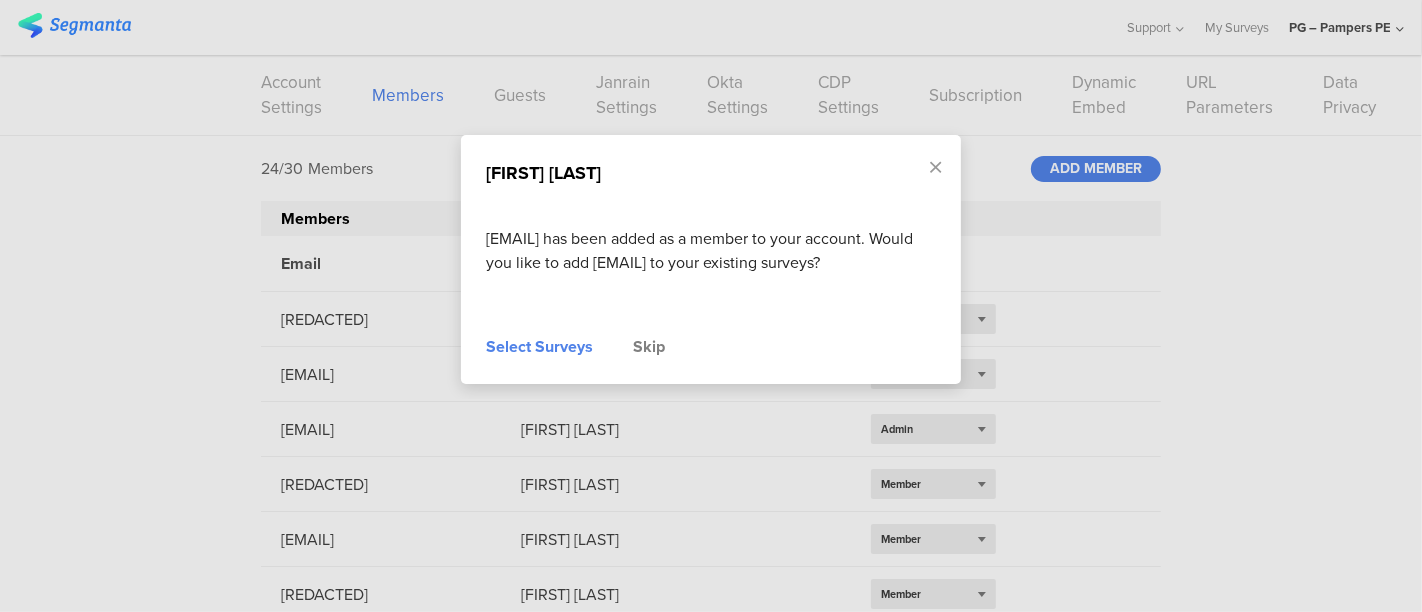 click on "Select Surveys" at bounding box center (539, 347) 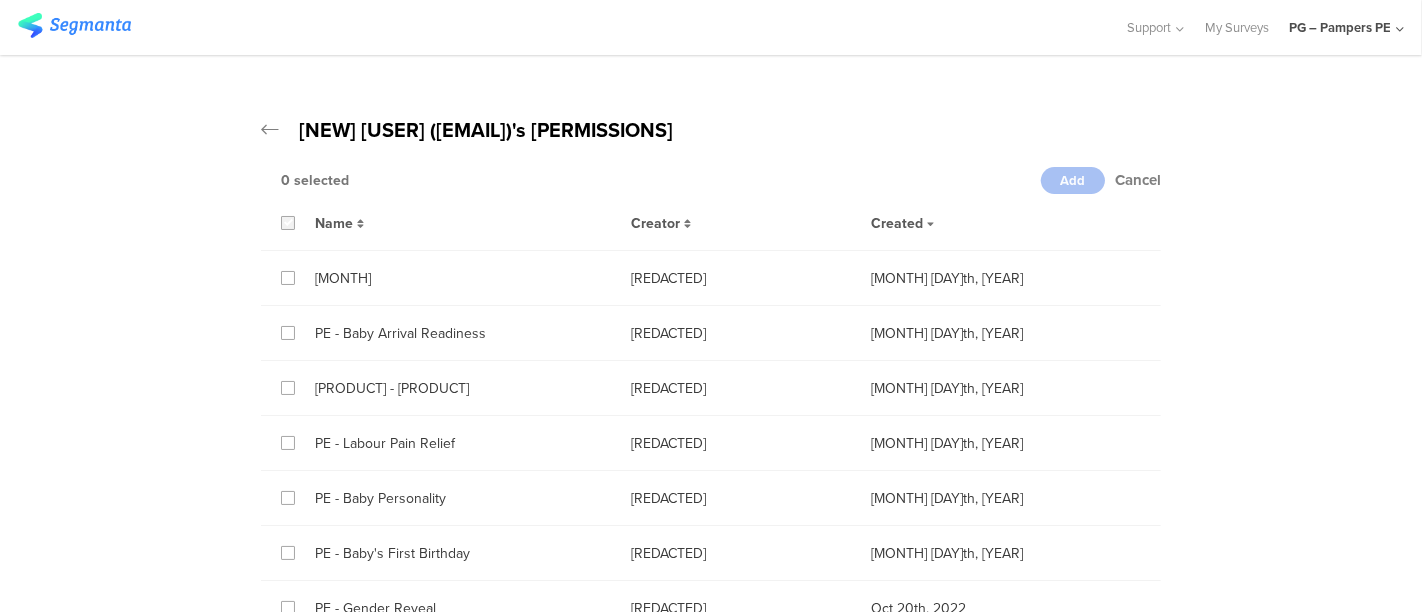 click at bounding box center [288, 223] 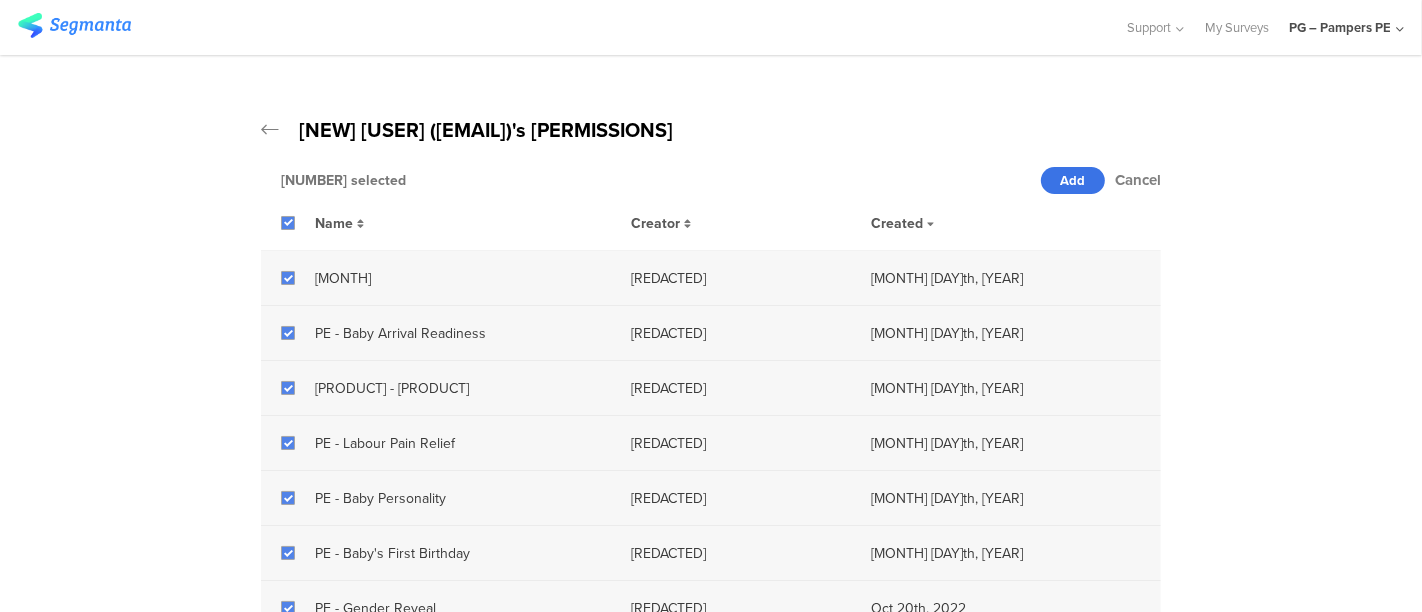 click on "Add" at bounding box center [1073, 180] 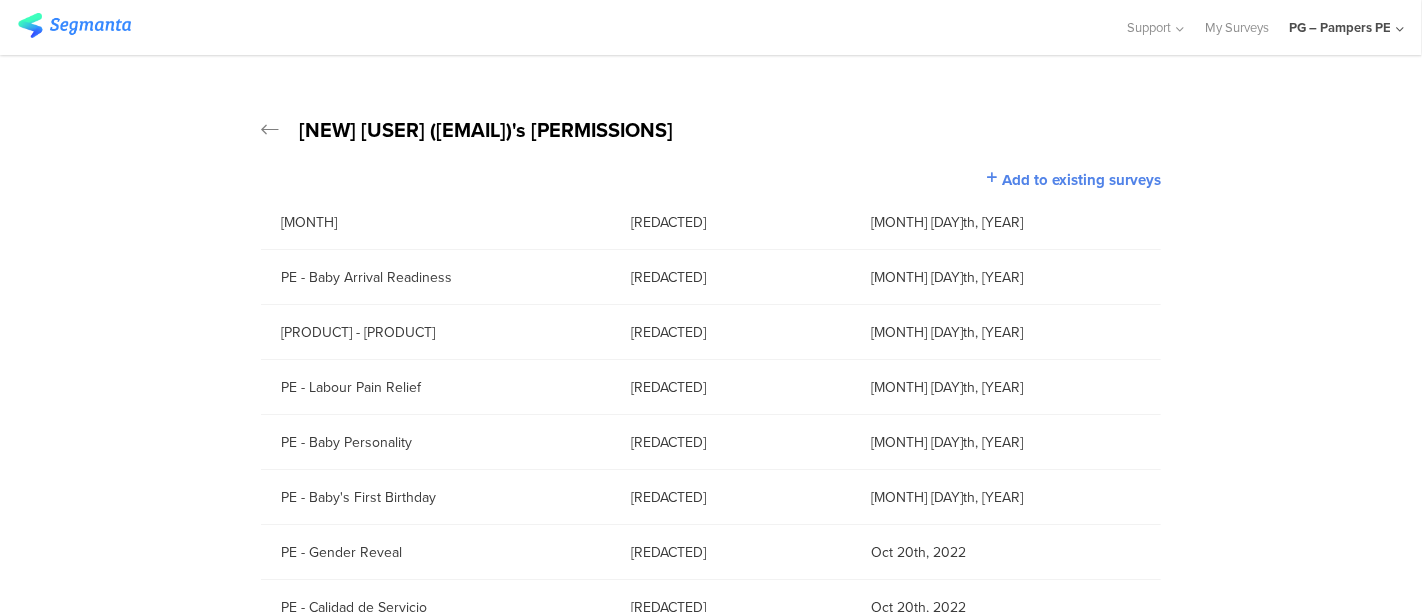 click on "PG – Pampers PE" at bounding box center [1340, 27] 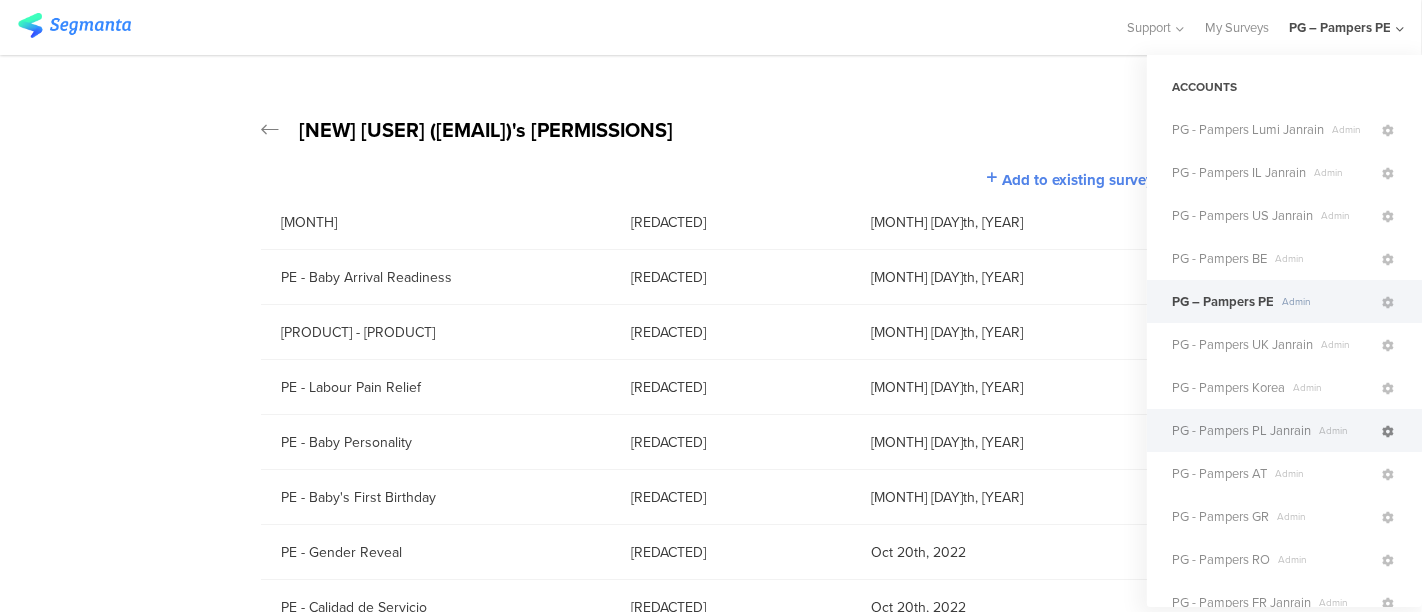 click at bounding box center [1388, 432] 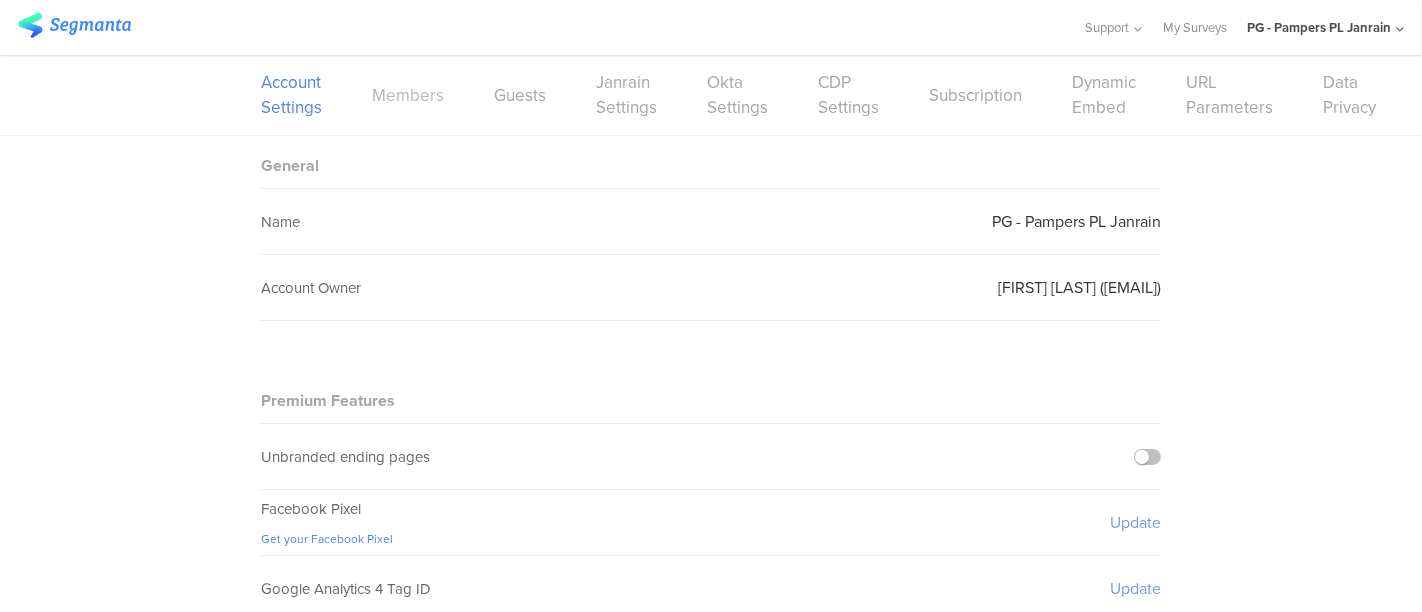 click on "Members" at bounding box center [408, 95] 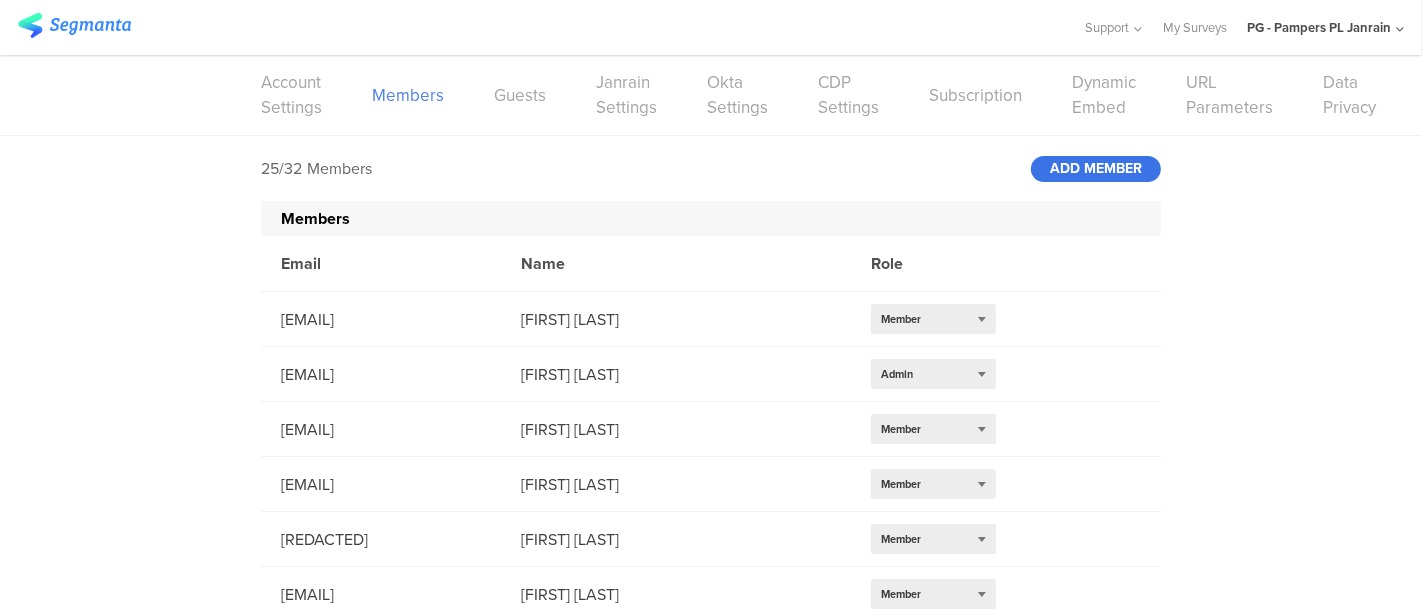 click on "ADD
MEMBER" at bounding box center (1096, 169) 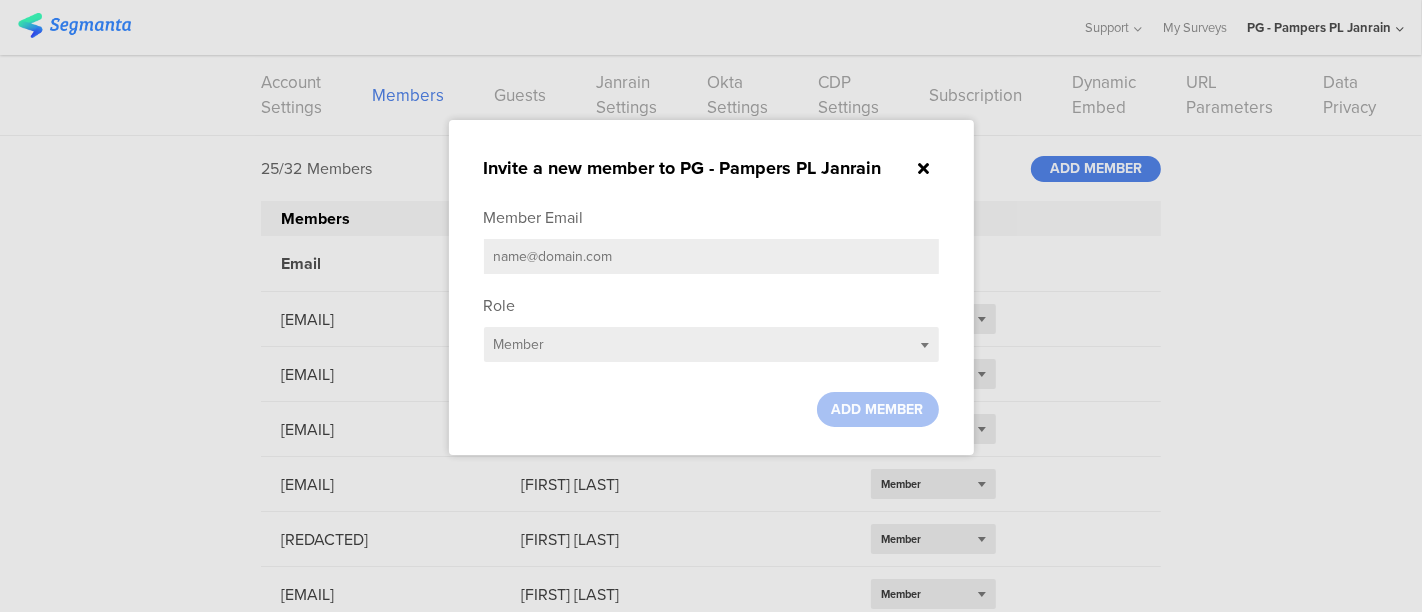 click on "Member Email" at bounding box center (711, 245) 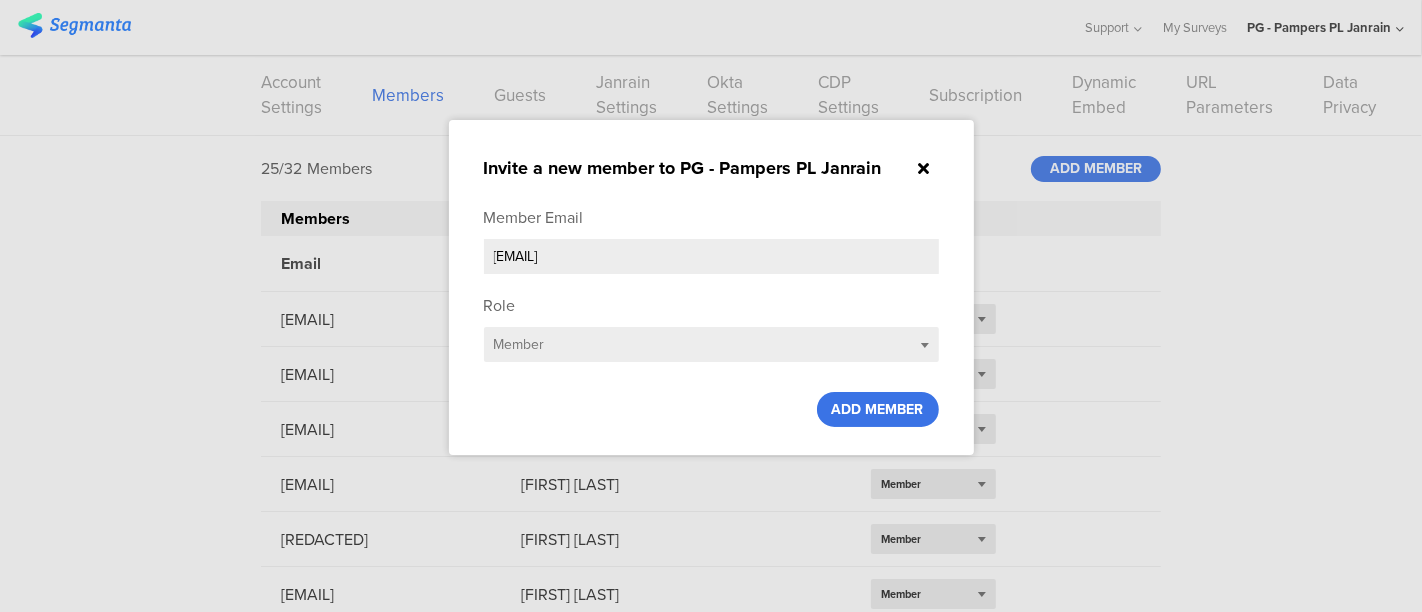 type on "[EMAIL]" 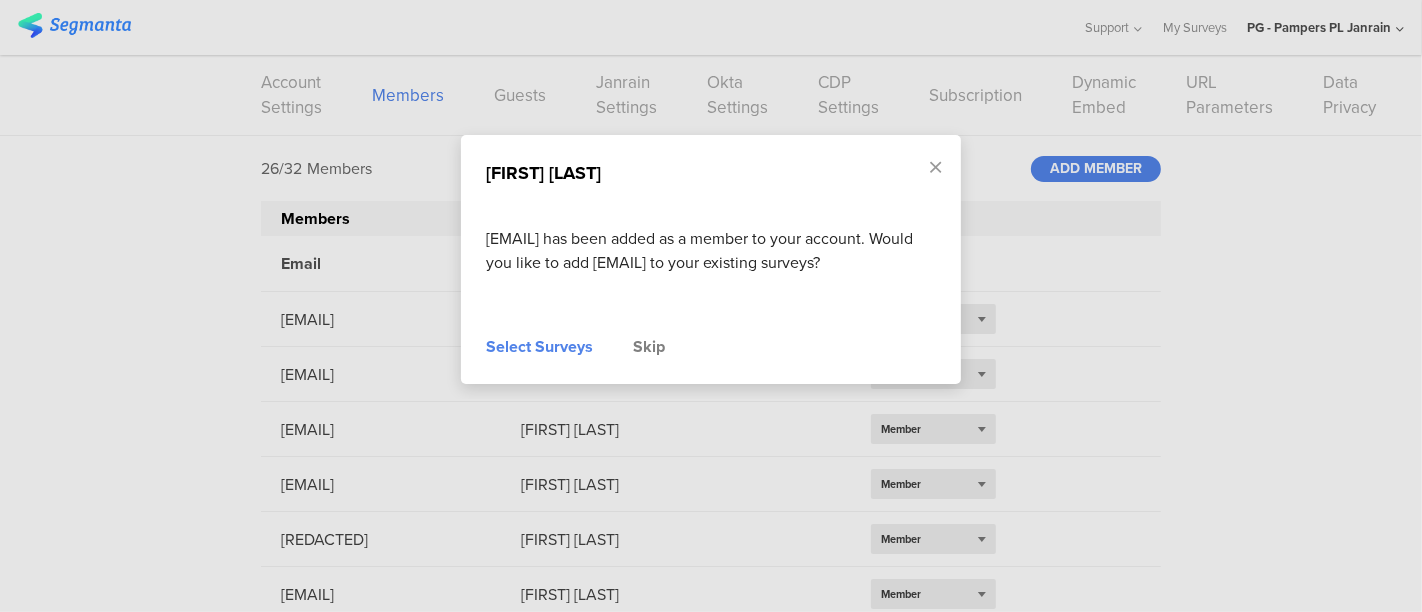 drag, startPoint x: 565, startPoint y: 358, endPoint x: 560, endPoint y: 367, distance: 10.29563 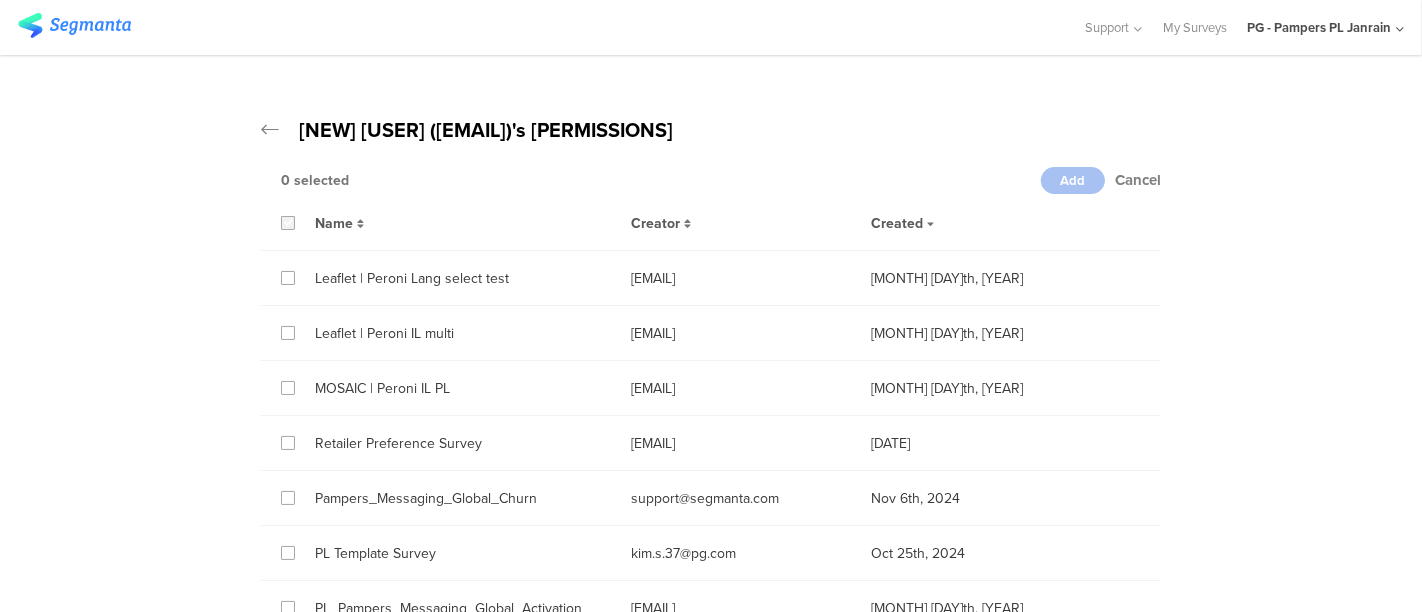 click at bounding box center [288, 223] 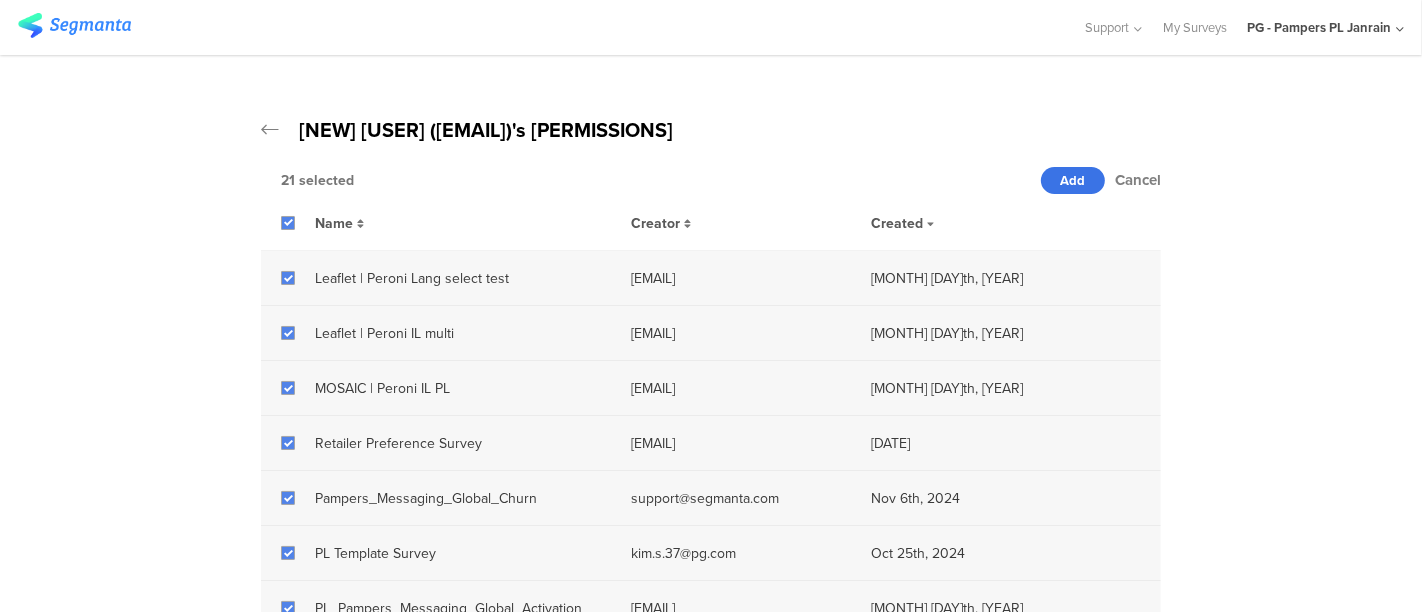 click on "Add" at bounding box center [1073, 180] 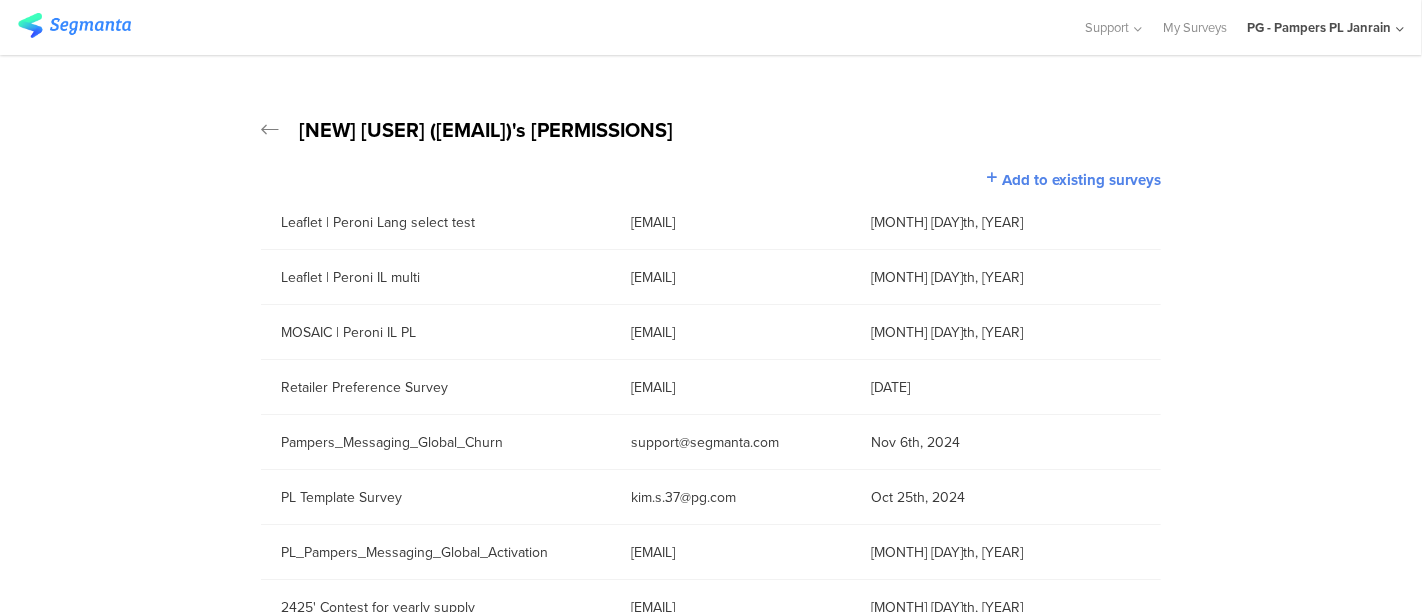 click on "PG - Pampers PL Janrain" at bounding box center (1319, 27) 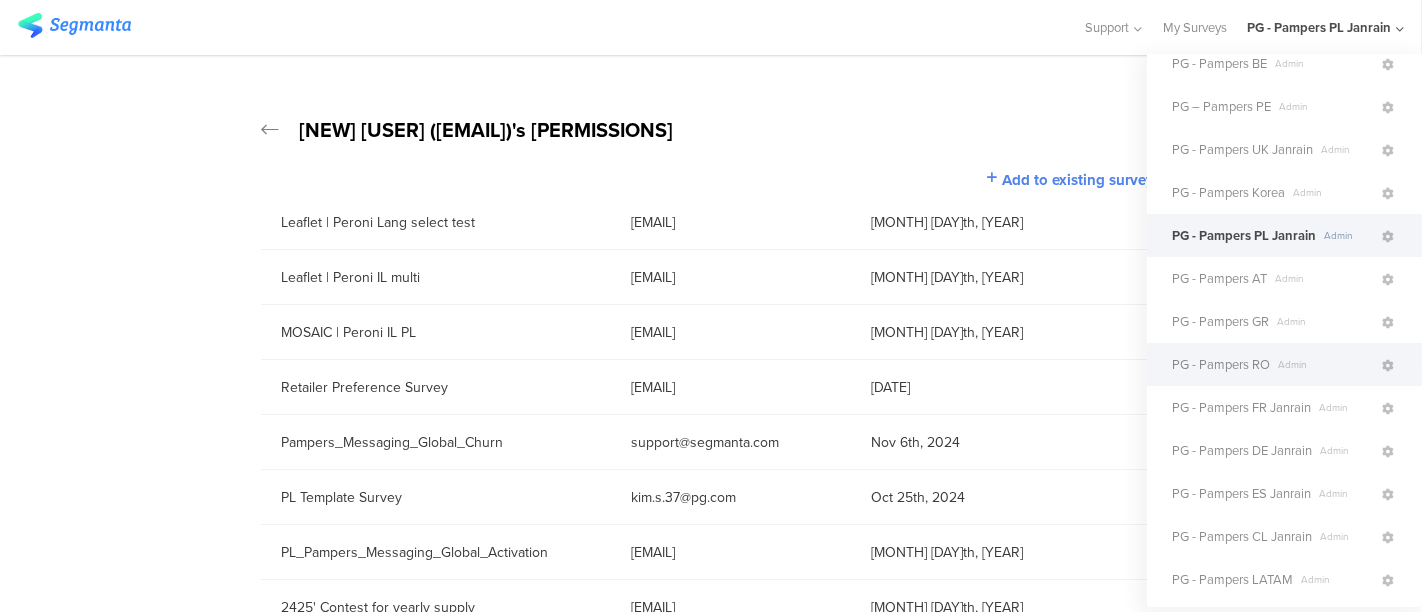 scroll, scrollTop: 222, scrollLeft: 0, axis: vertical 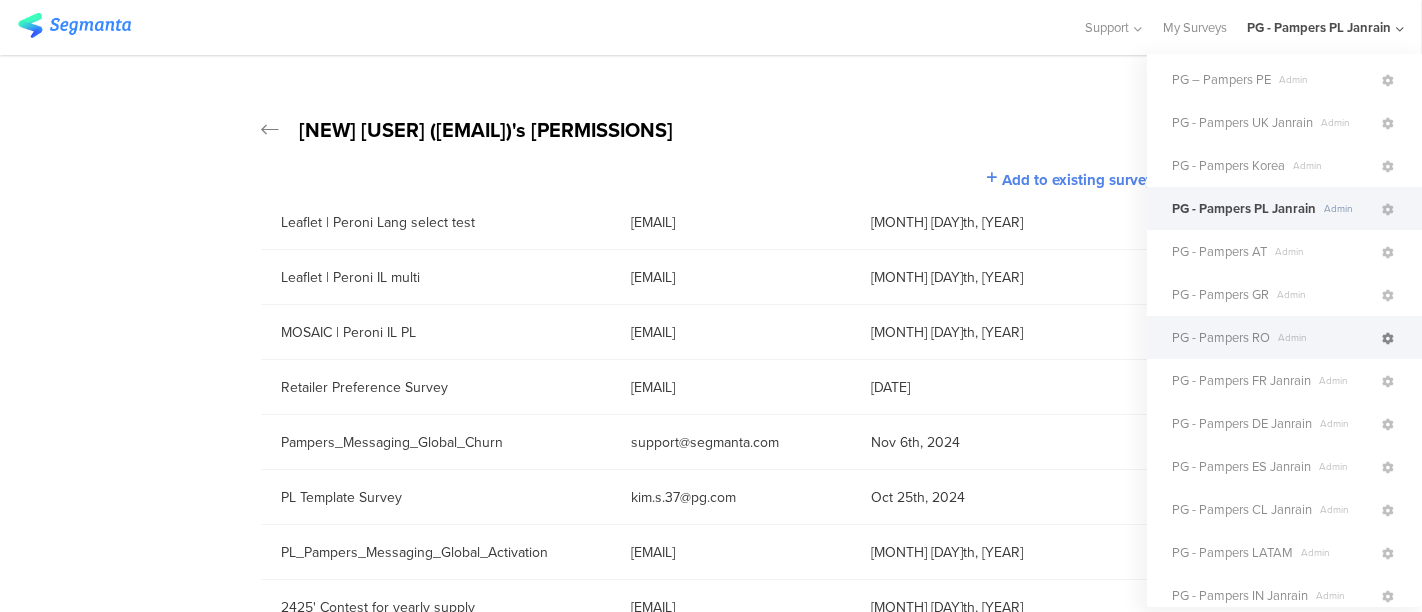 click at bounding box center [1388, 339] 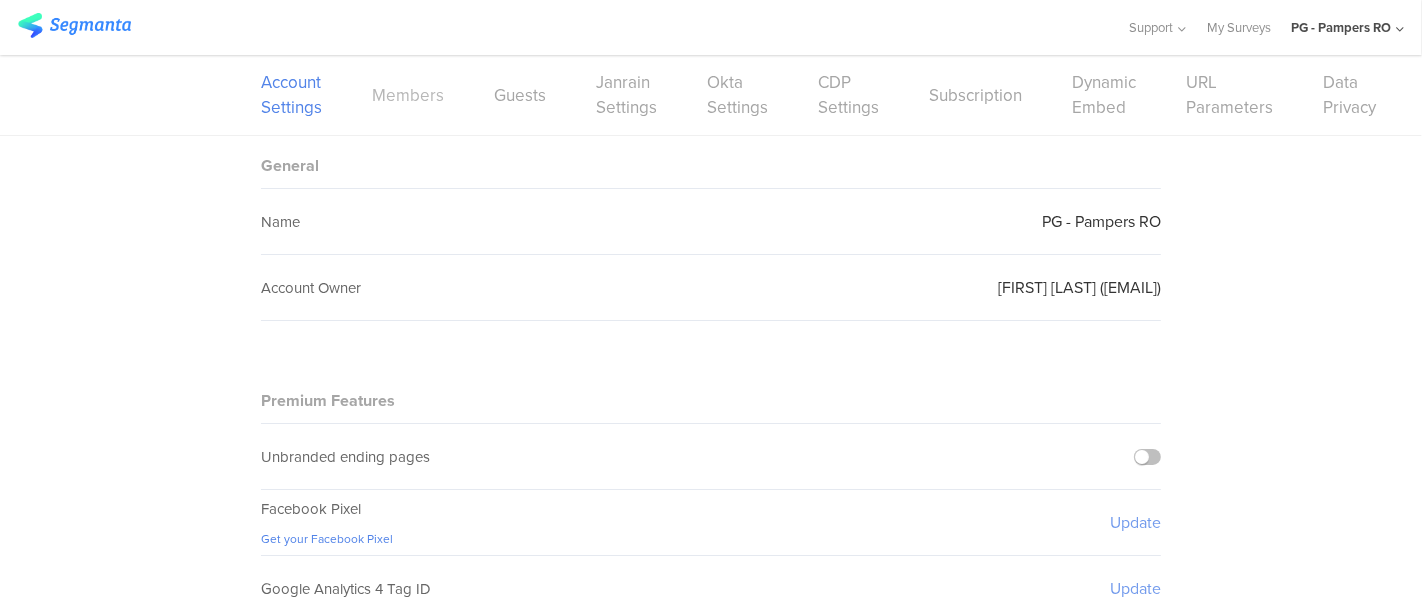 click on "Members" at bounding box center (408, 95) 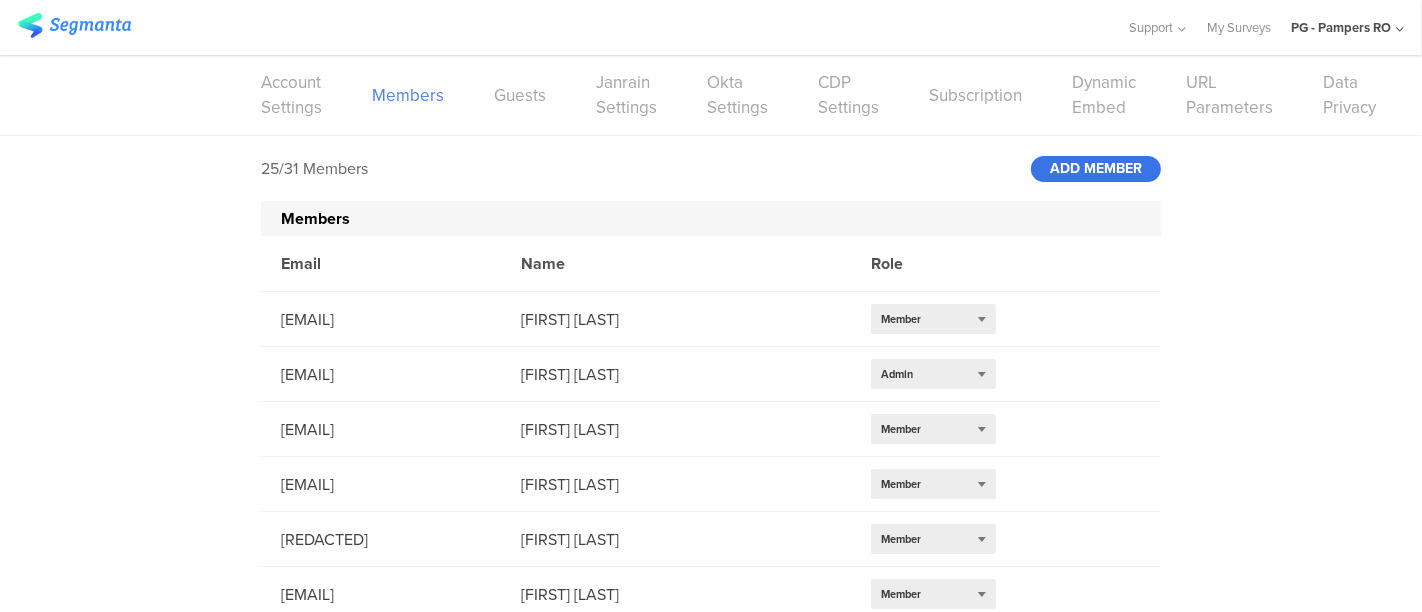 click on "ADD
MEMBER" at bounding box center [1096, 169] 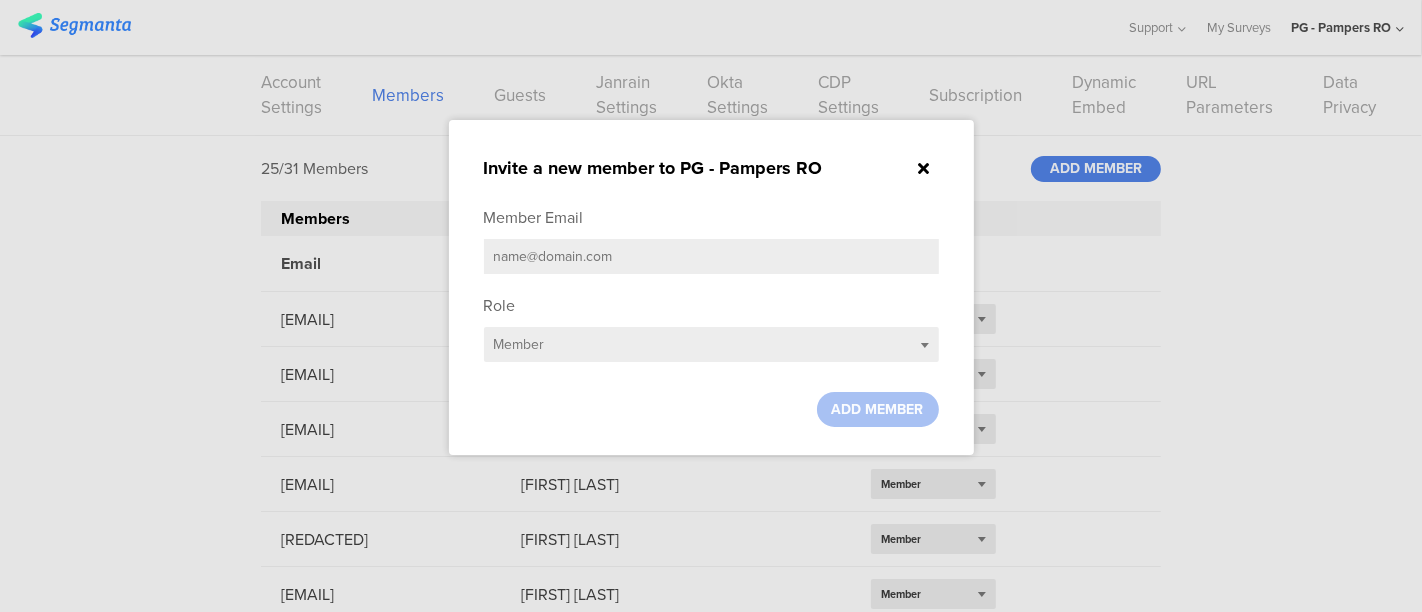 click at bounding box center [711, 256] 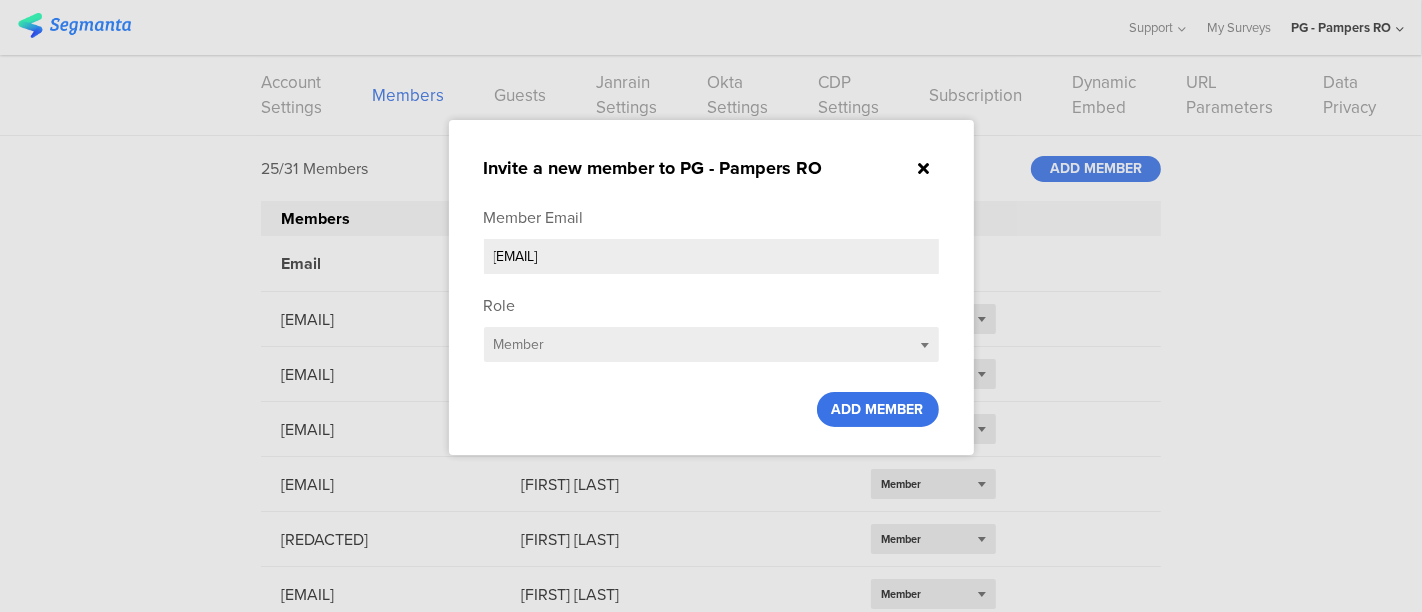 type on "[EMAIL]" 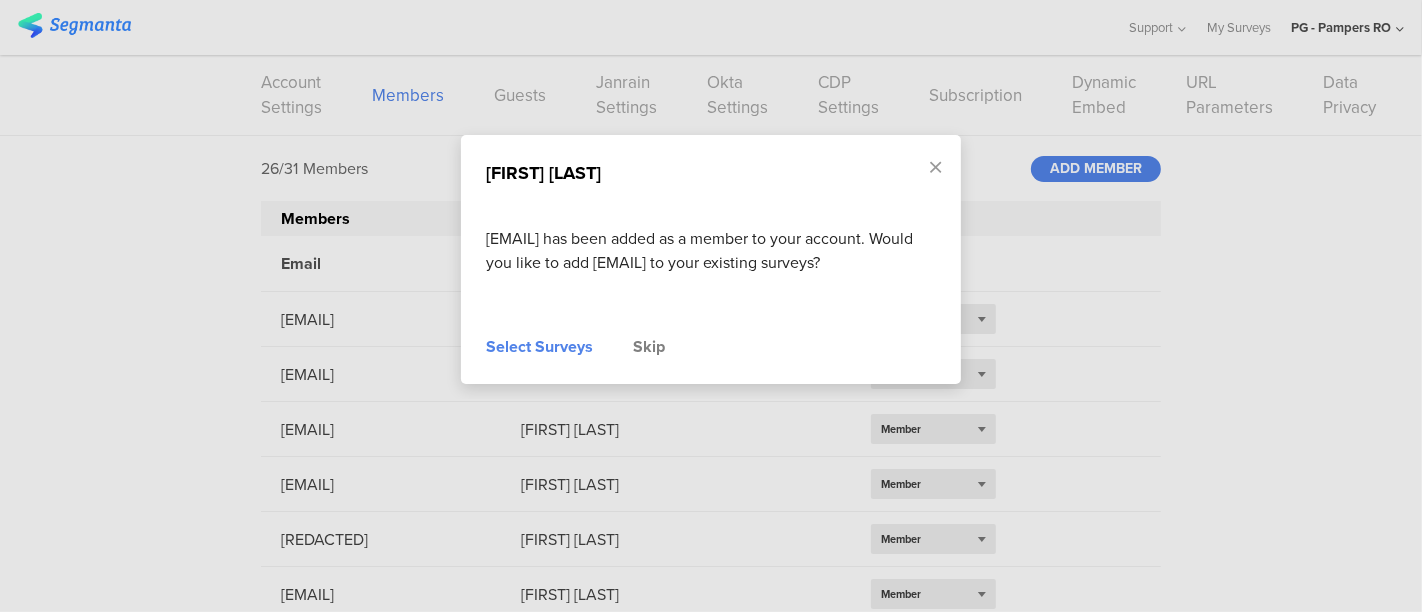 click on "Select Surveys" at bounding box center (539, 347) 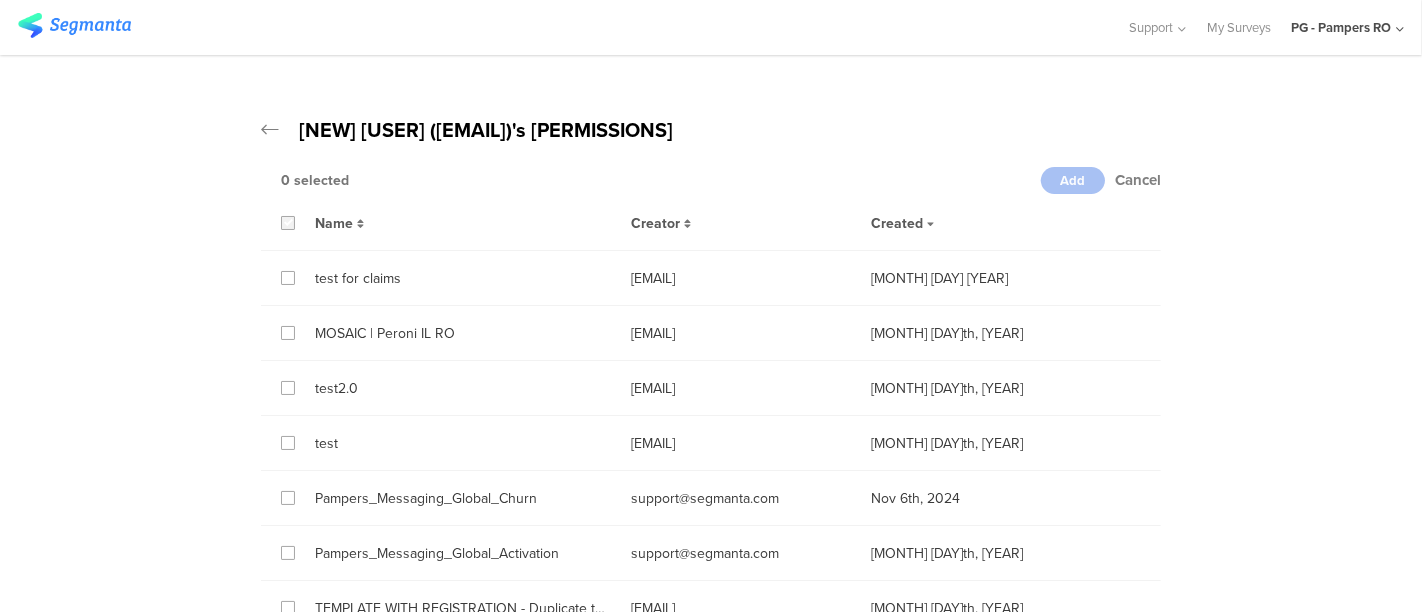click at bounding box center [288, 223] 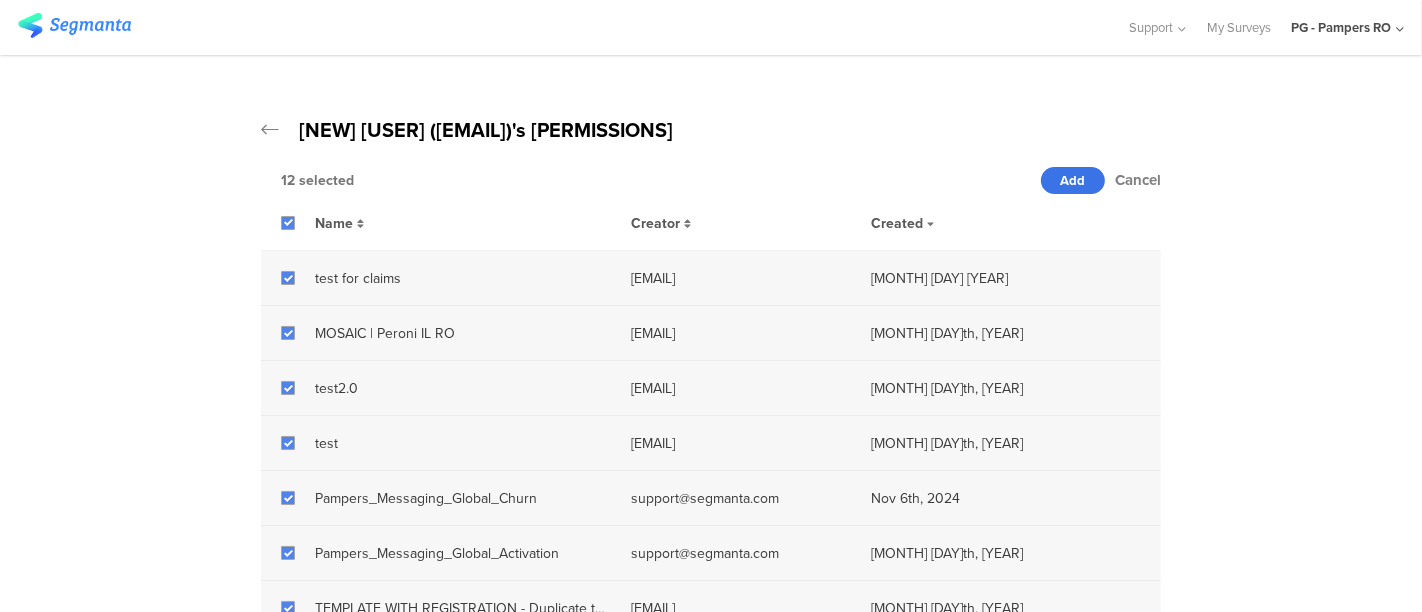 click on "Add" at bounding box center [1073, 180] 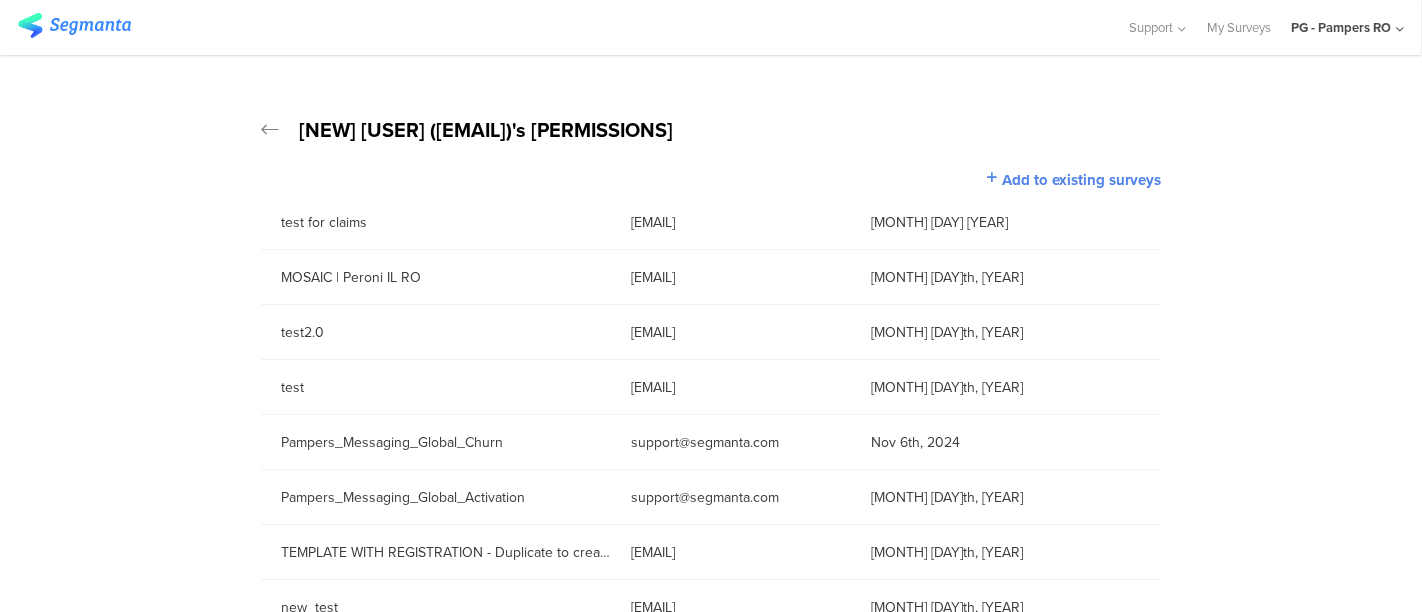 click on "PG - Pampers RO" at bounding box center [1341, 27] 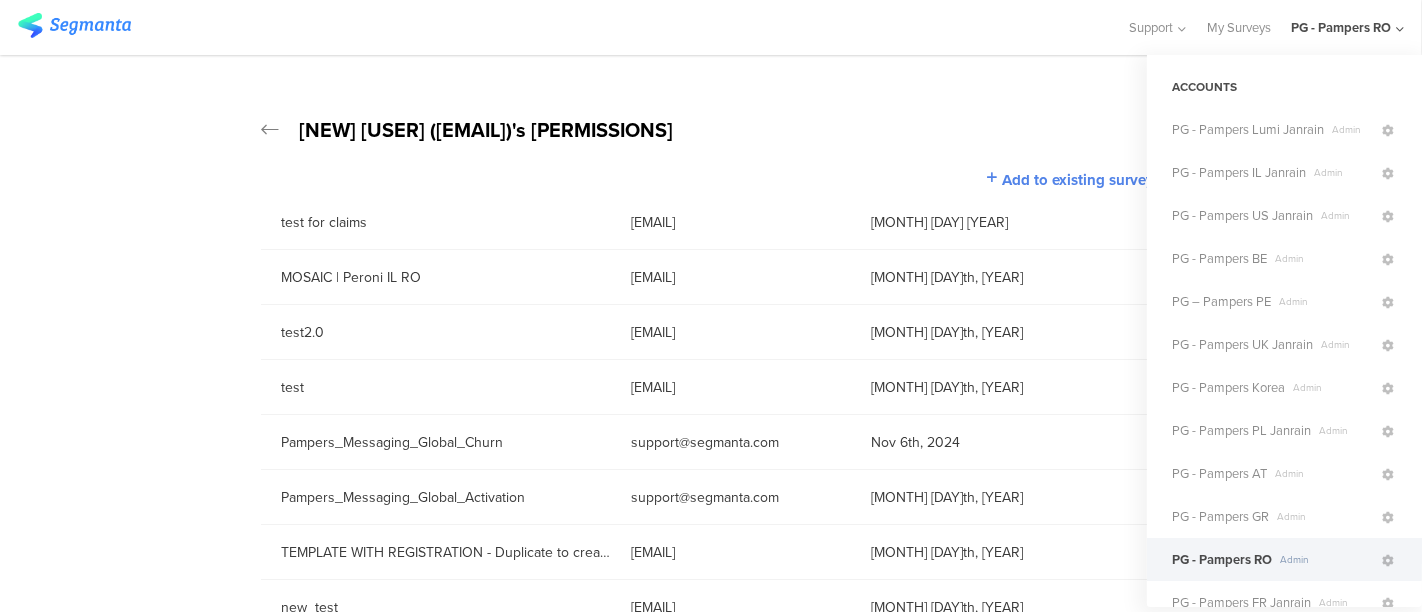 scroll, scrollTop: 580, scrollLeft: 0, axis: vertical 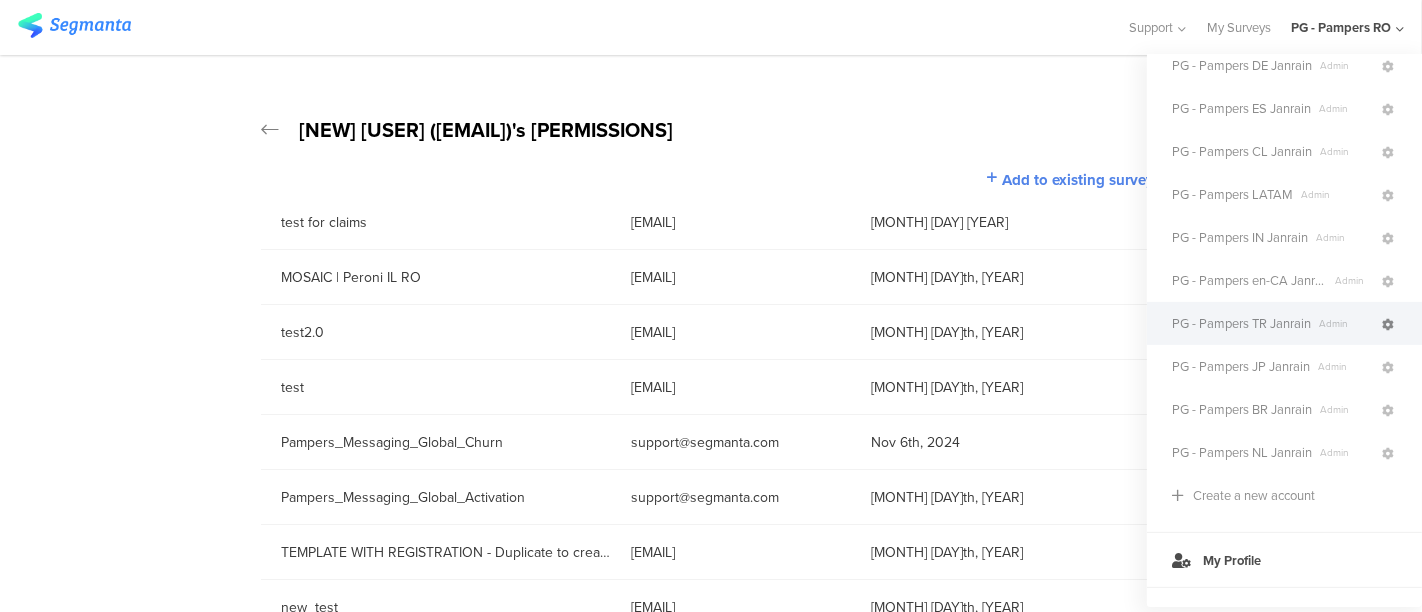 click at bounding box center [1388, 325] 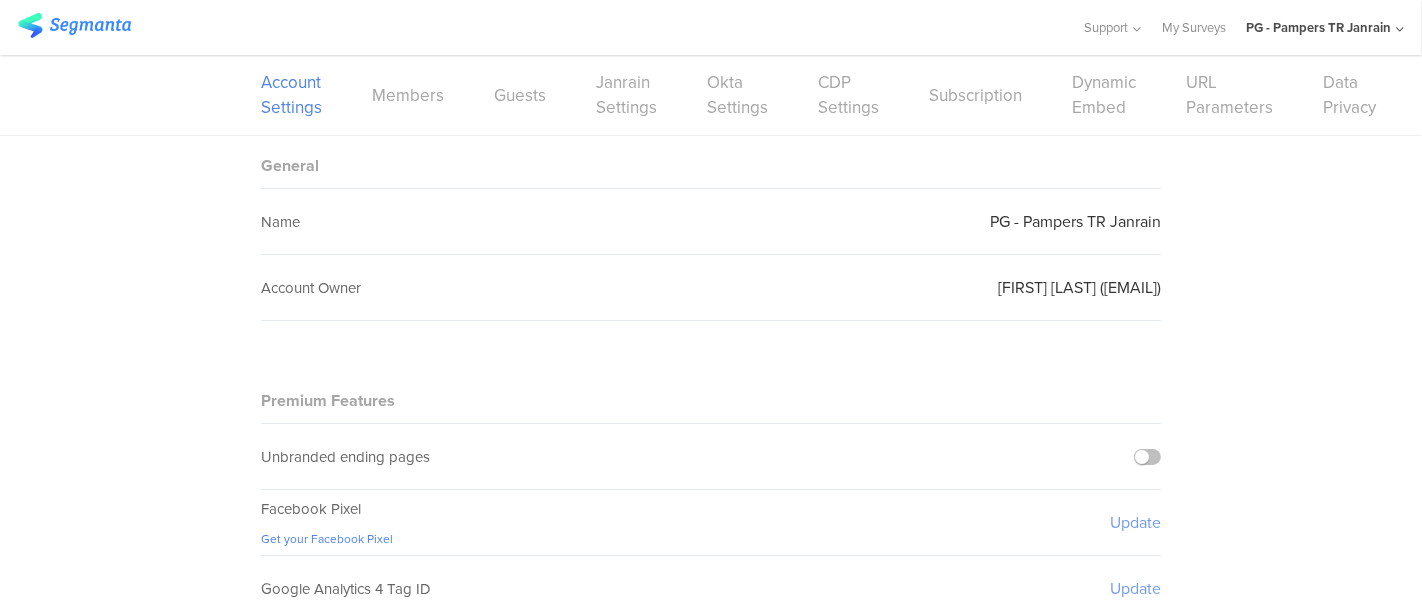 click on "Members" at bounding box center (408, 95) 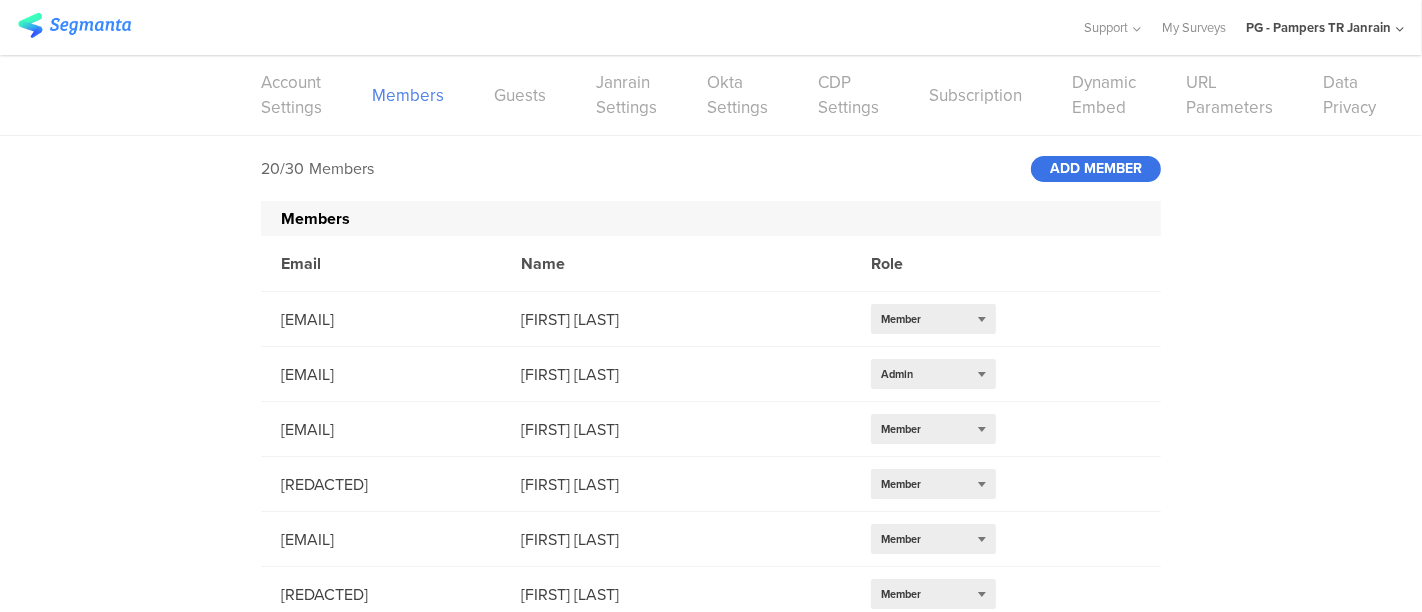 click on "ADD
MEMBER" at bounding box center (1096, 169) 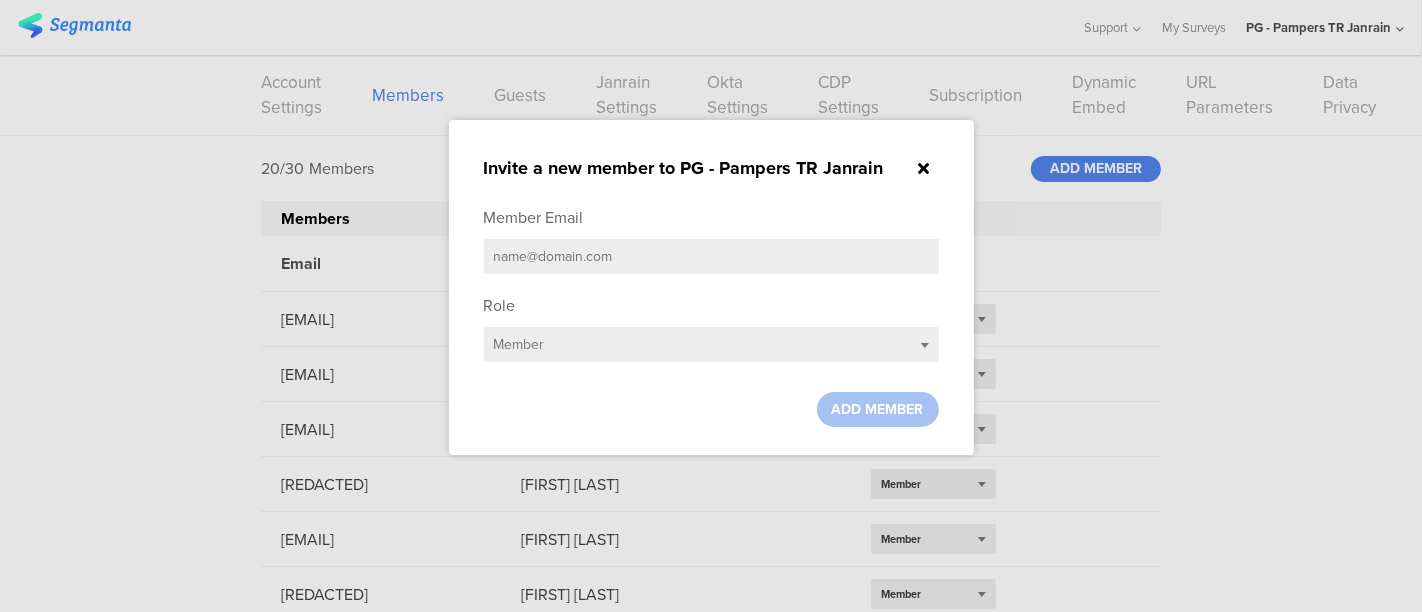 click at bounding box center [711, 256] 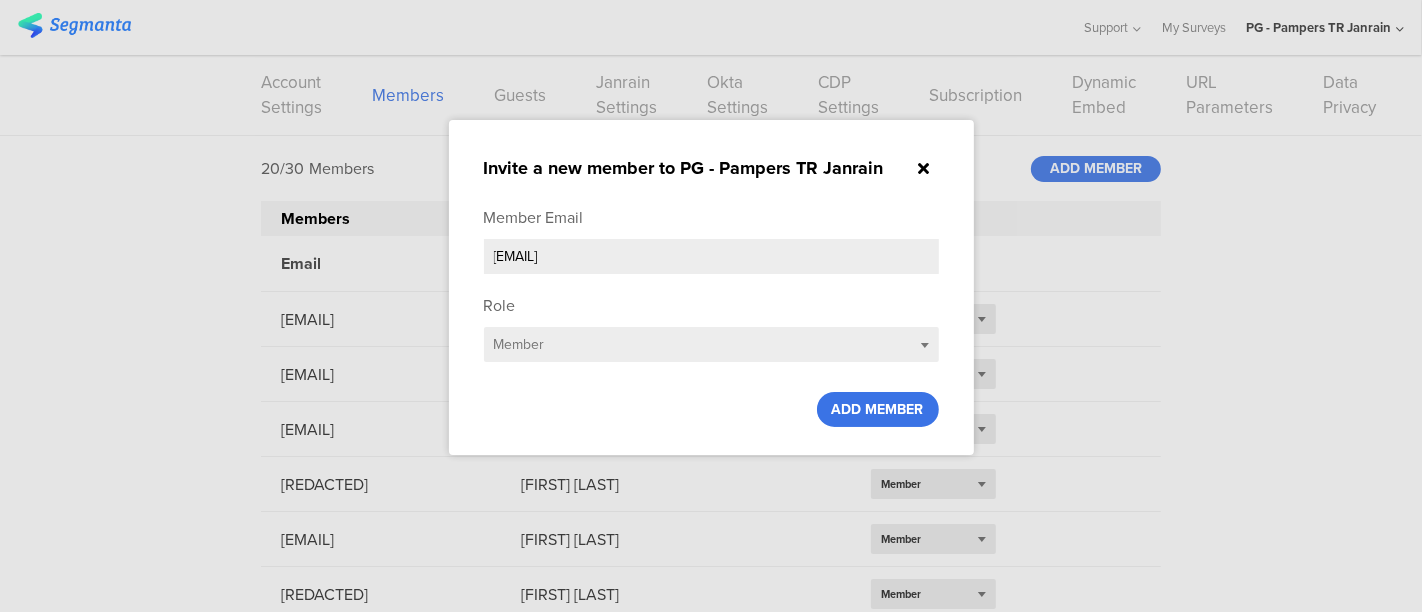 type on "[EMAIL]" 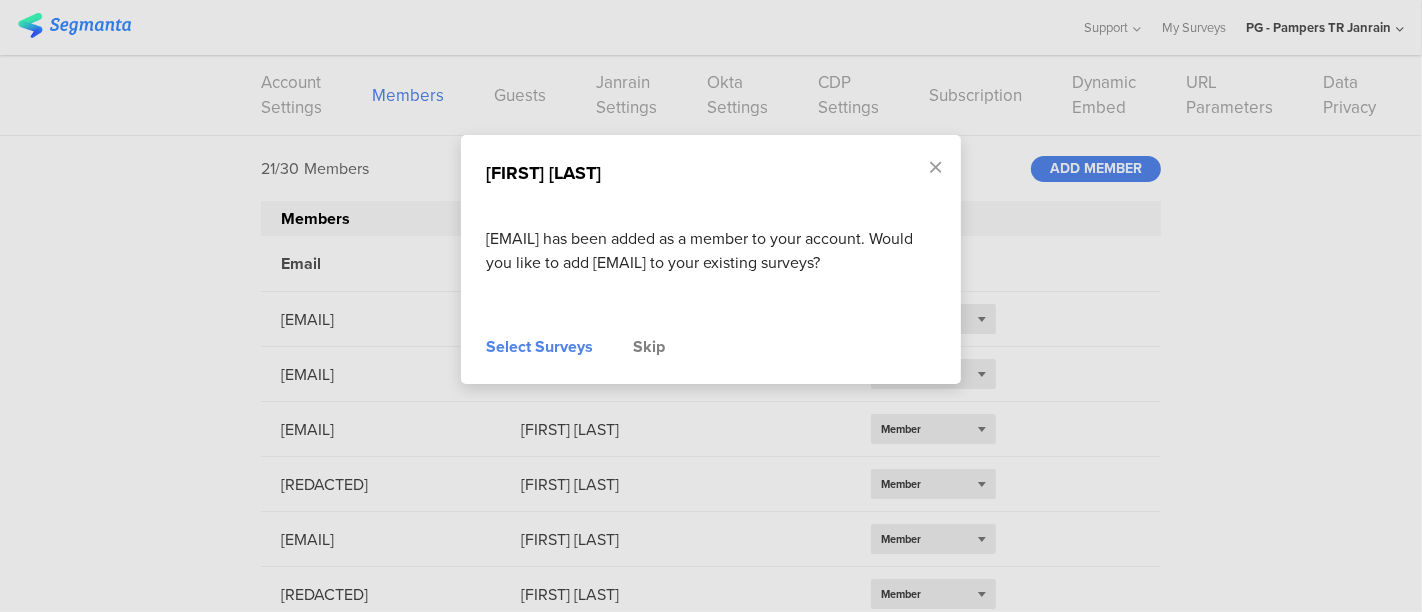 click on "Select Surveys" at bounding box center (539, 347) 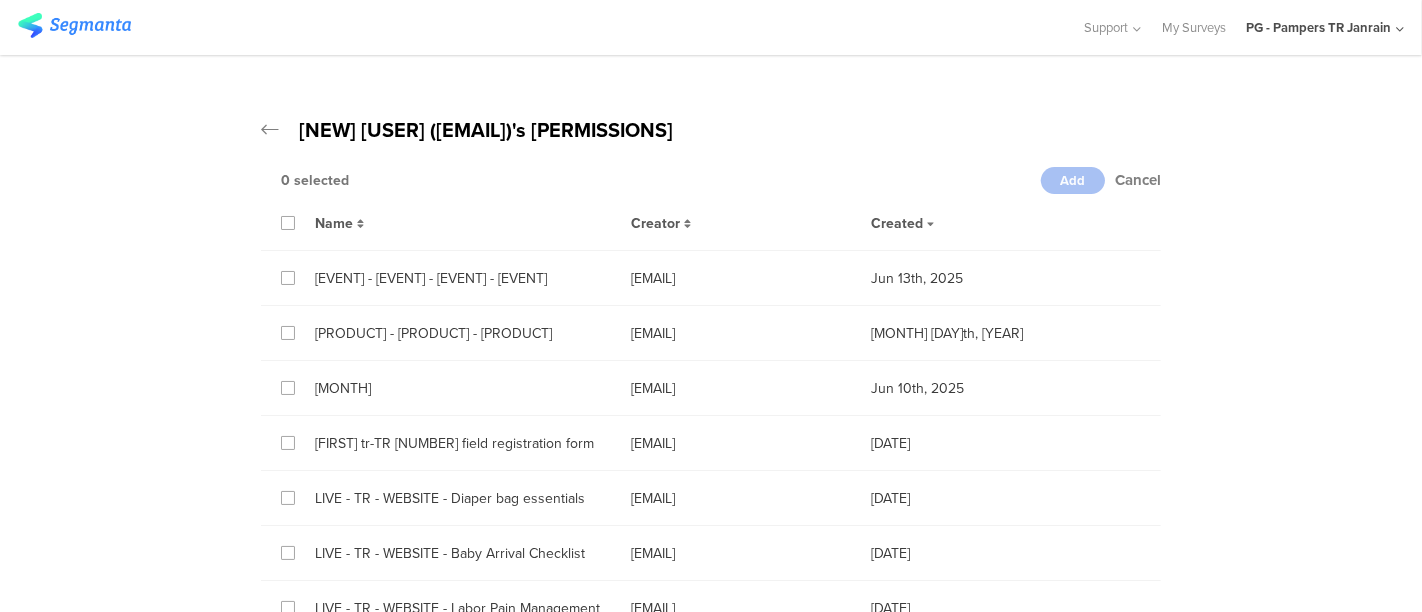 drag, startPoint x: 276, startPoint y: 213, endPoint x: 324, endPoint y: 223, distance: 49.0306 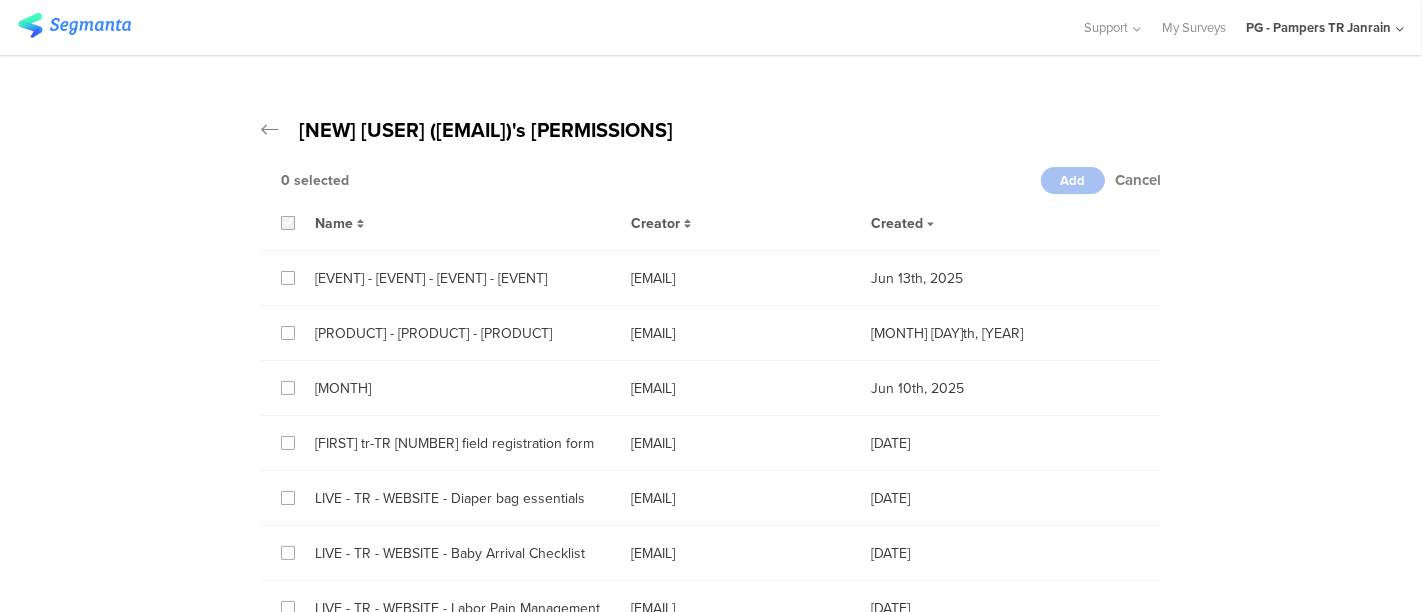 click at bounding box center (288, 223) 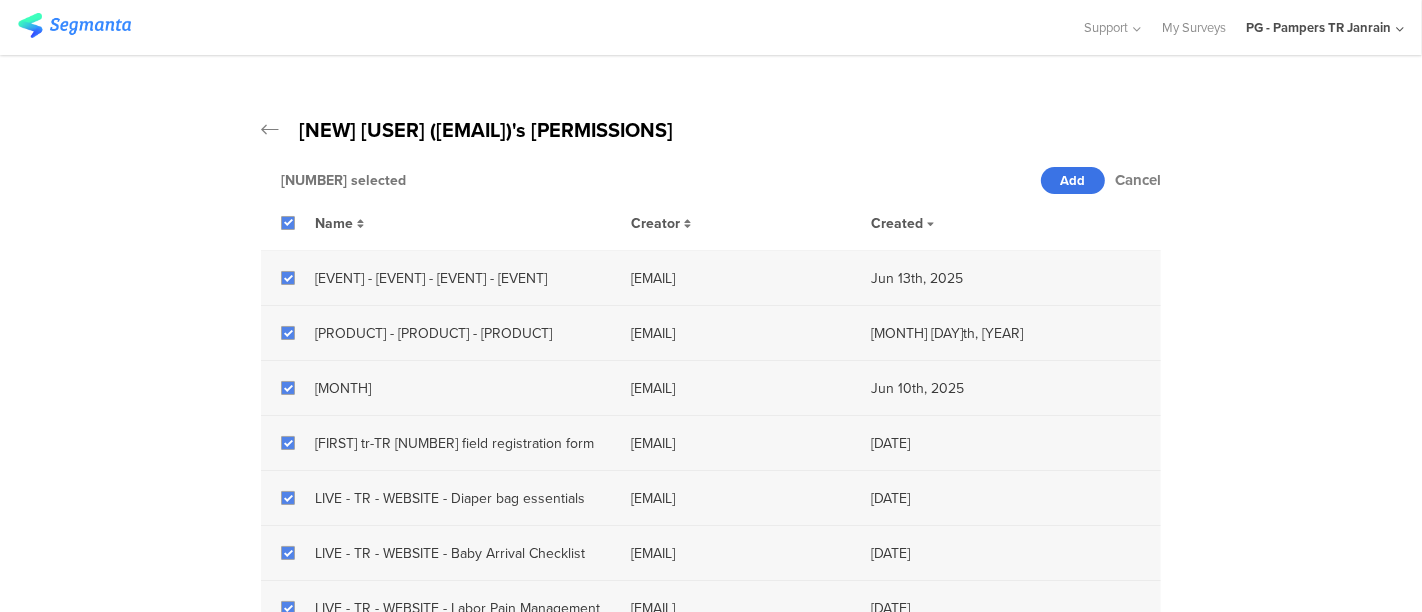 click on "Add" at bounding box center [1073, 180] 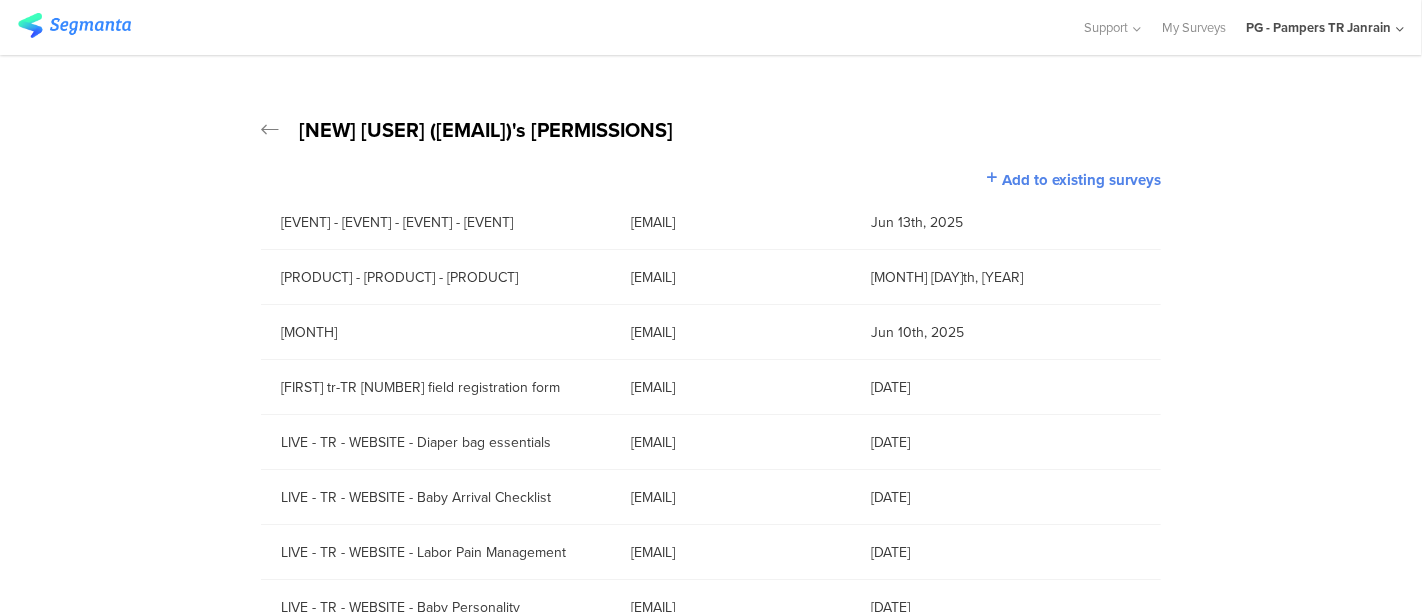click on "PG - Pampers TR Janrain" at bounding box center [1318, 27] 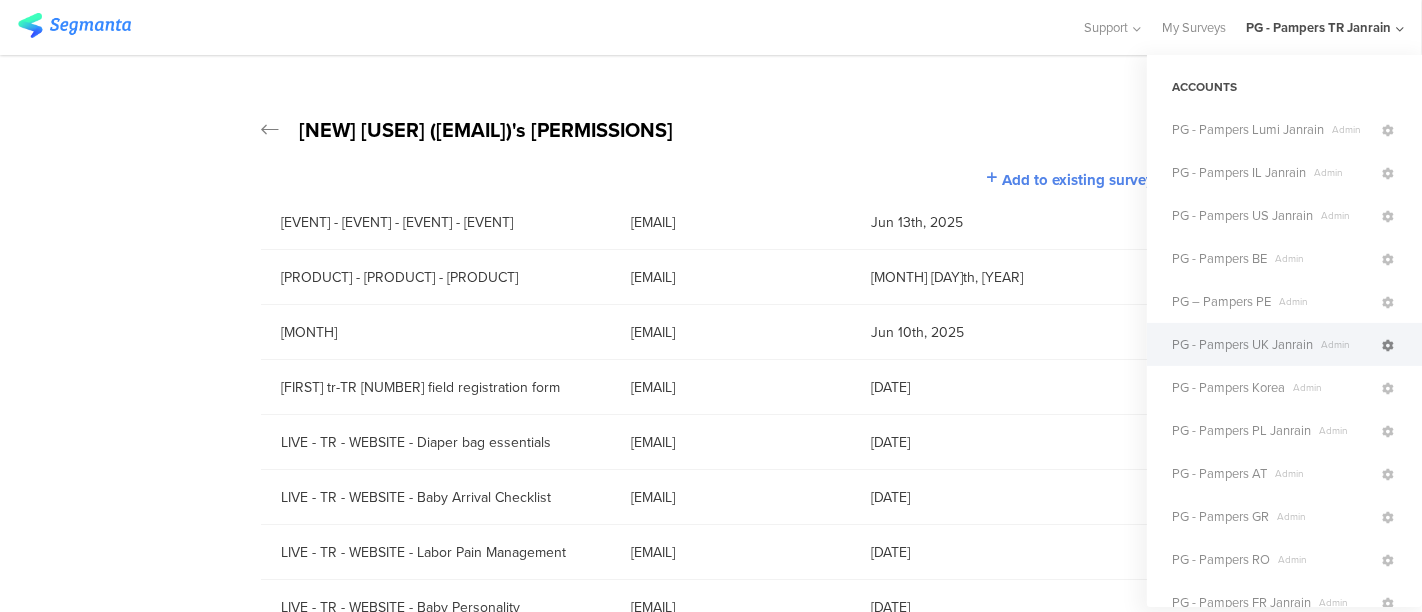 click at bounding box center [1388, 346] 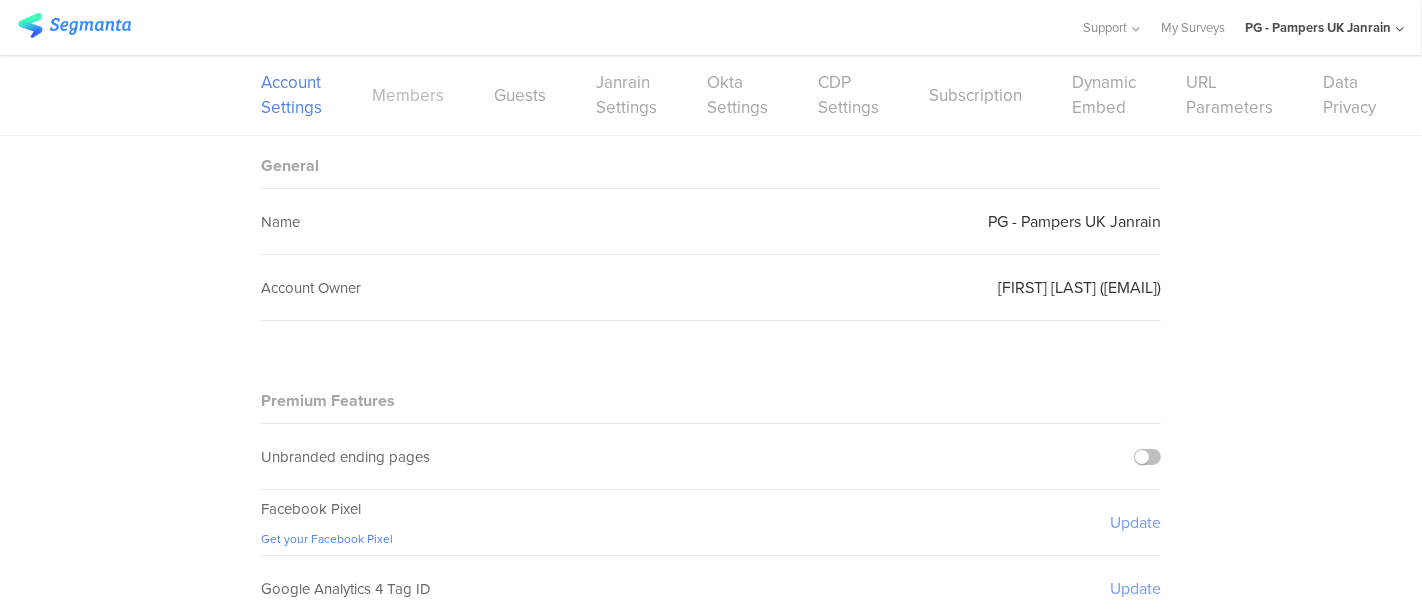 click on "Members" at bounding box center (408, 95) 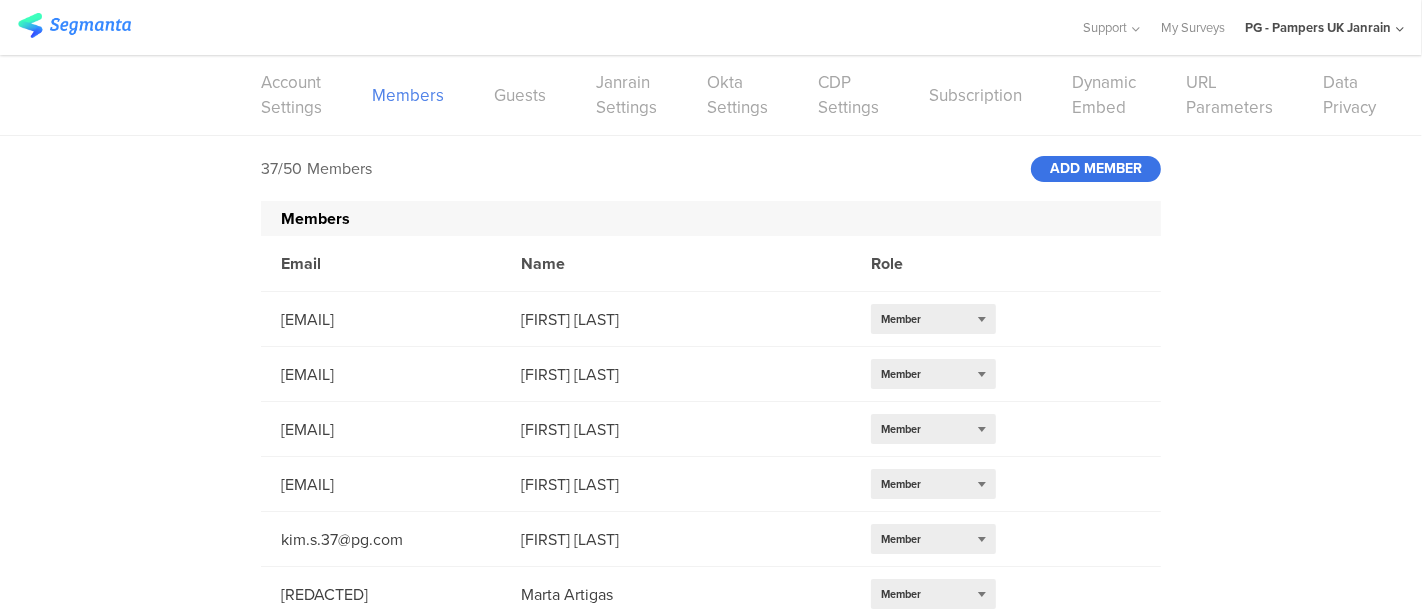 click on "ADD
MEMBER" at bounding box center (1096, 169) 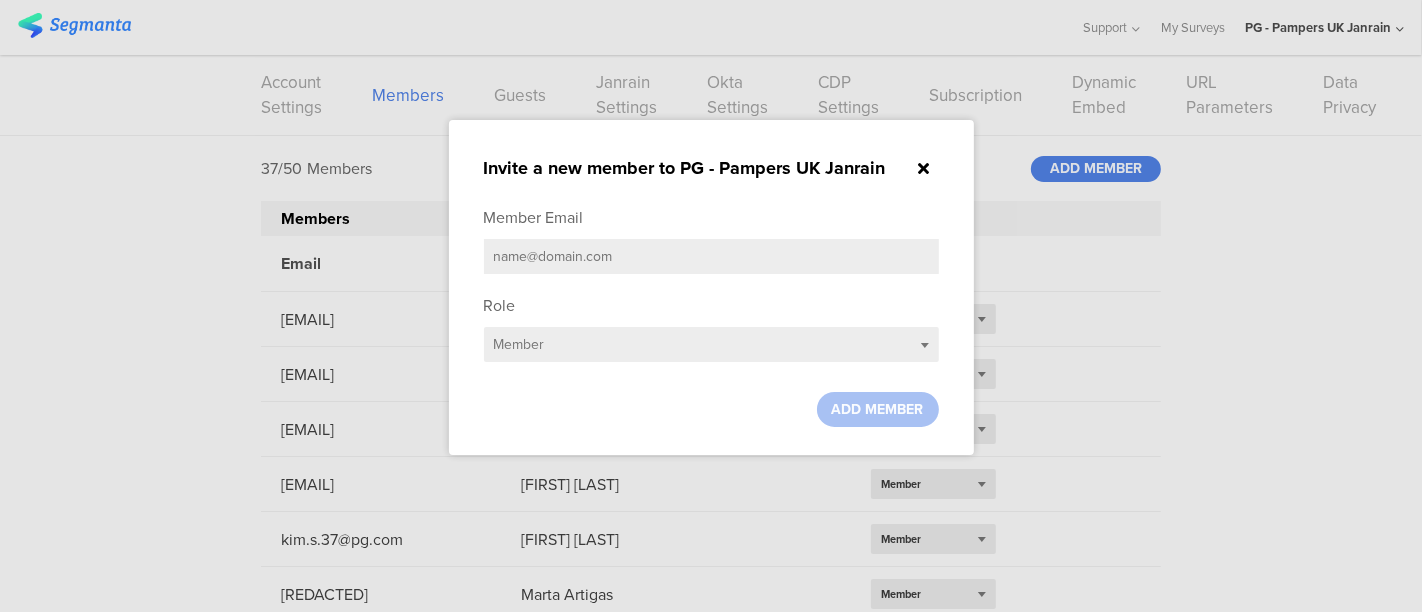 click at bounding box center (711, 256) 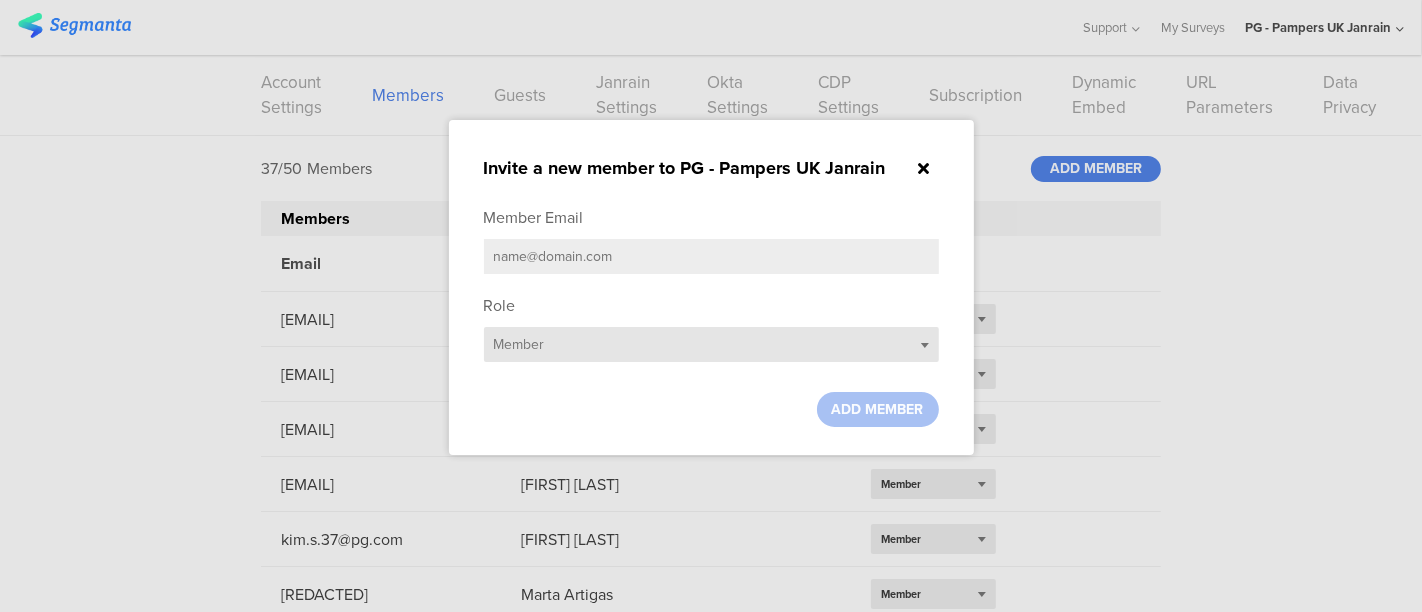 paste on "[EMAIL]" 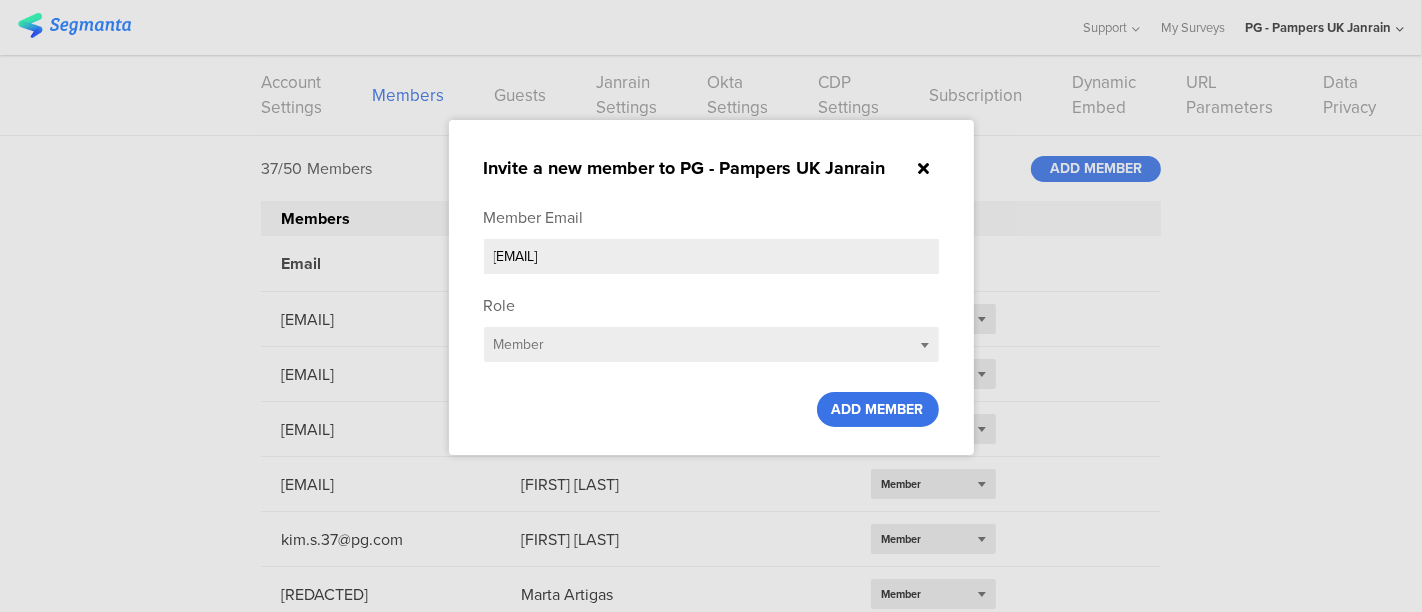 type on "[EMAIL]" 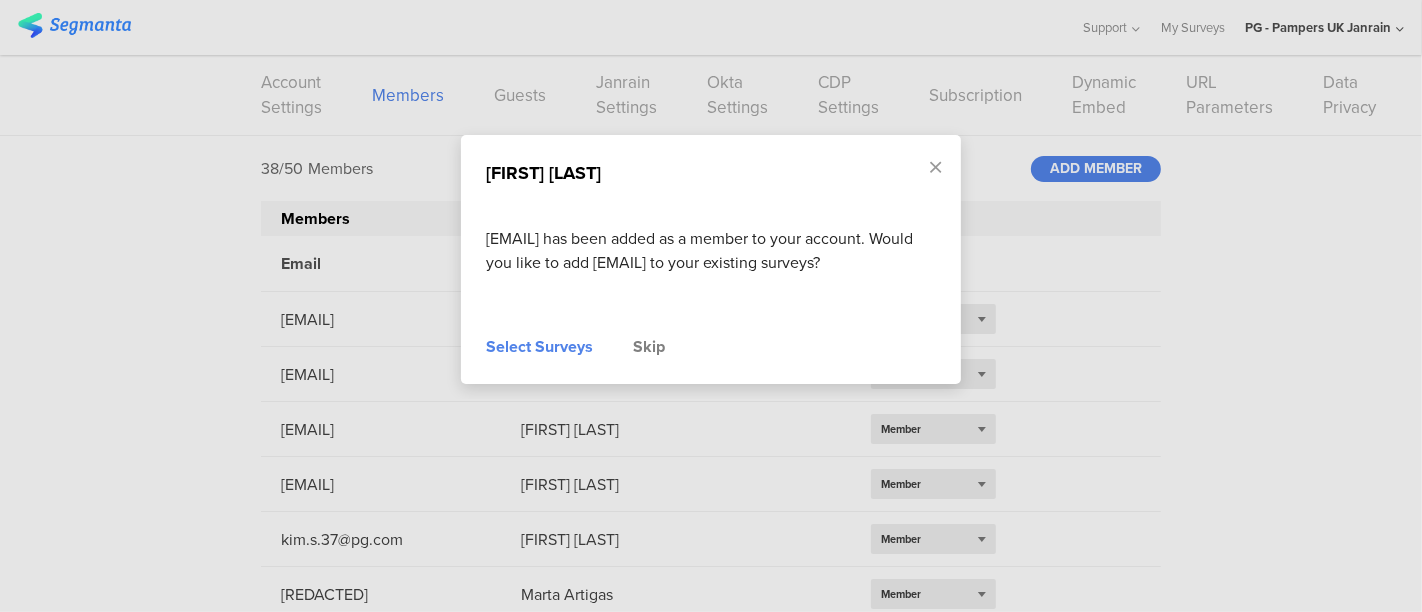 click on "Select Surveys" at bounding box center (539, 347) 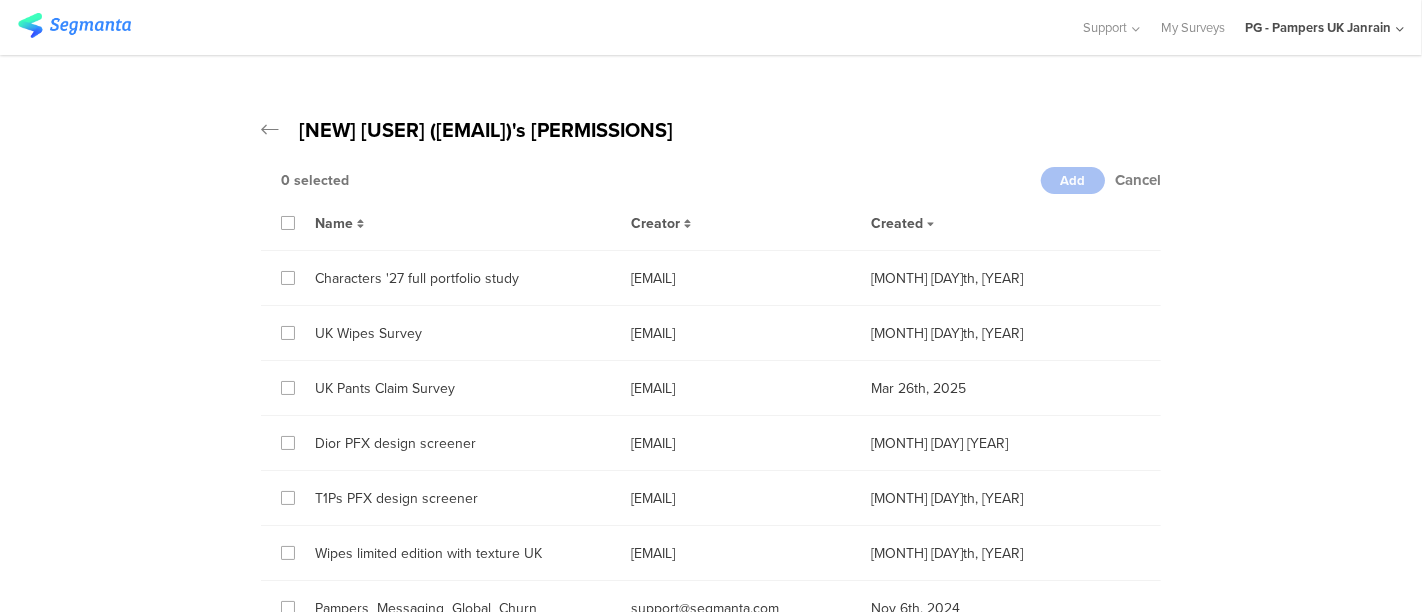 click on "Name
Creator
Created" at bounding box center [711, 223] 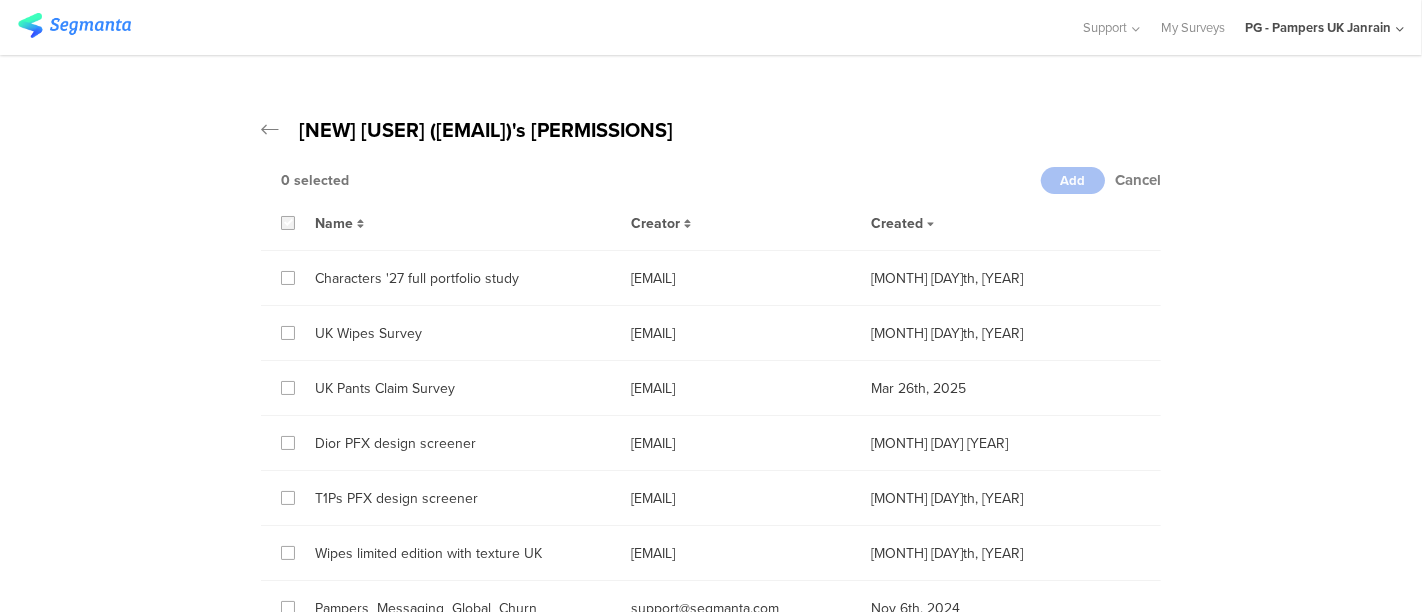 click at bounding box center (288, 223) 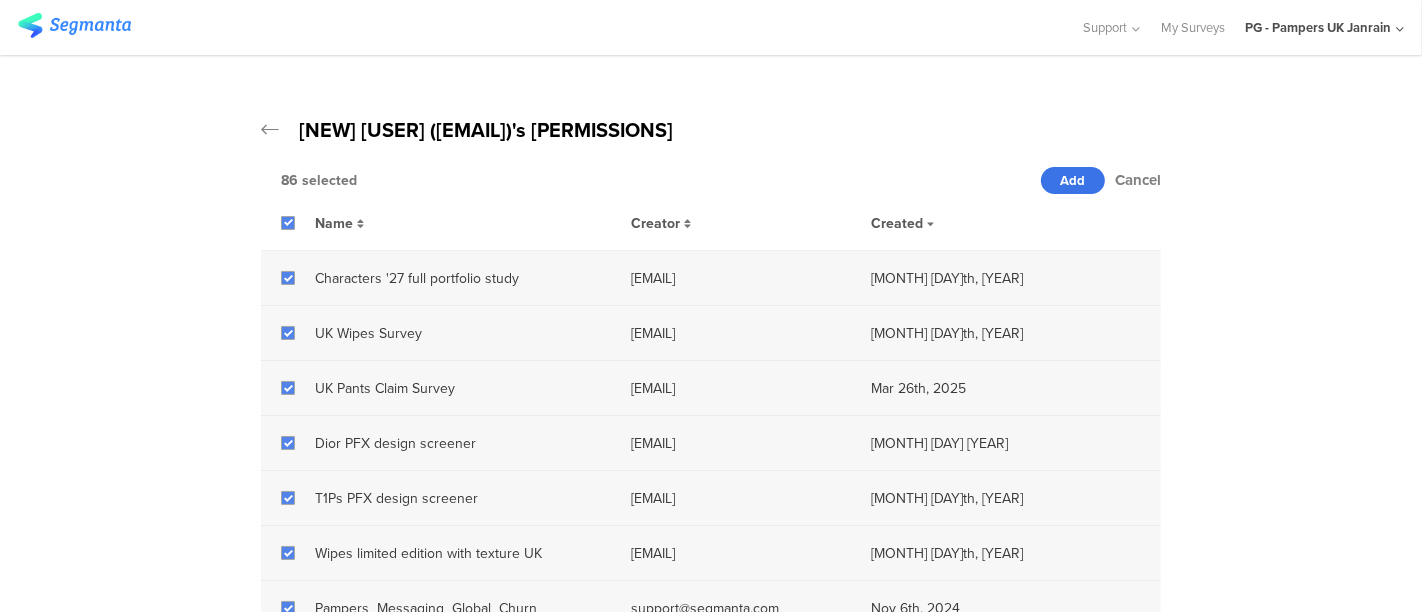 click on "Cancel
Add
86 selected" at bounding box center [711, 180] 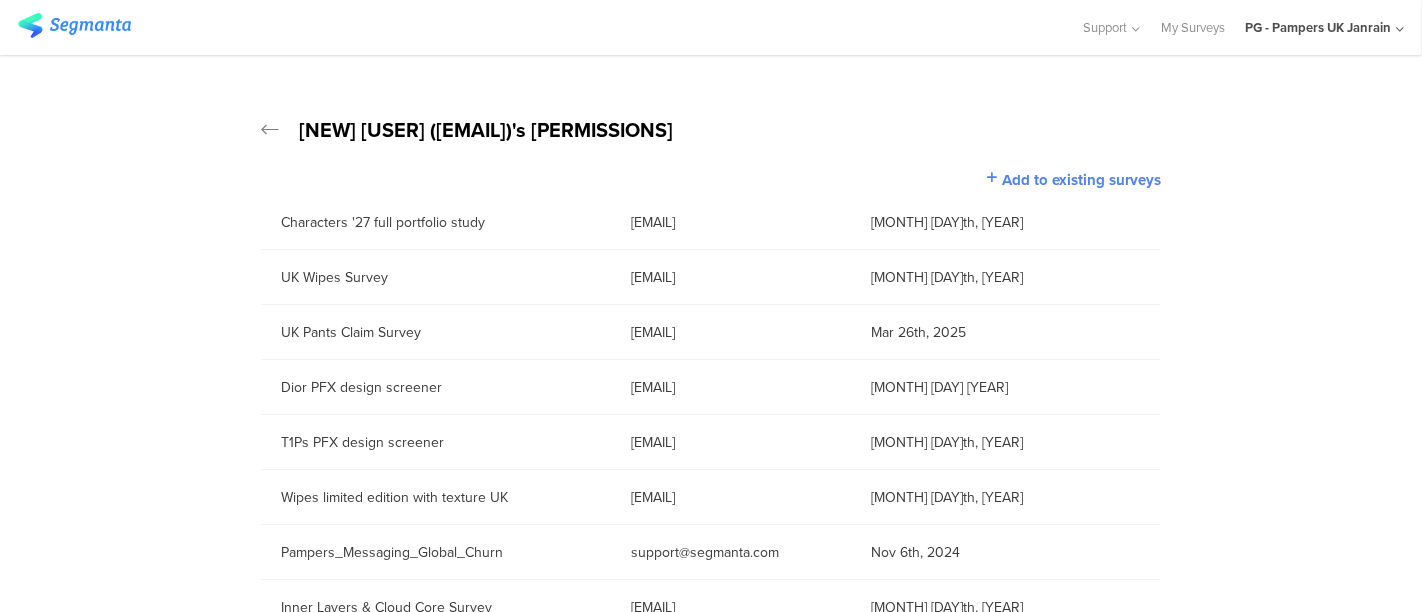 click on "PG - Pampers UK Janrain" at bounding box center [1324, 27] 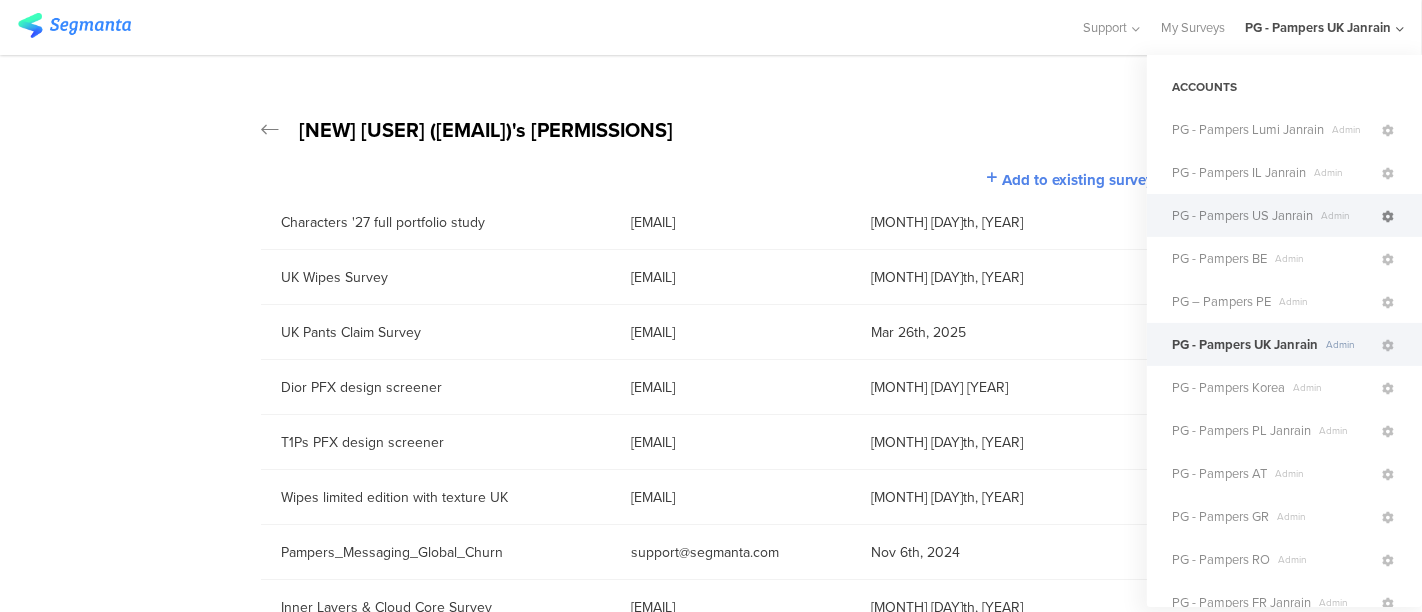 click at bounding box center (1388, 217) 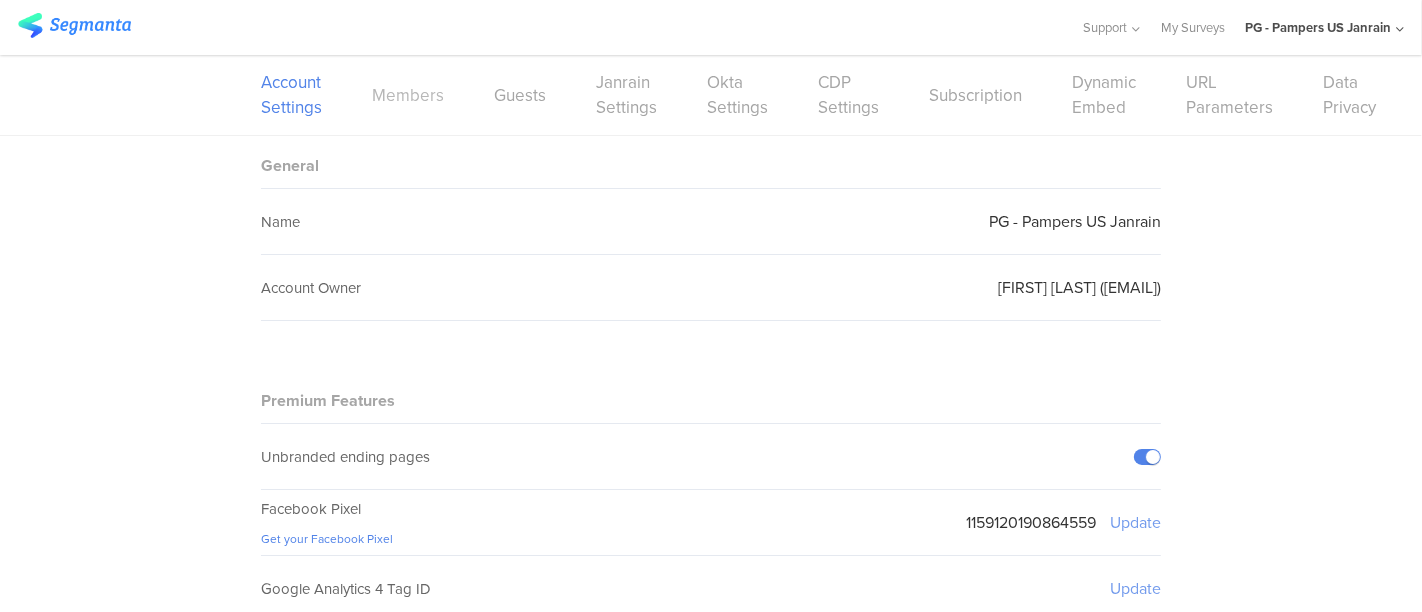 click on "Members" at bounding box center (408, 95) 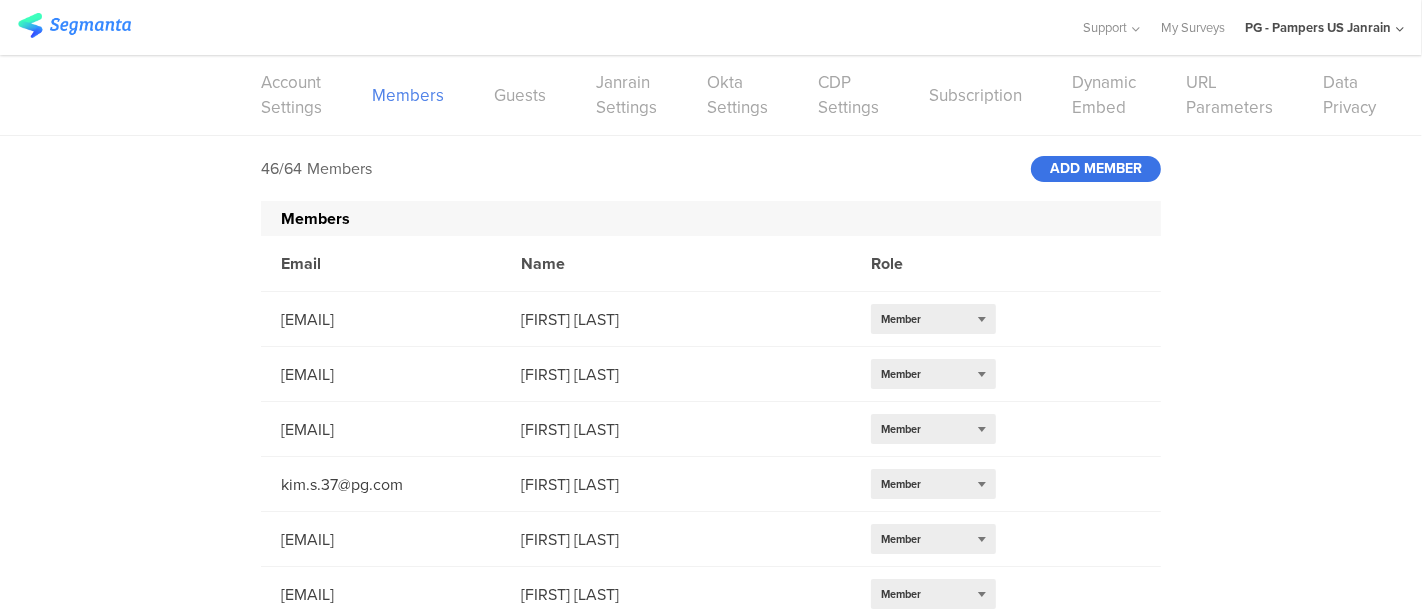 click on "ADD
MEMBER" at bounding box center (1096, 169) 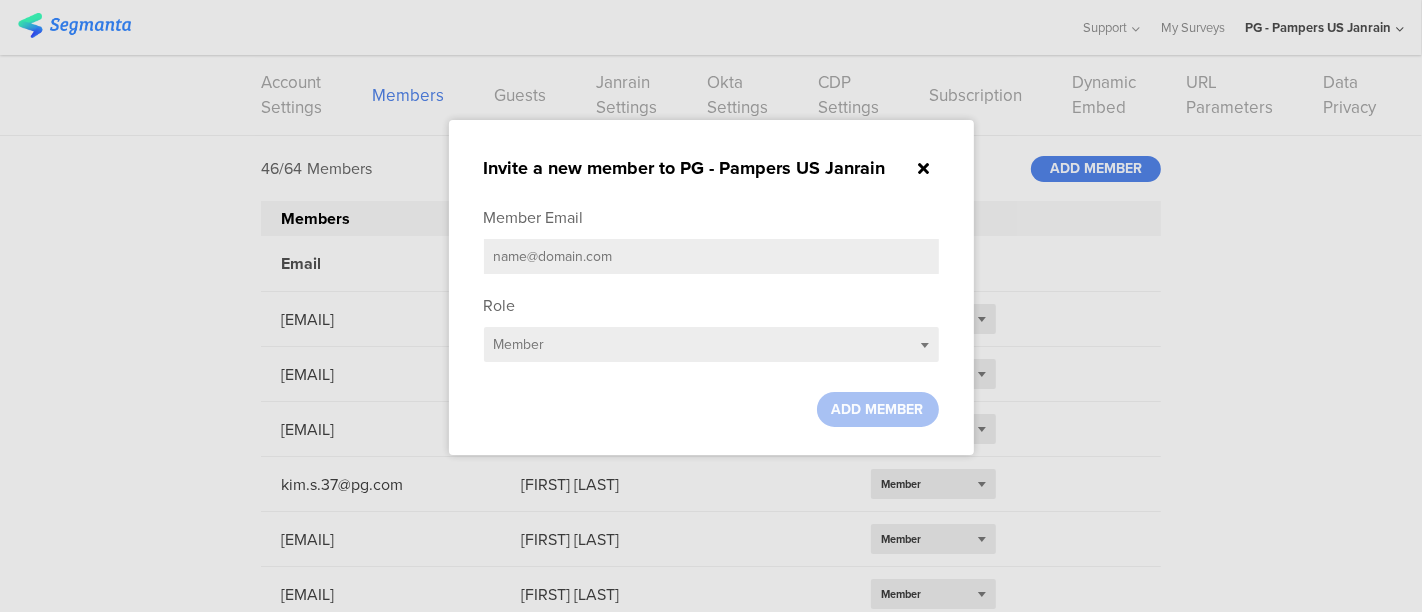 click at bounding box center (711, 256) 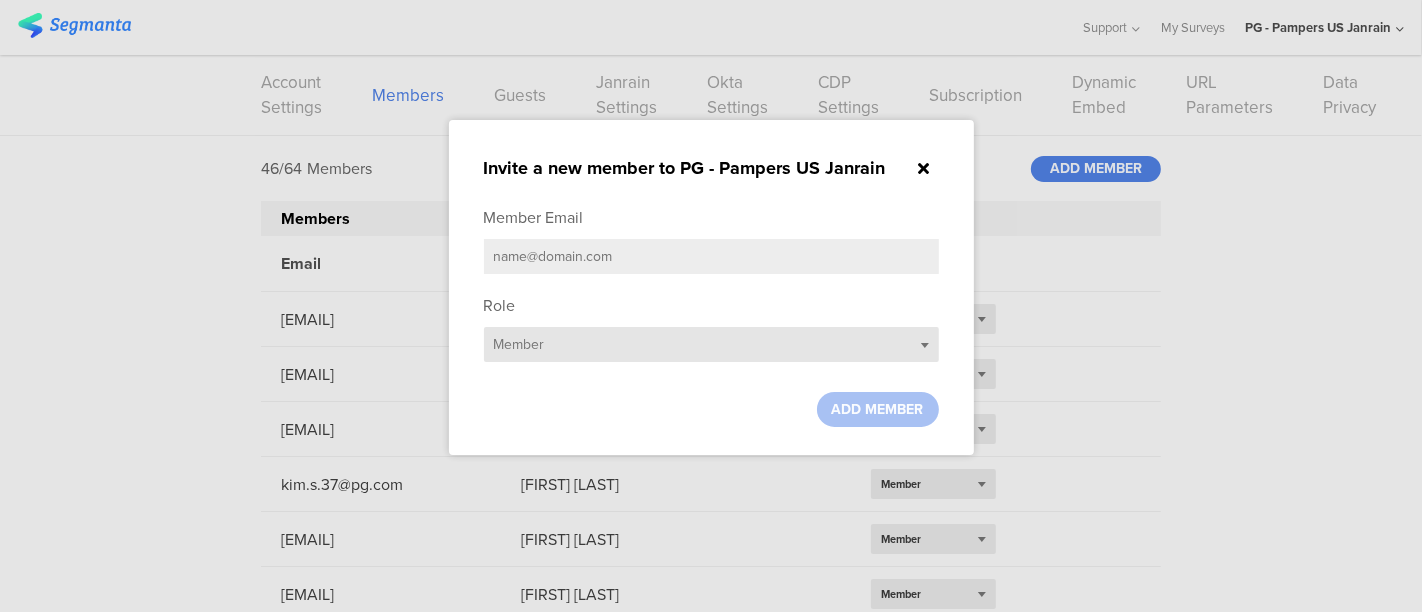 paste on "[EMAIL]" 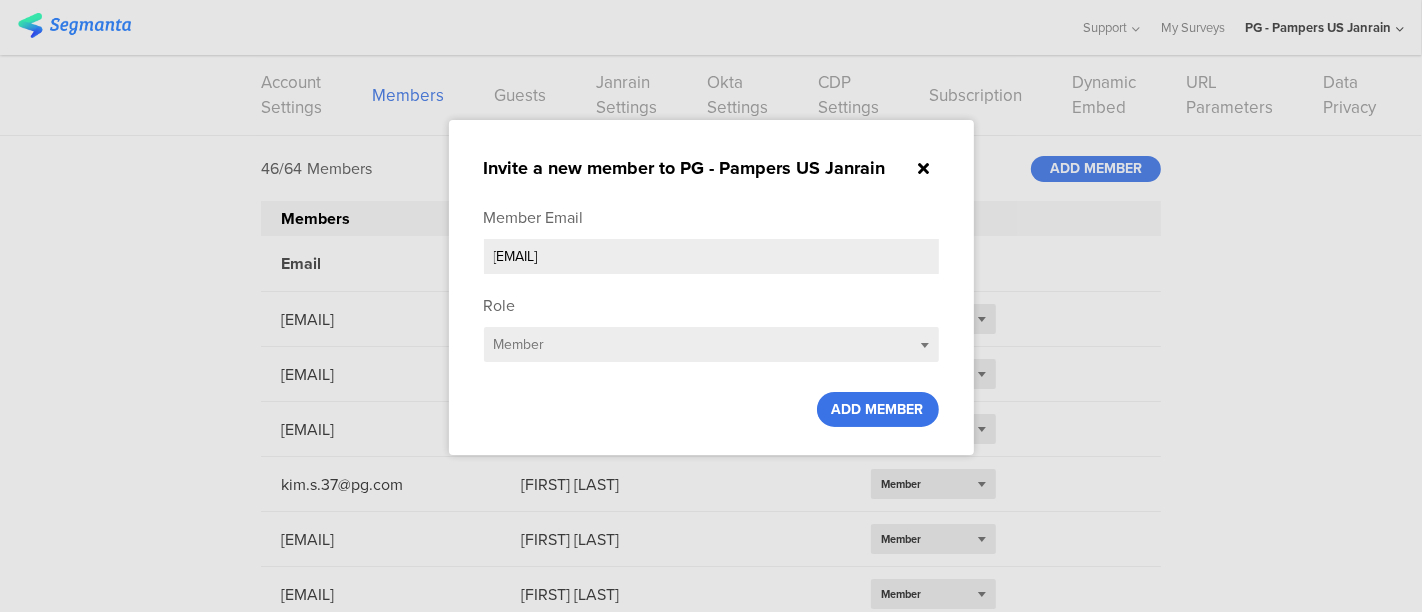 type on "[EMAIL]" 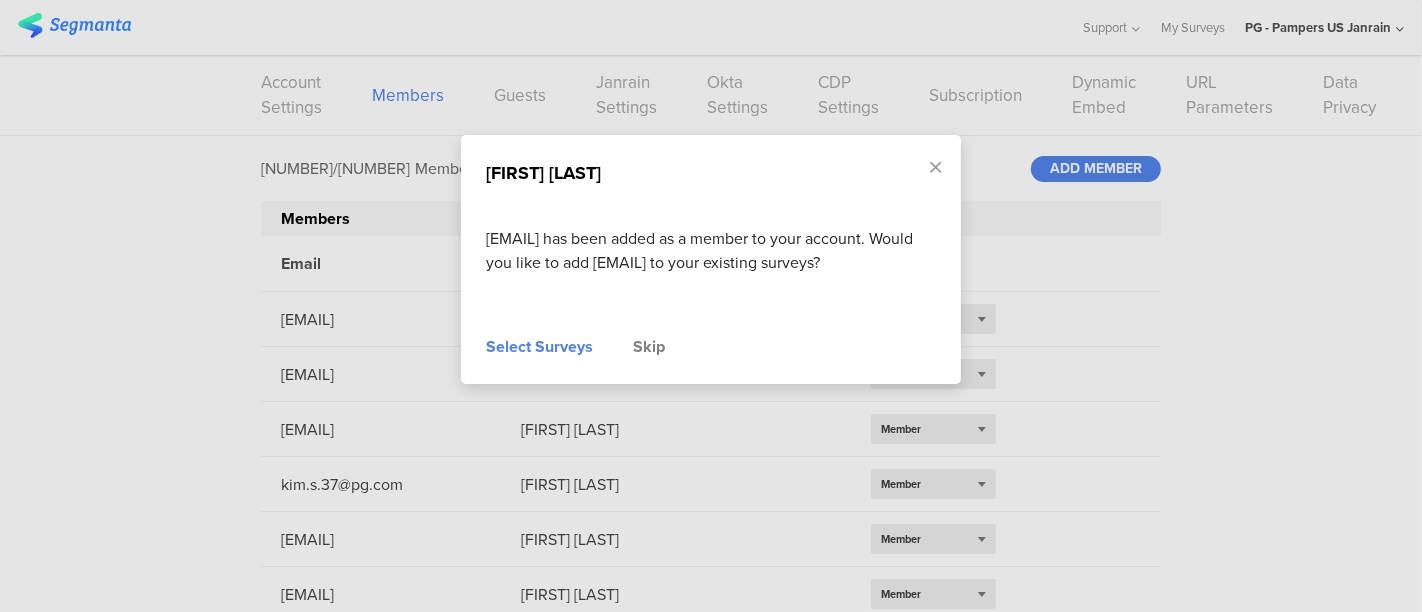 click on "Select Surveys" at bounding box center (539, 347) 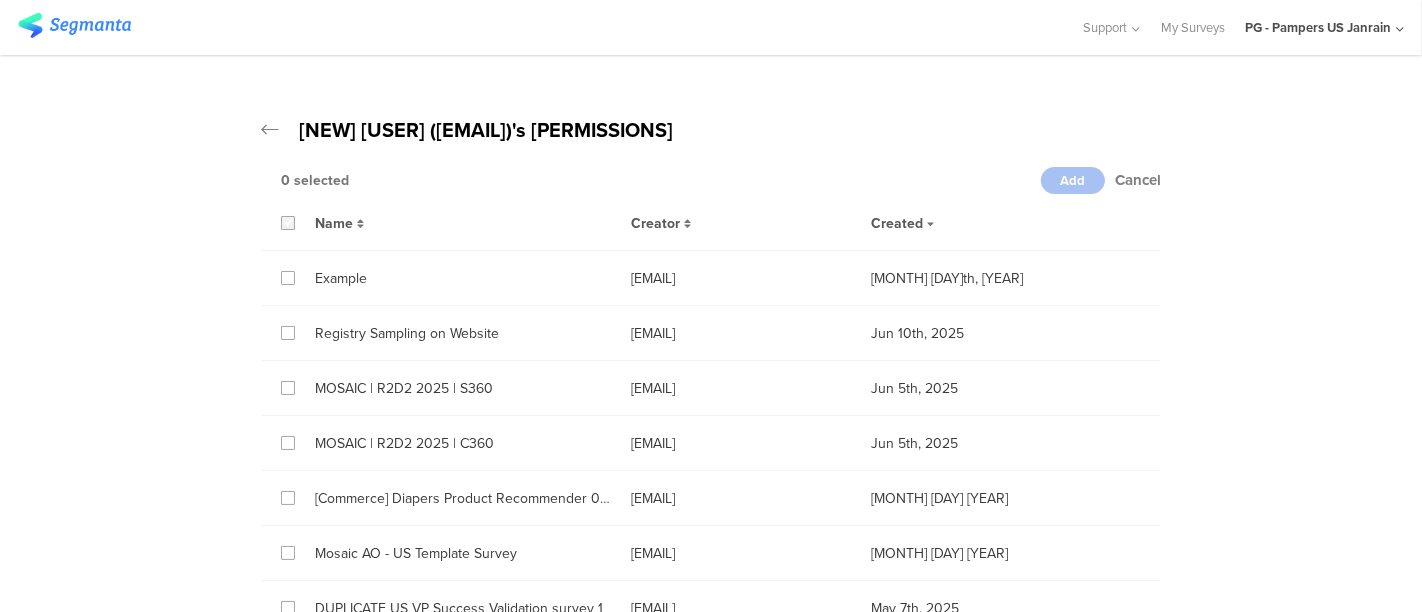 click at bounding box center (288, 223) 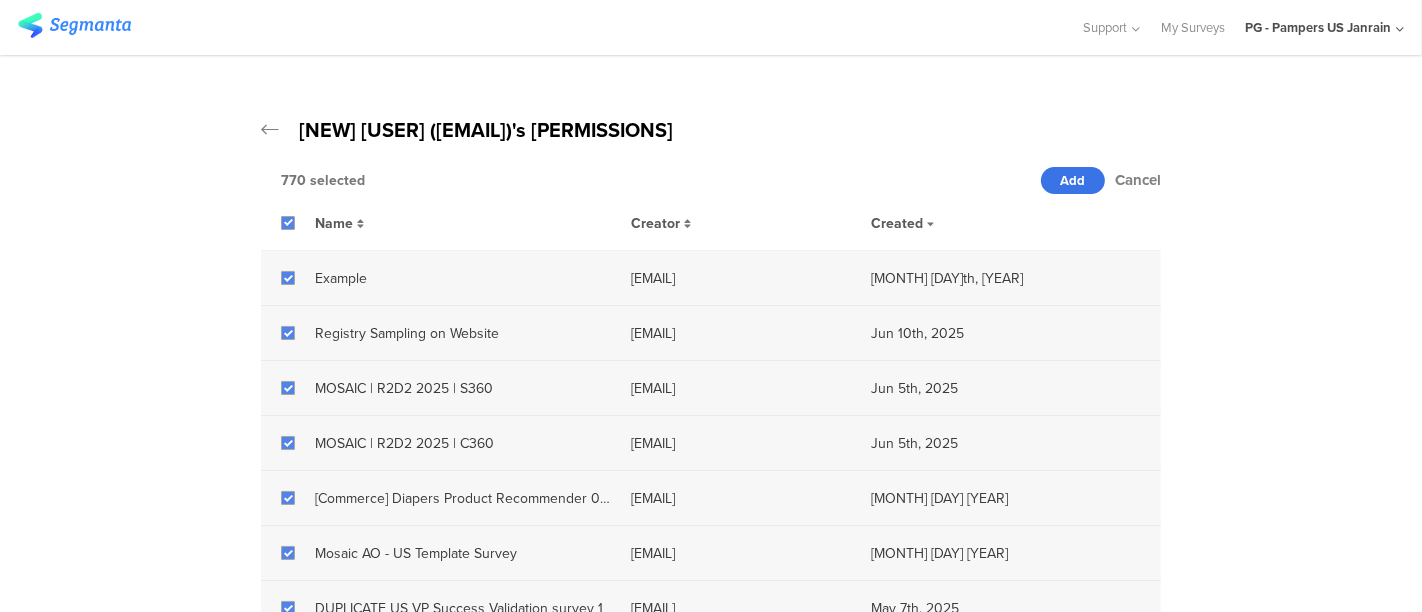 click on "Add" at bounding box center [1073, 180] 